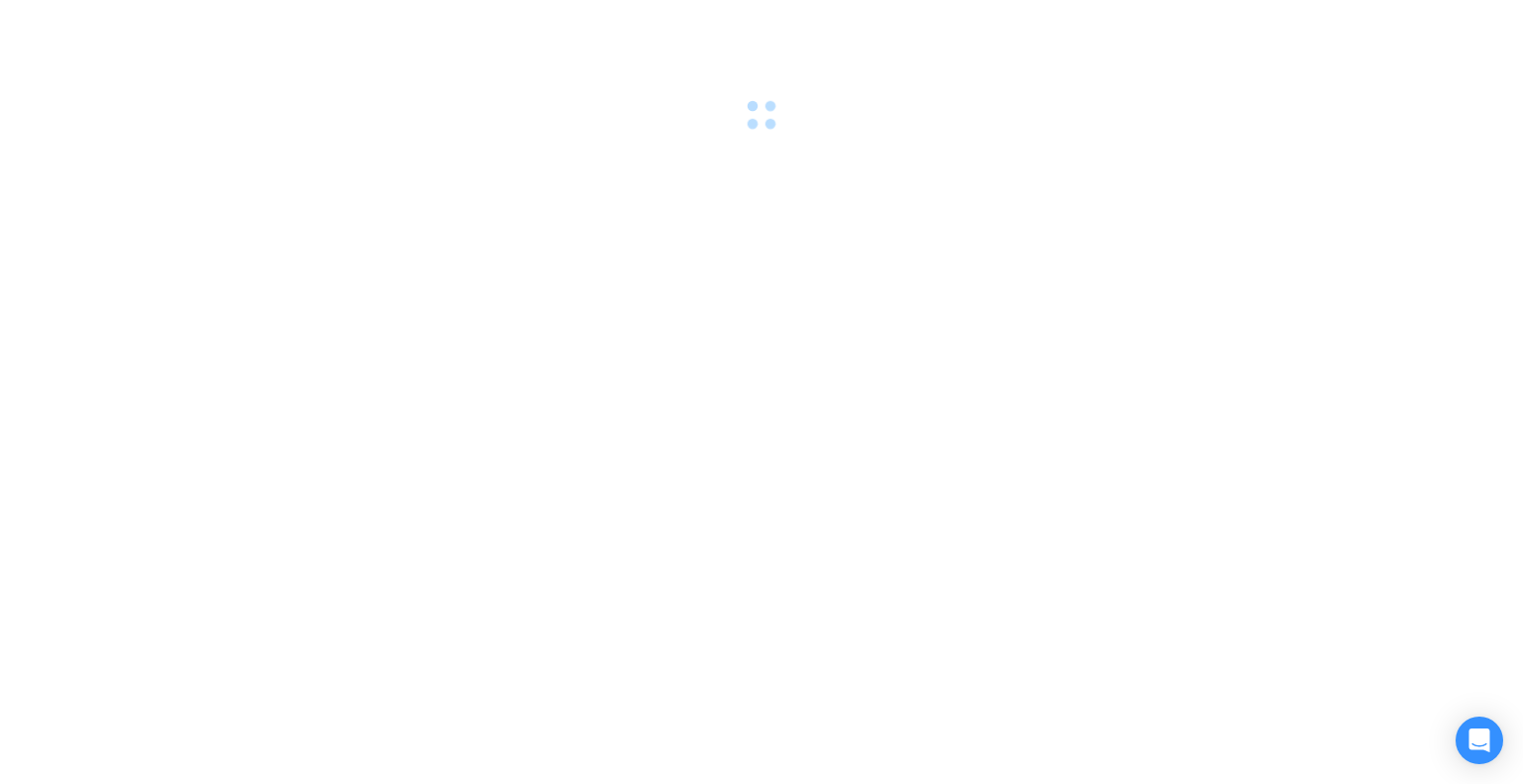 scroll, scrollTop: 0, scrollLeft: 0, axis: both 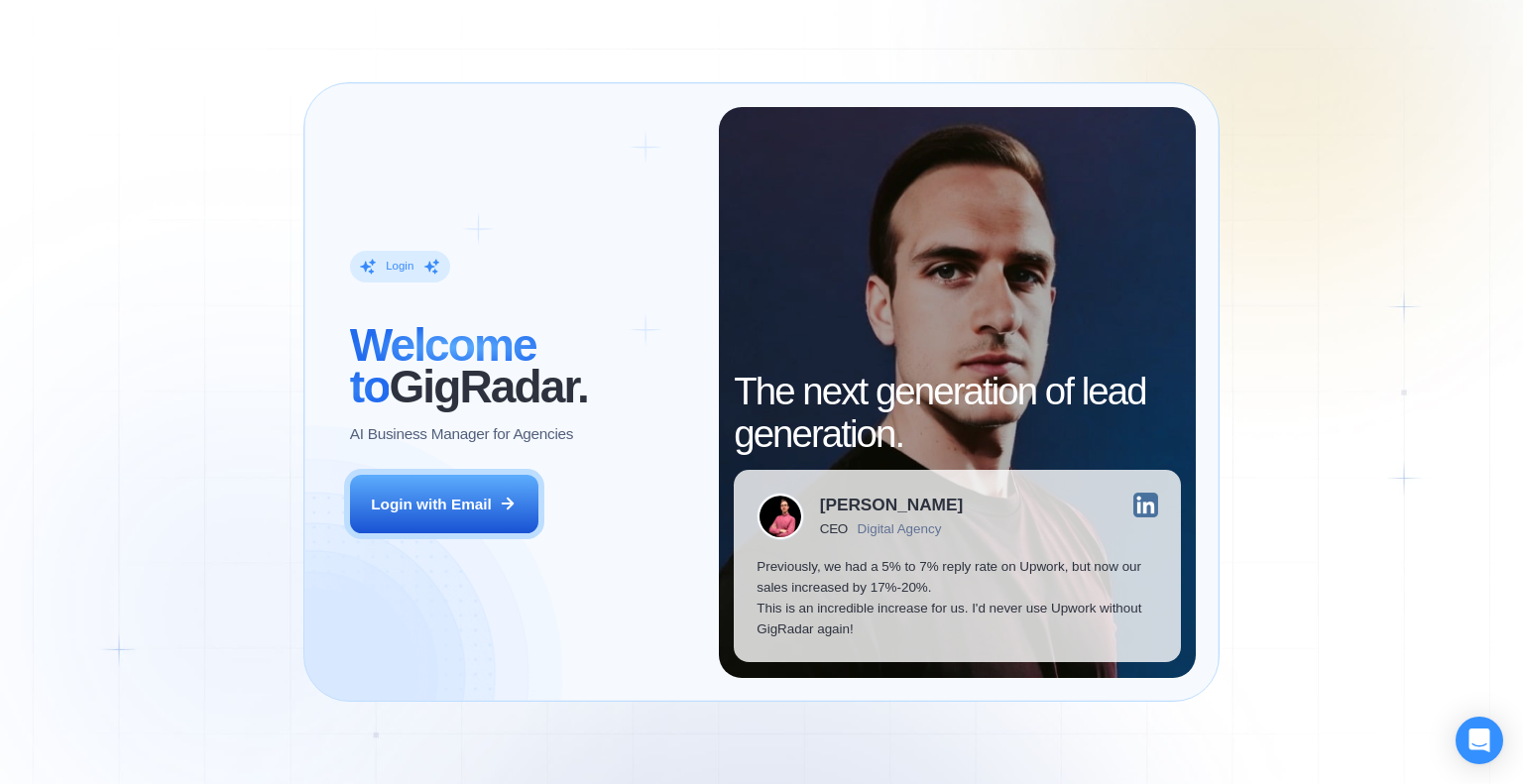 drag, startPoint x: 429, startPoint y: 5, endPoint x: 284, endPoint y: 67, distance: 157.69908 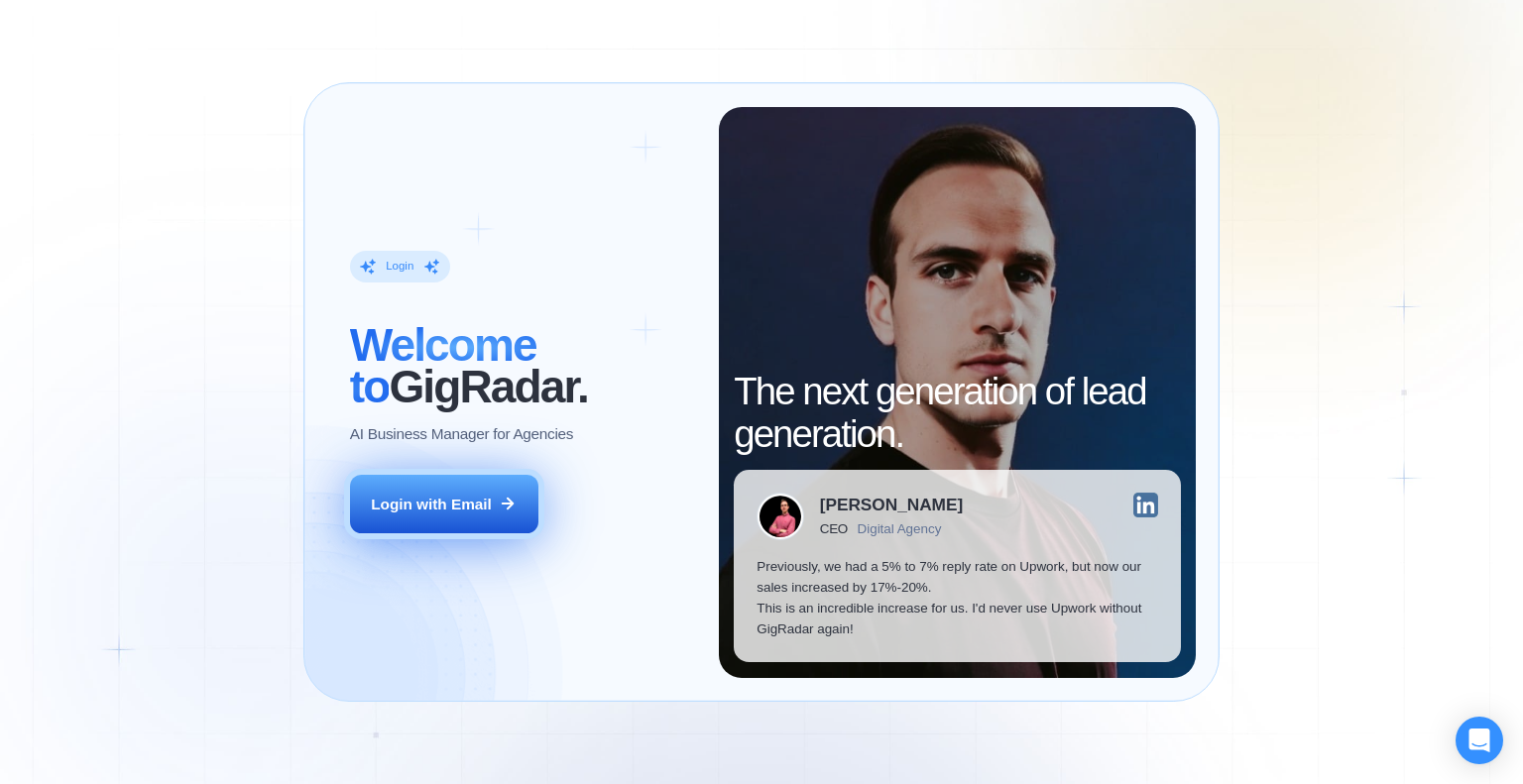 click on "Login with Email" at bounding box center [431, 504] 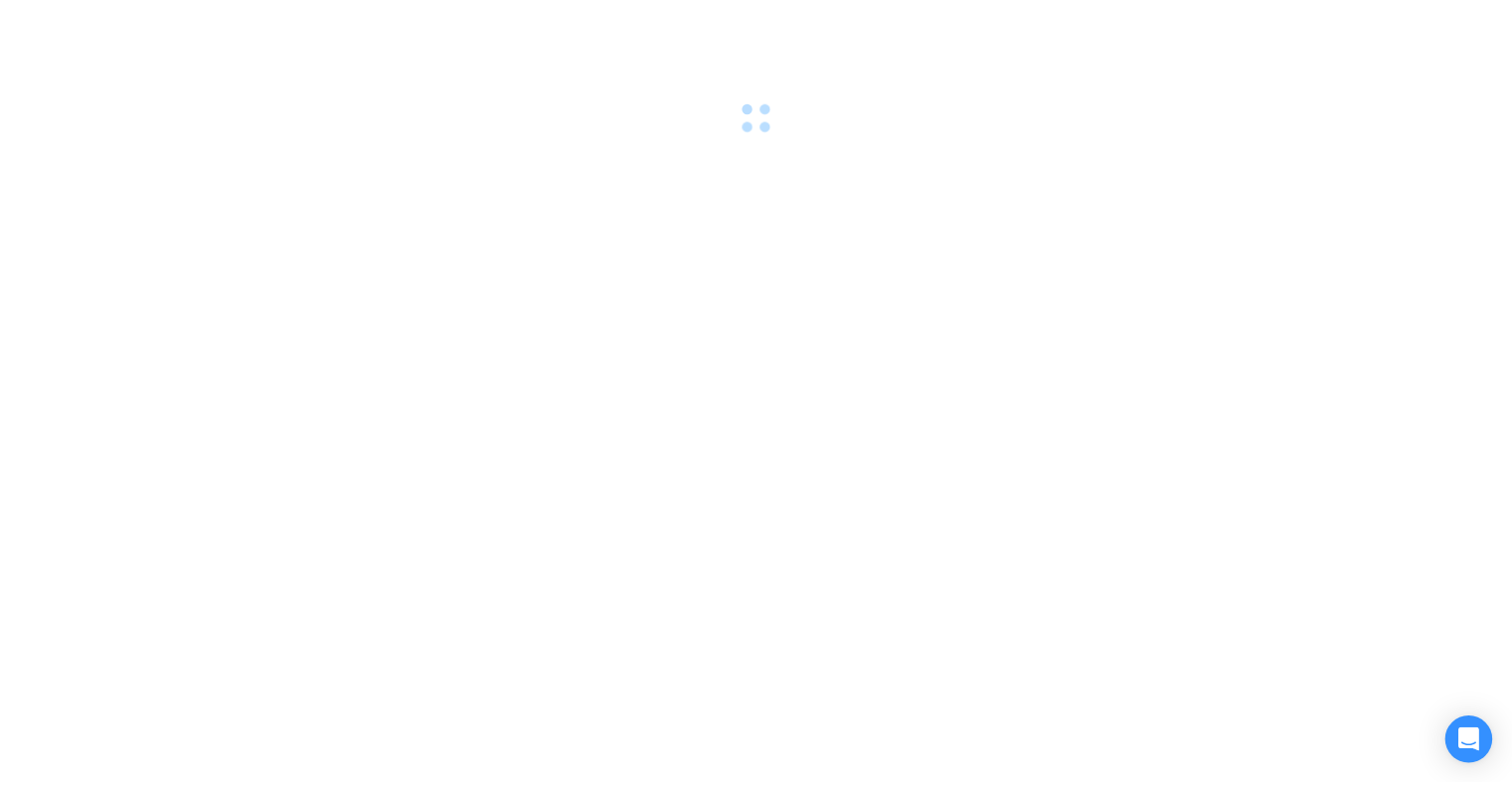 scroll, scrollTop: 0, scrollLeft: 0, axis: both 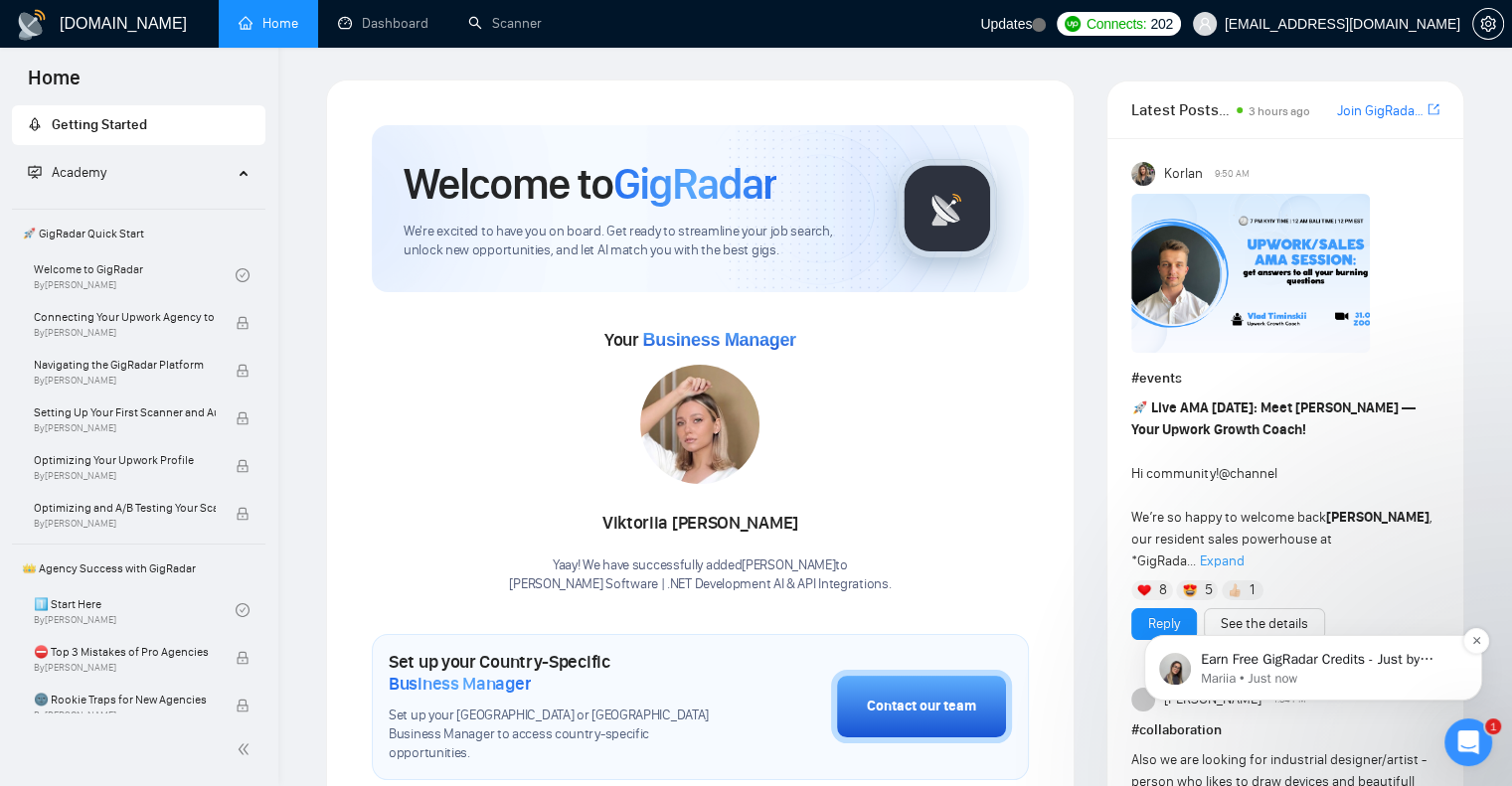 click on "Earn Free GigRadar Credits - Just by Sharing Your Story! 💬 Want more credits for sending proposals? It’s simple - share, inspire, and get rewarded! 🤫 Here’s how you can earn free credits: Introduce yourself in the #intros channel of the GigRadar Upwork Community and grab +20 credits for sending bids., Post your success story (closed projects, high LRR, etc.) in the #general channel and claim +50 credits for sending bids. Why? GigRadar is building a powerful network of freelancers and agencies. We want you to make valuable connections, showcase your wins, and inspire others while getting rewarded! 🚀 Not a member yet? Join our Slack community now 👉 Join Slack Community Claiming your credits is easy: Reply to this message with a screenshot of your post, and our Tech Support Team will instantly top up your credits! 💸" at bounding box center (1329, 660) 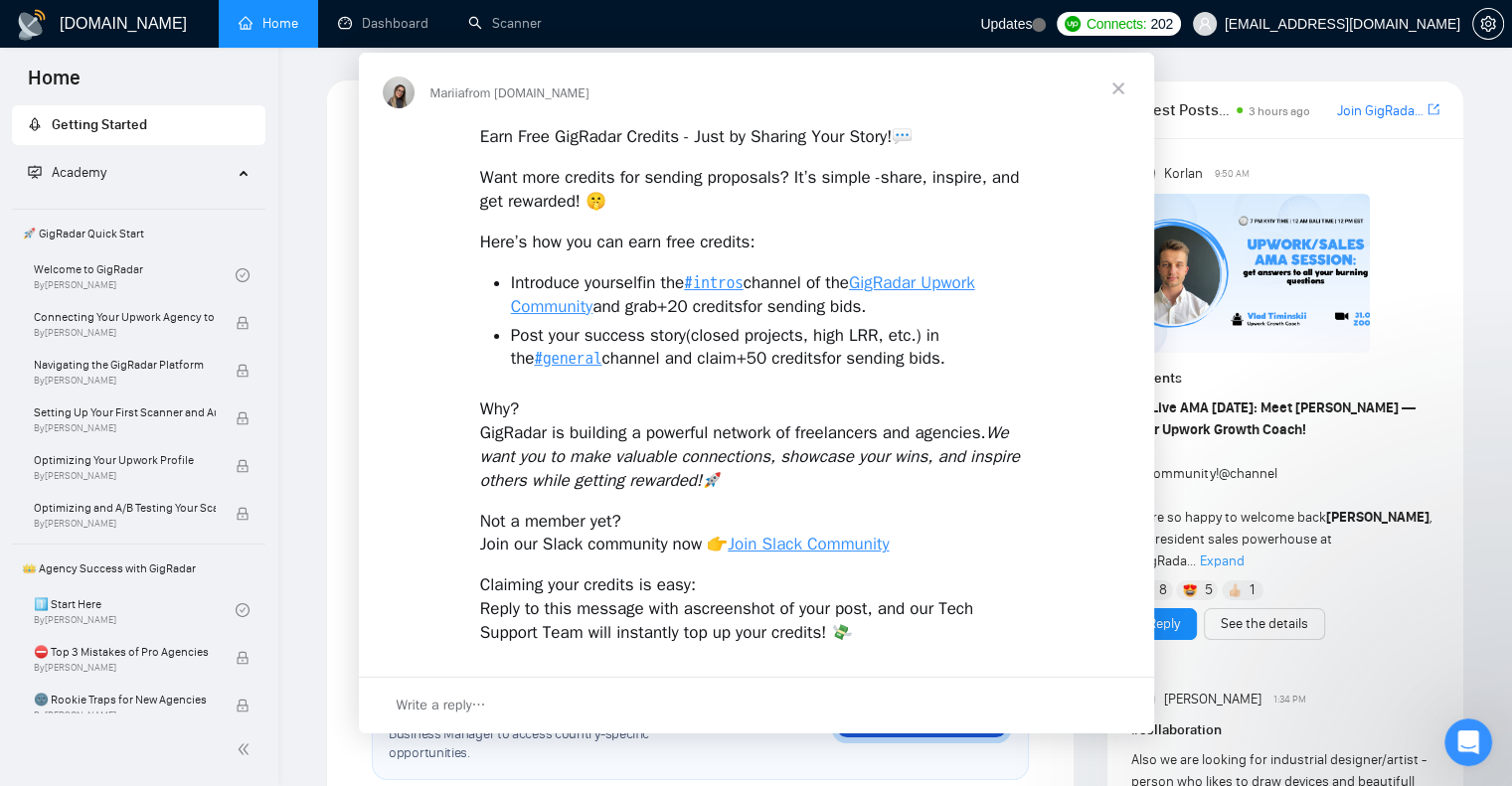 scroll, scrollTop: 0, scrollLeft: 0, axis: both 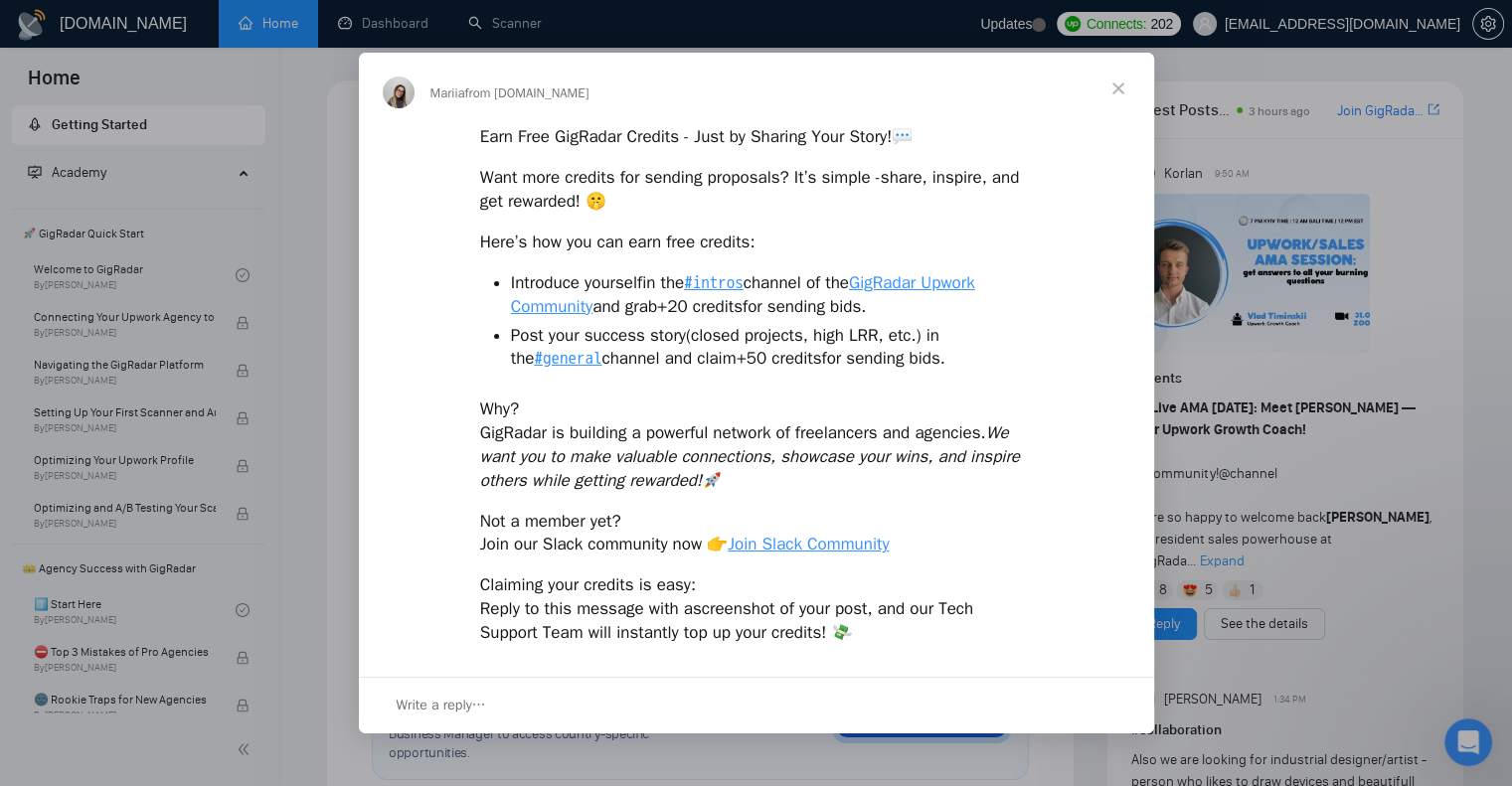 click at bounding box center [1118, 88] 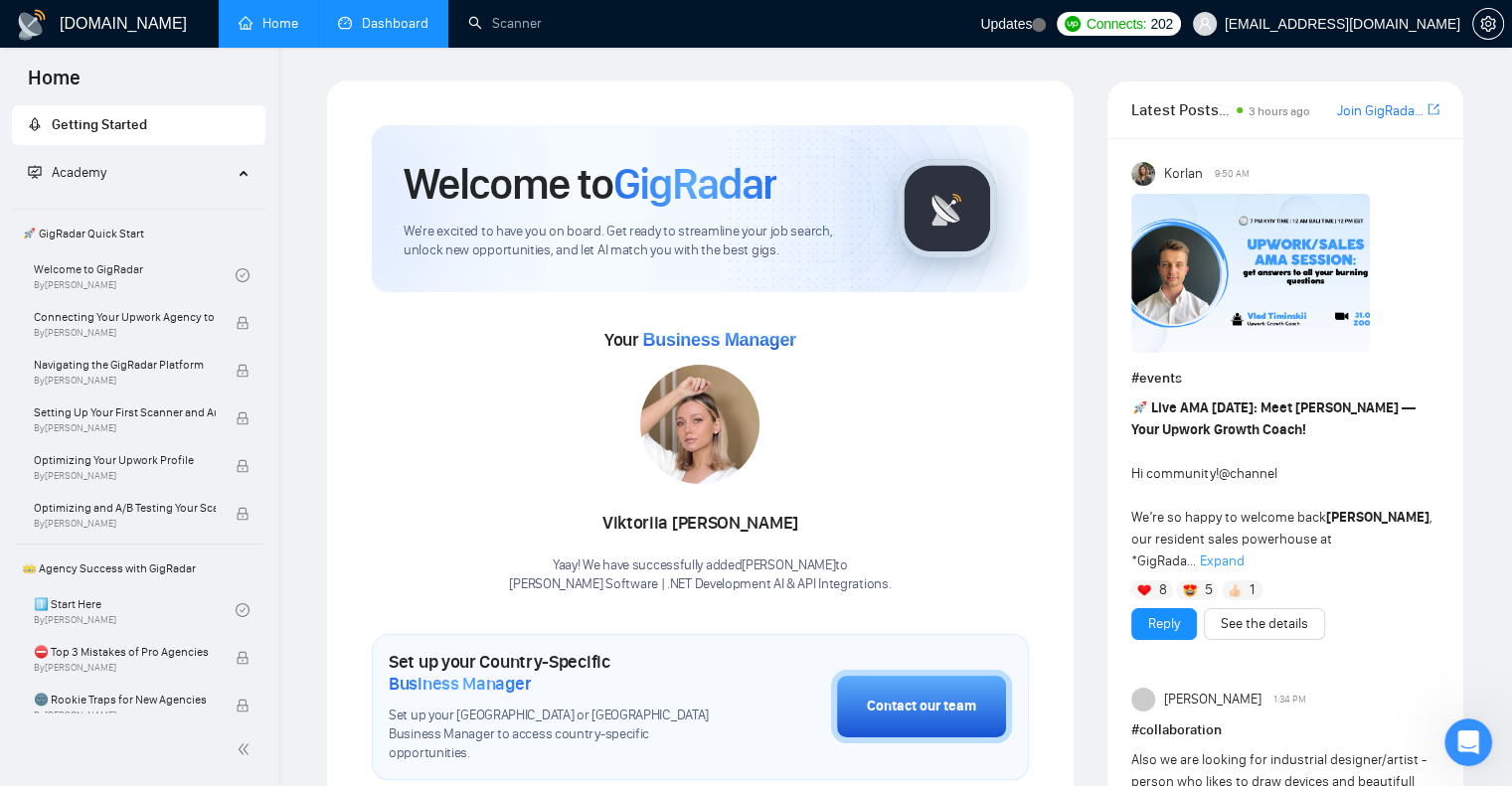 click on "Dashboard" at bounding box center [383, 23] 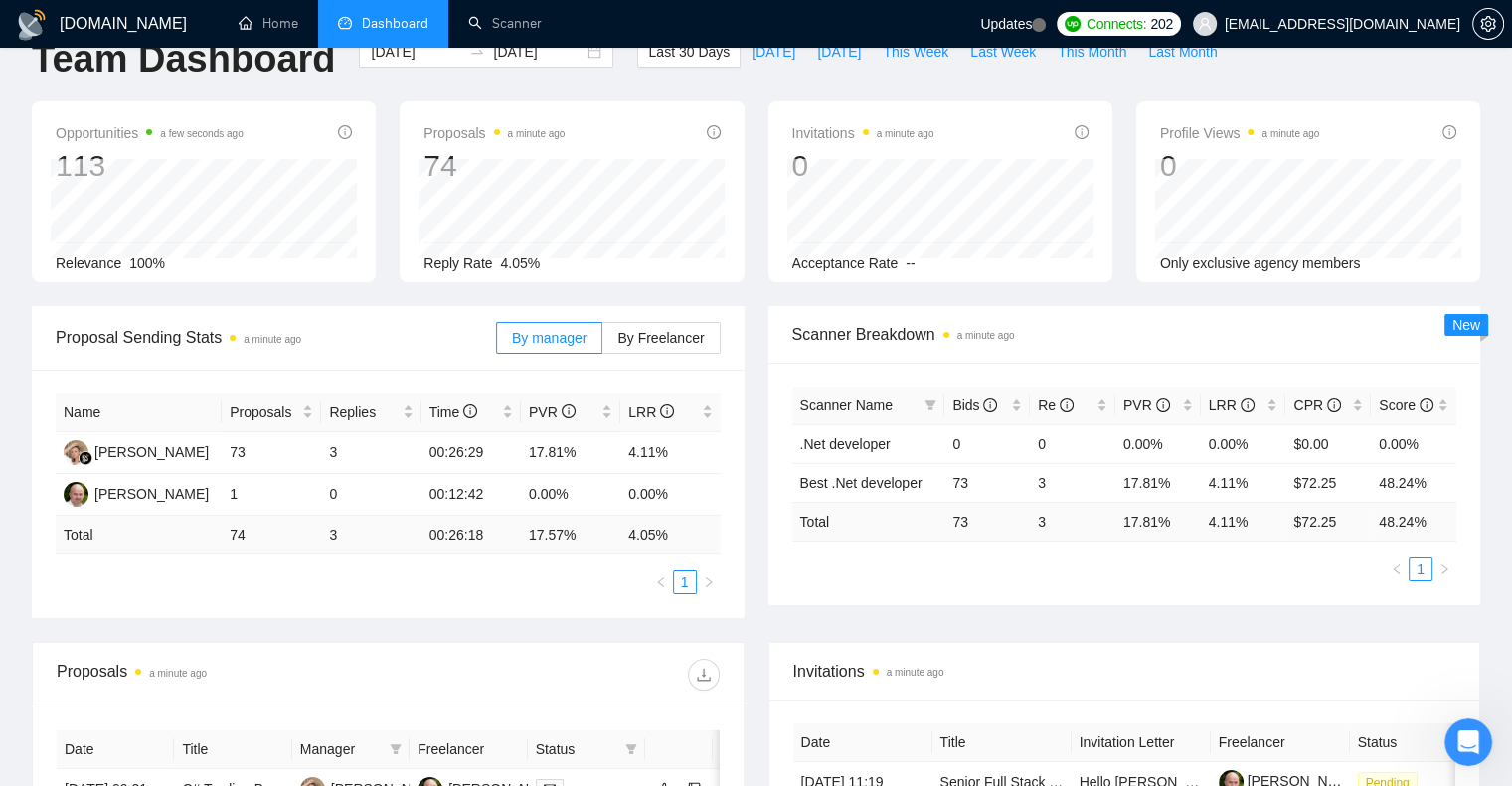 scroll, scrollTop: 0, scrollLeft: 0, axis: both 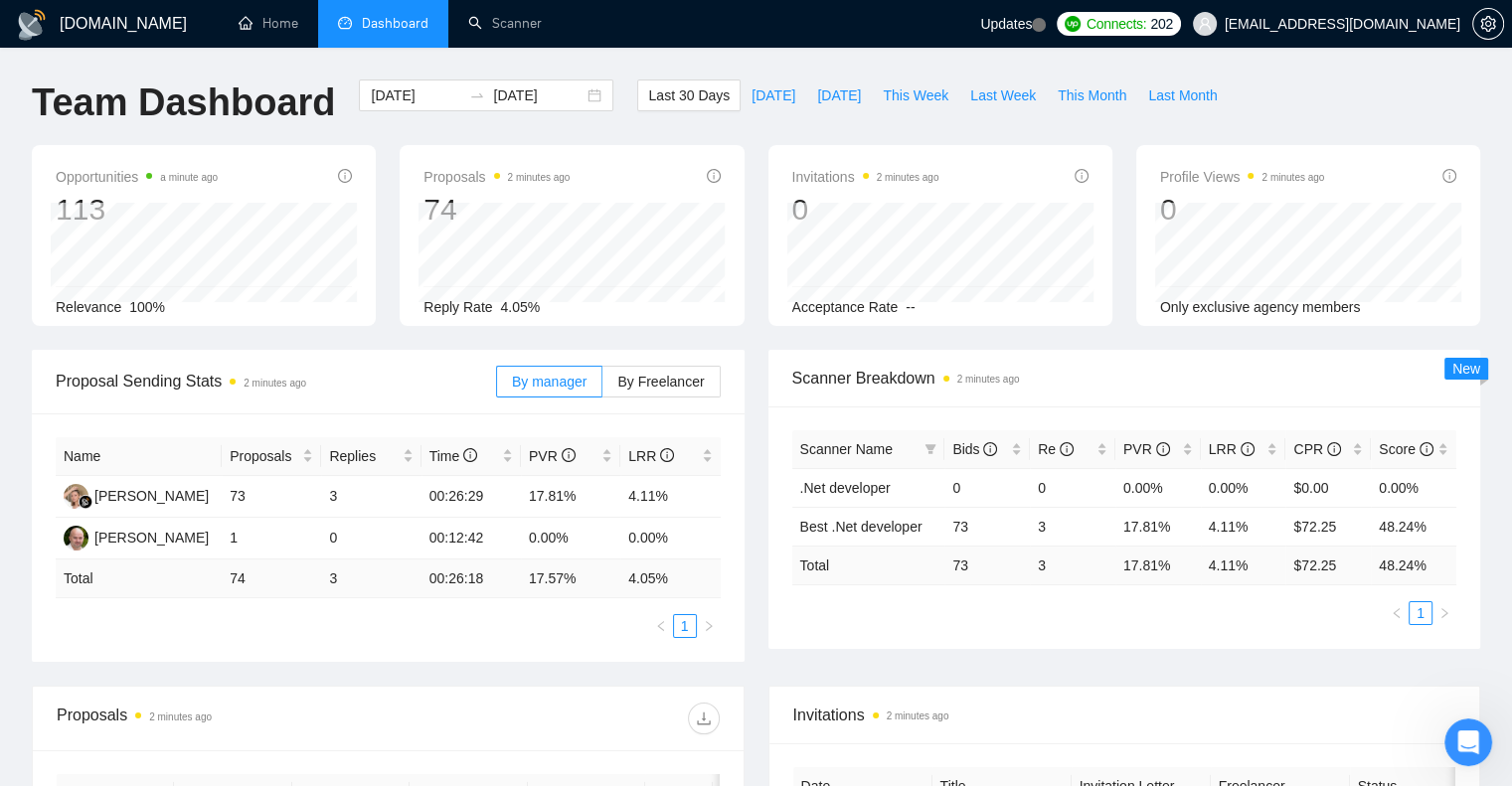 click on "Scanner Breakdown 2 minutes ago" at bounding box center (1124, 378) 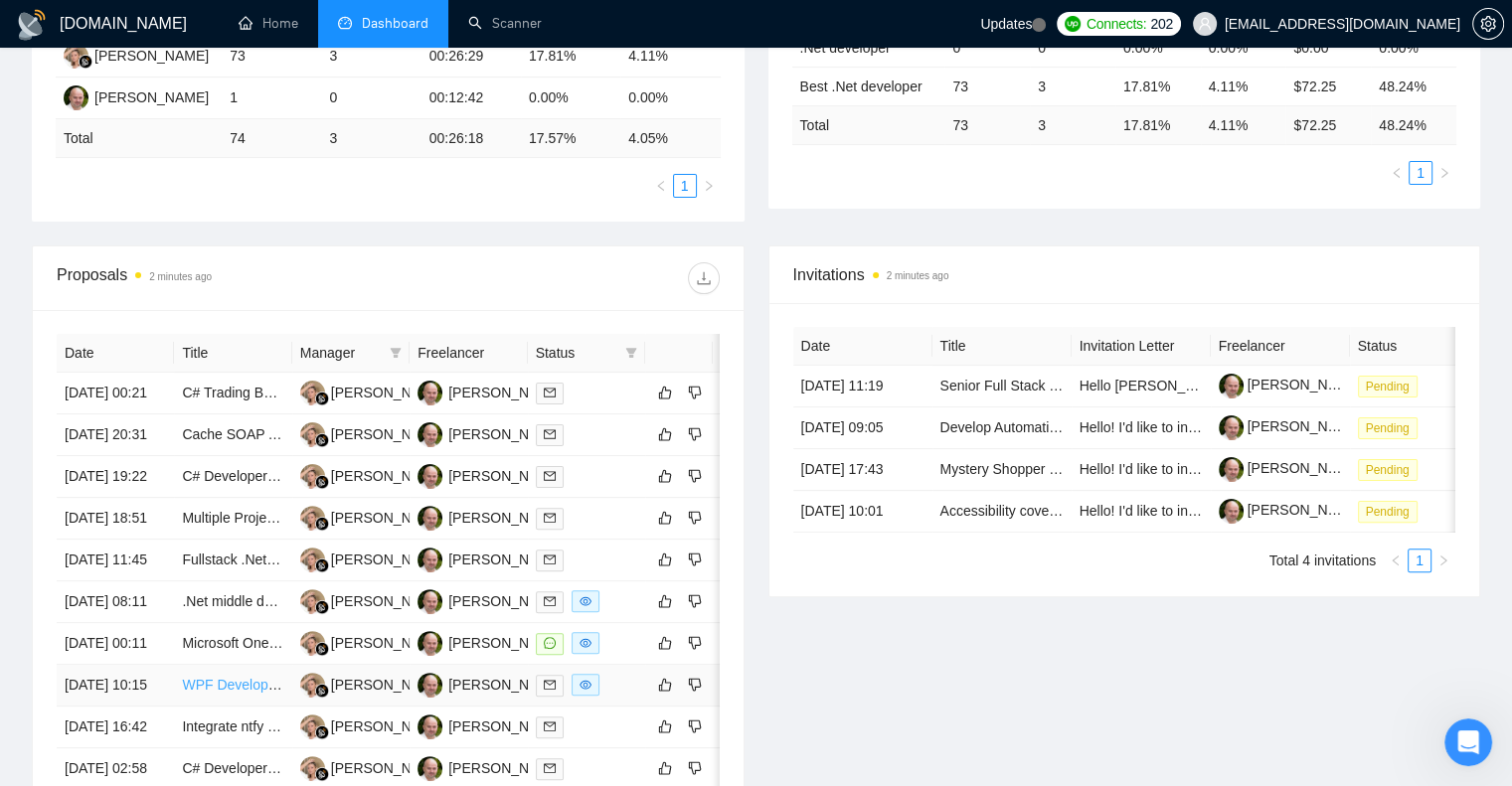 scroll, scrollTop: 397, scrollLeft: 0, axis: vertical 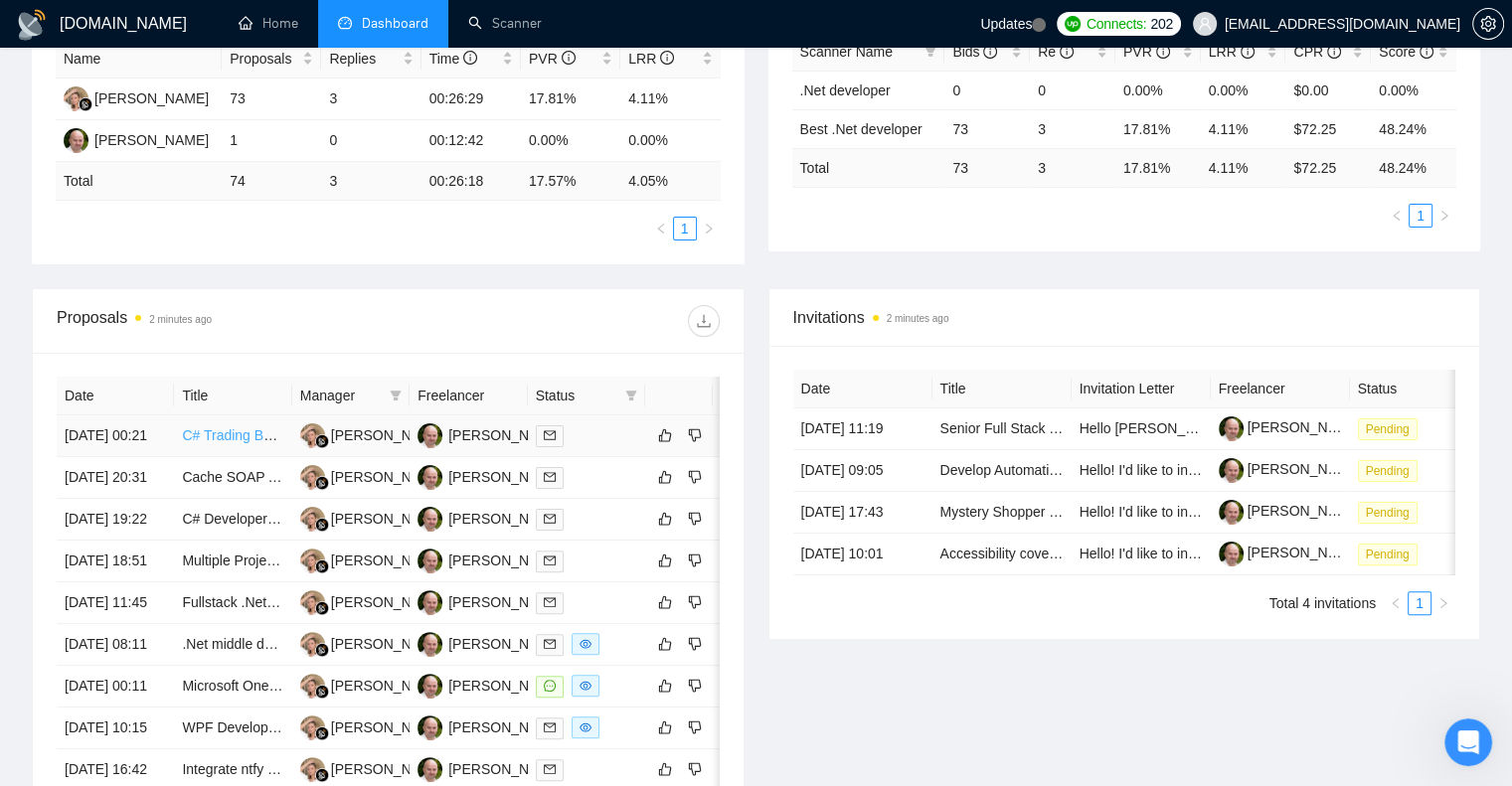 click on "C# Trading Bot Development for Multiple Platforms" at bounding box center (338, 435) 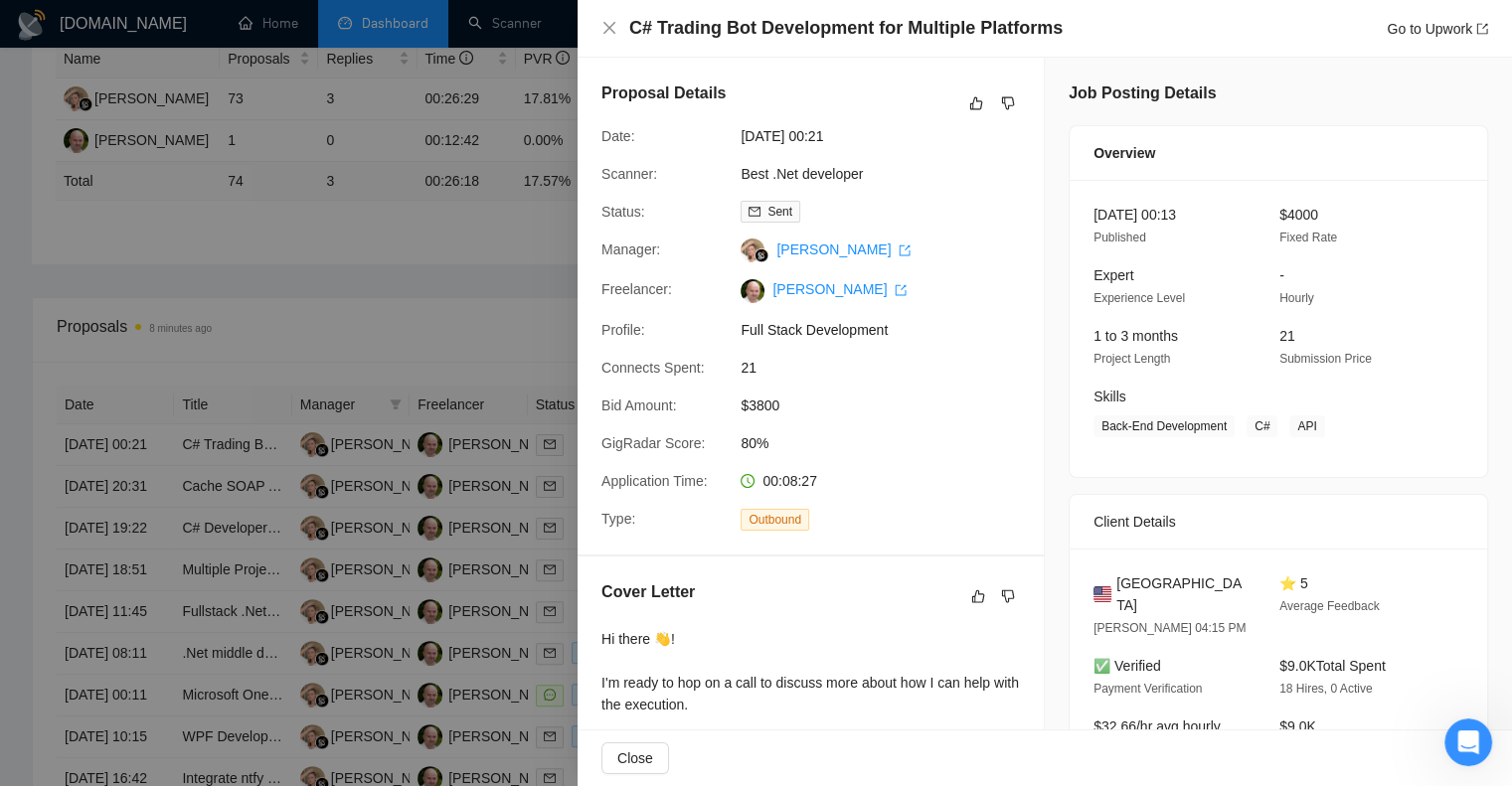 click on "C# Trading Bot Development for Multiple Platforms" at bounding box center [846, 28] 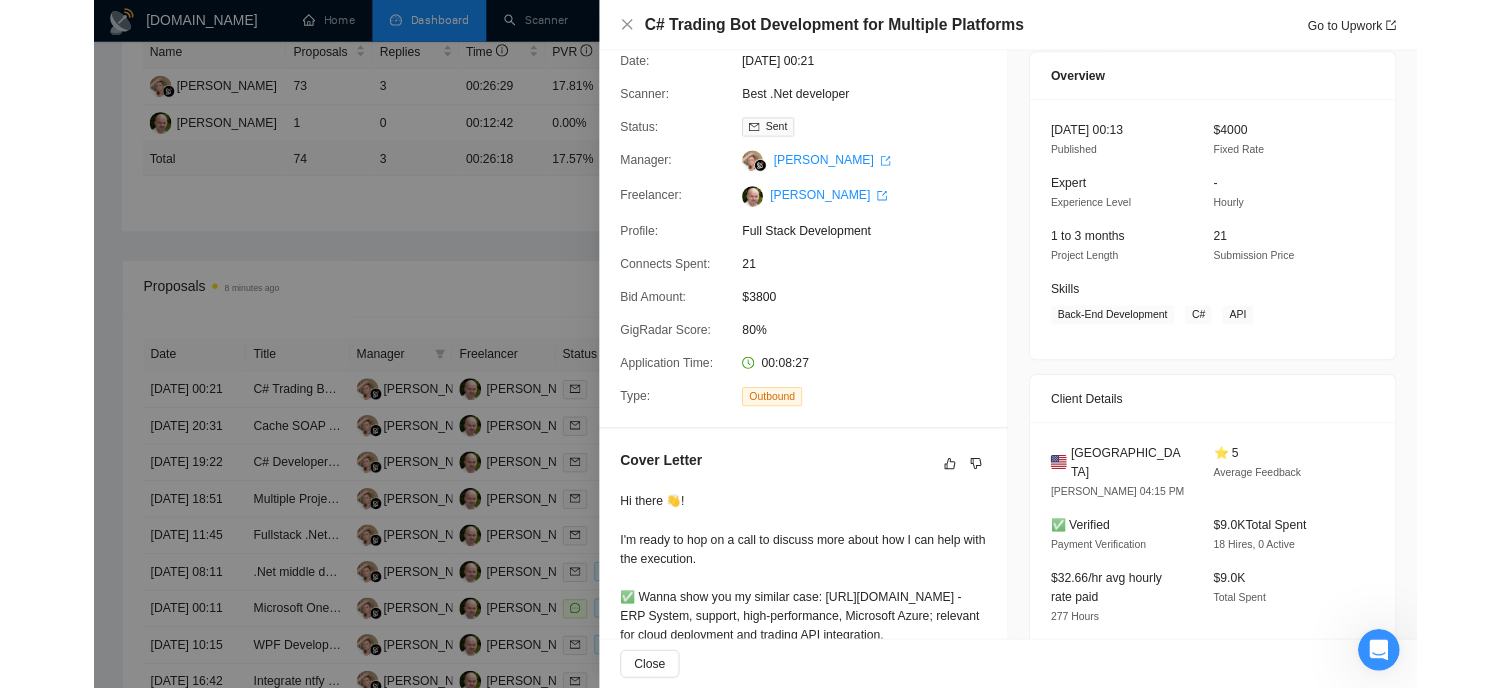 scroll, scrollTop: 0, scrollLeft: 0, axis: both 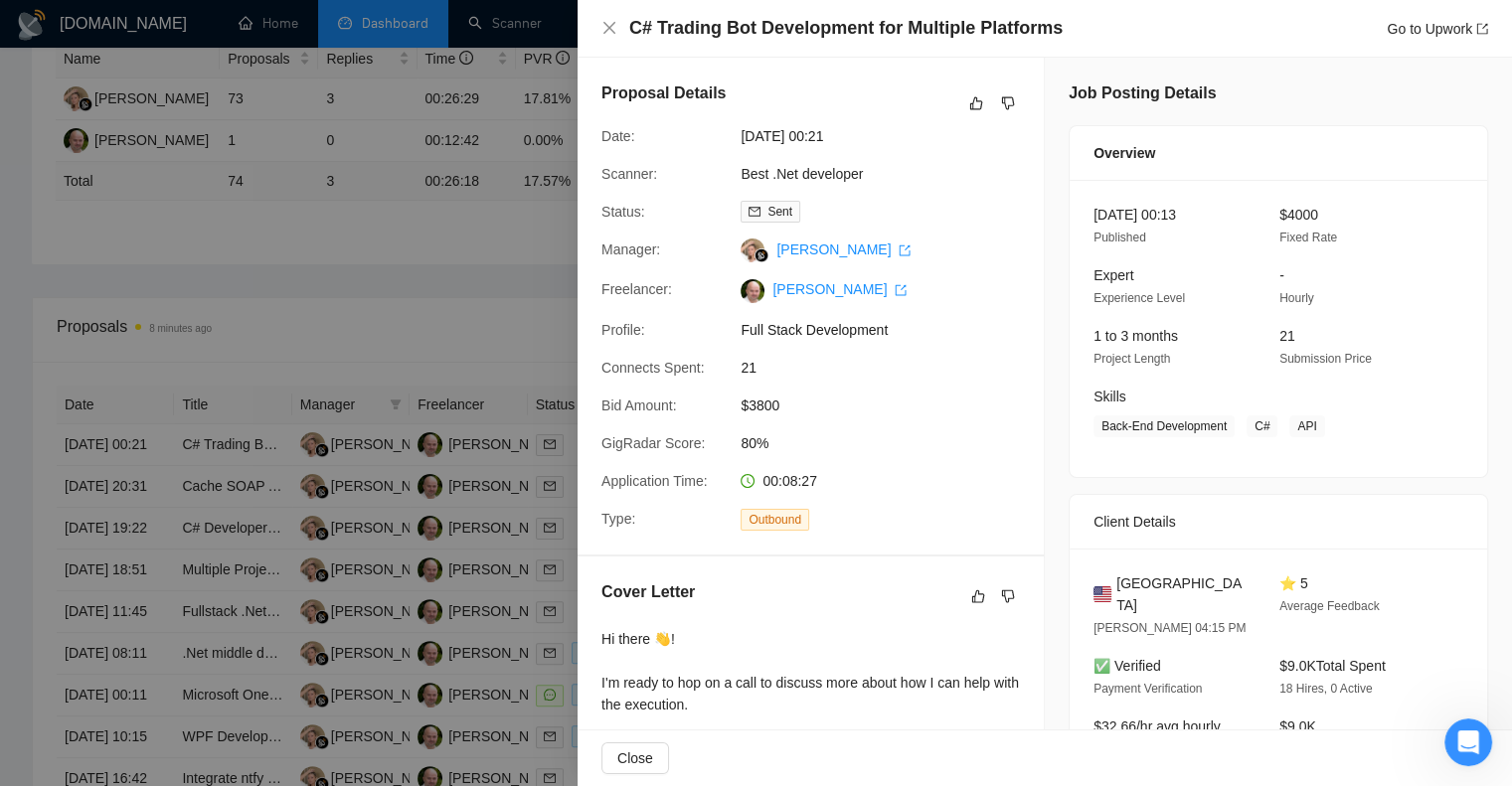 click on "Job Posting Details" at bounding box center [1142, 93] 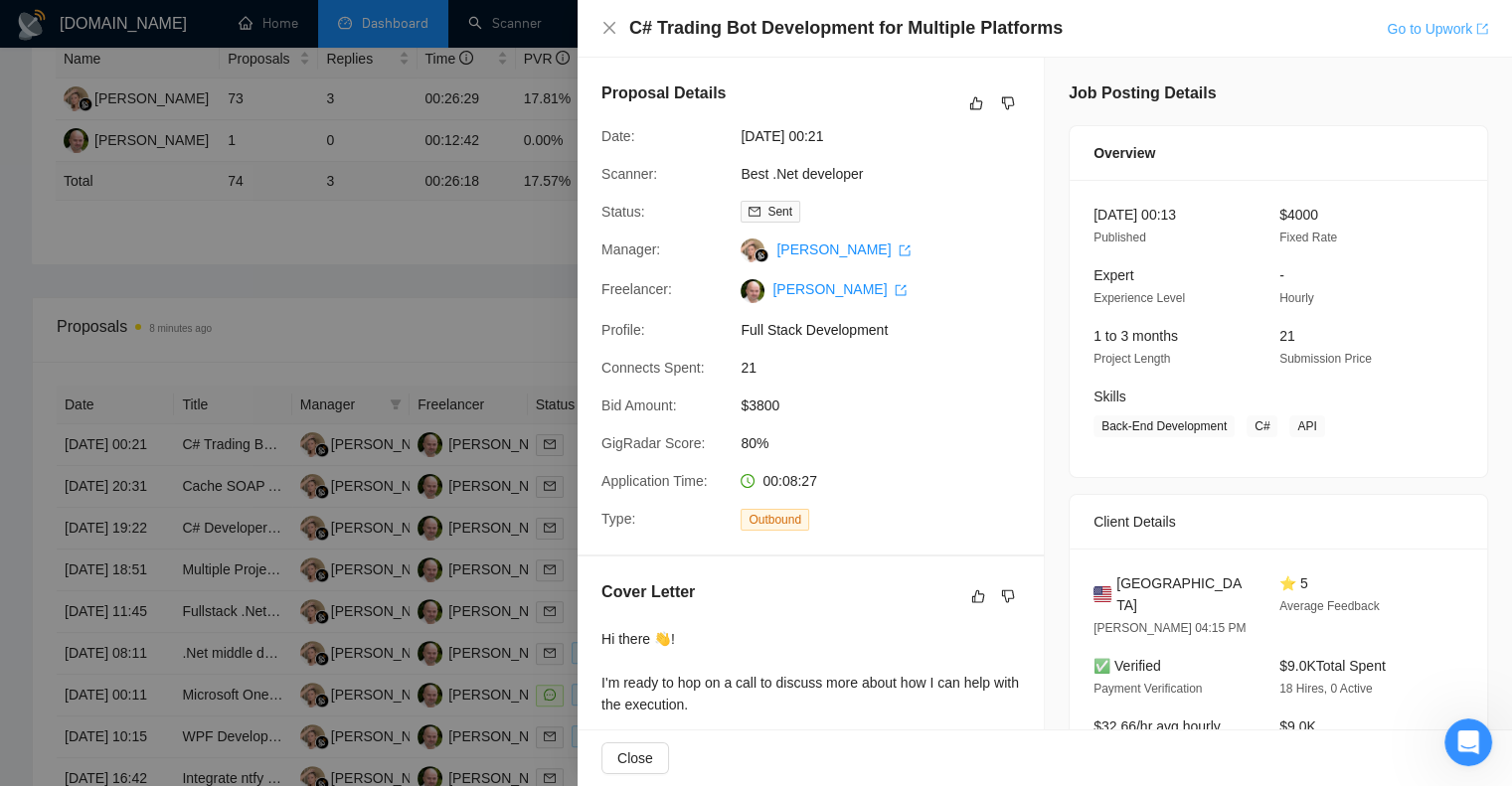 click on "Go to Upwork" at bounding box center (1437, 29) 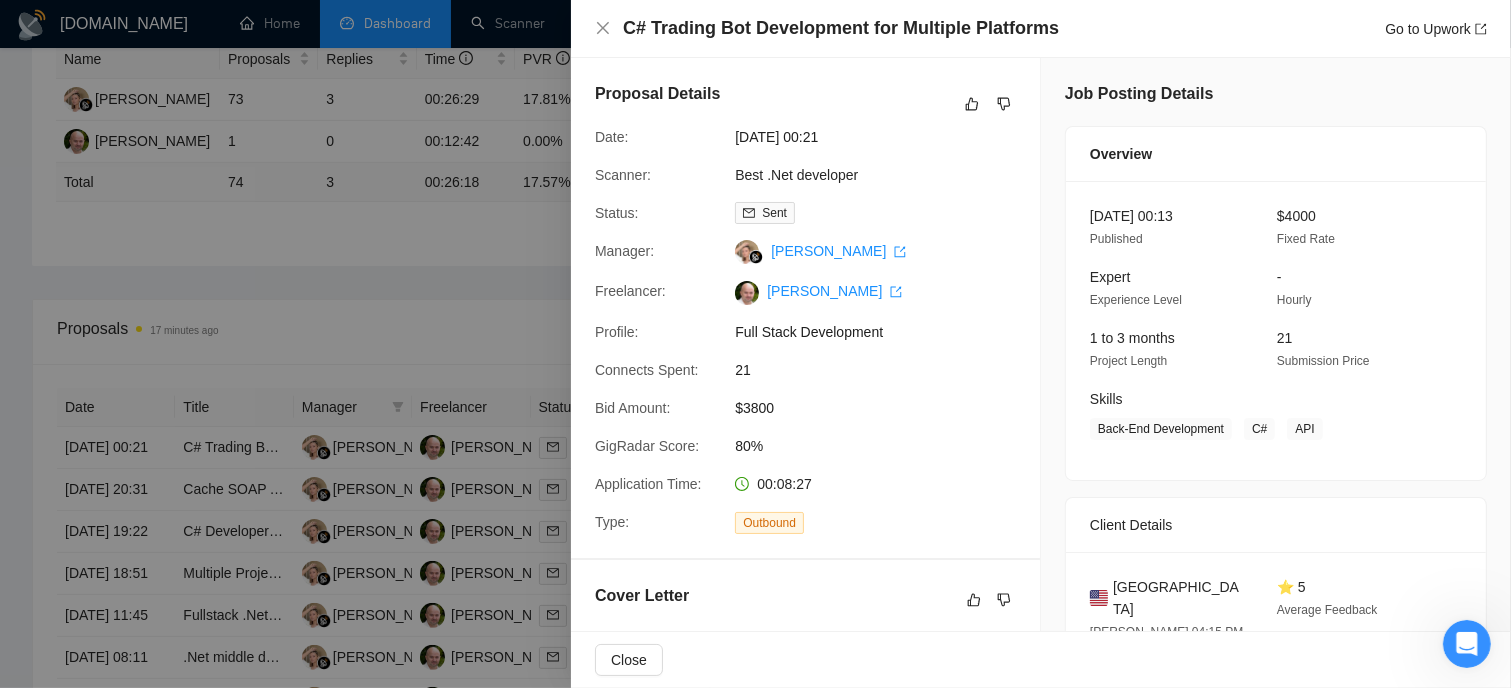 click at bounding box center [755, 344] 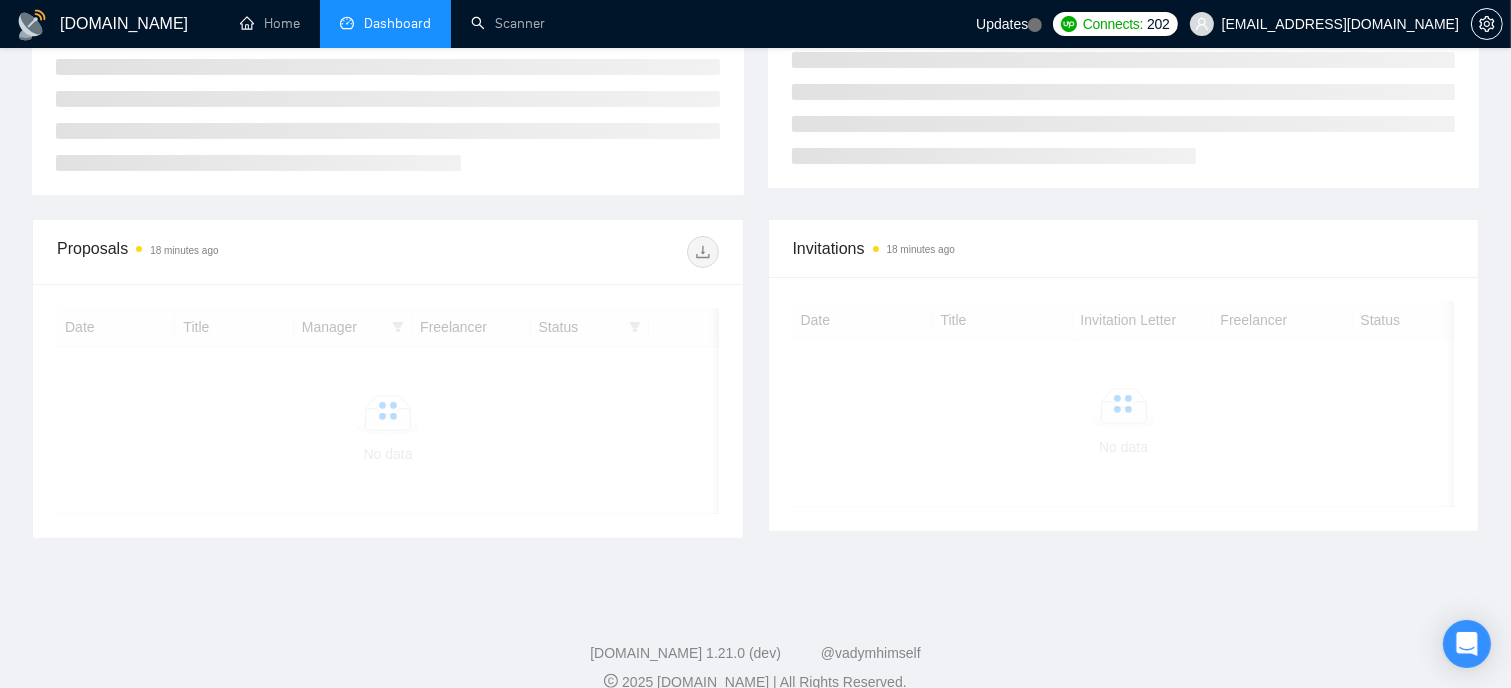 scroll, scrollTop: 423, scrollLeft: 0, axis: vertical 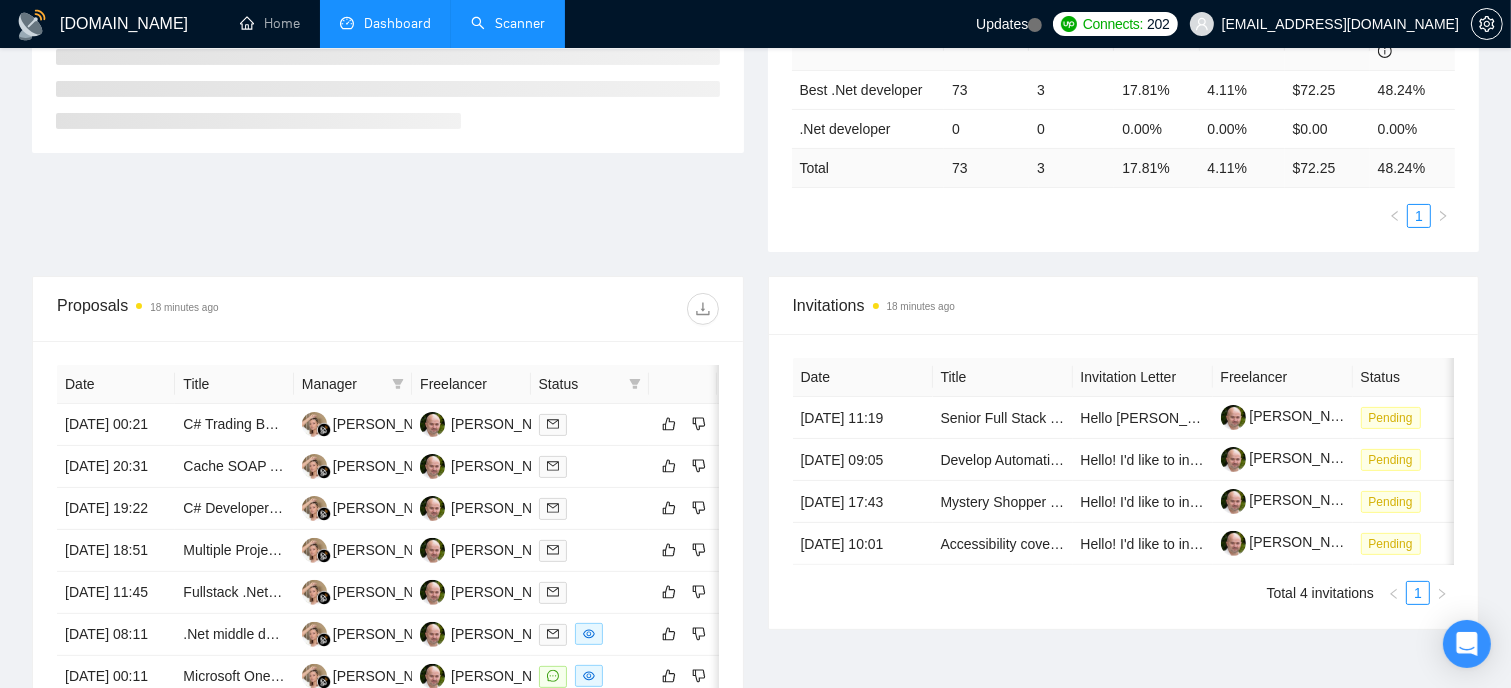 click on "Scanner" at bounding box center (508, 23) 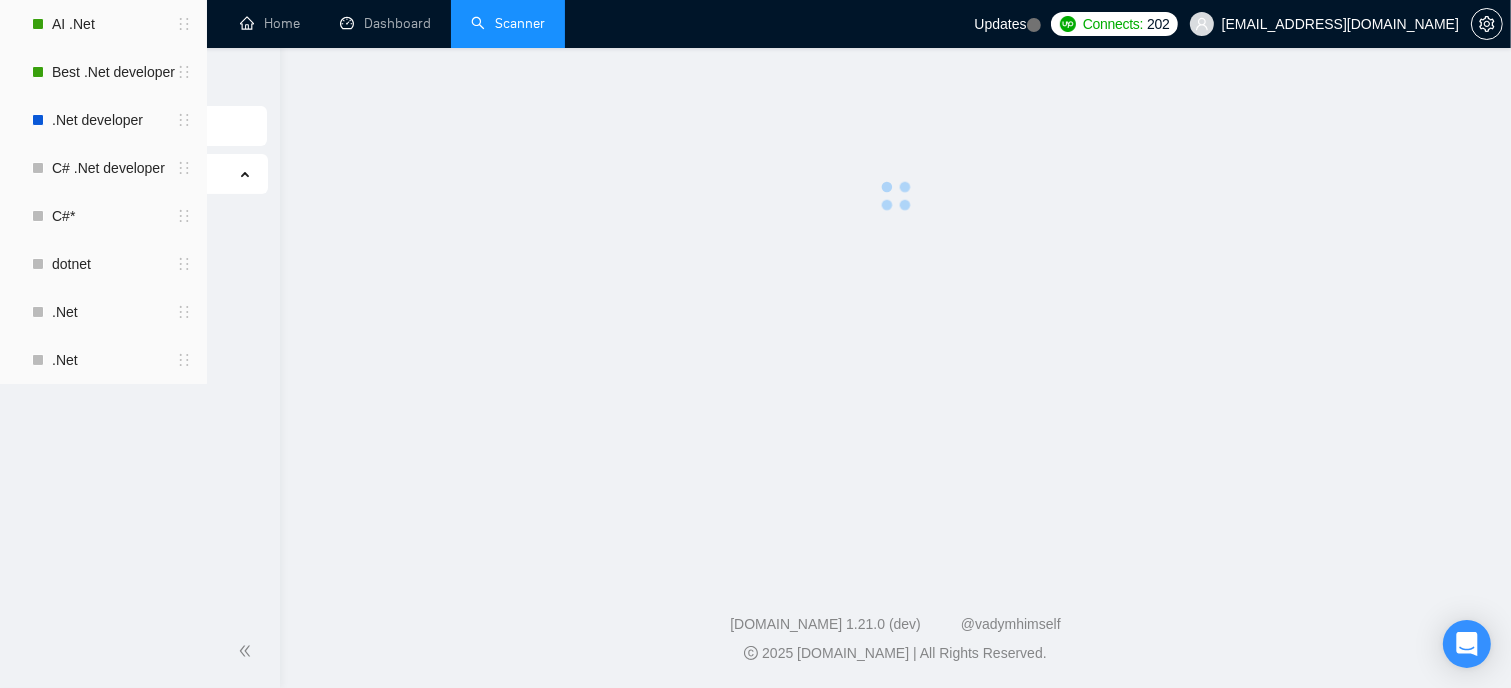 scroll, scrollTop: 0, scrollLeft: 0, axis: both 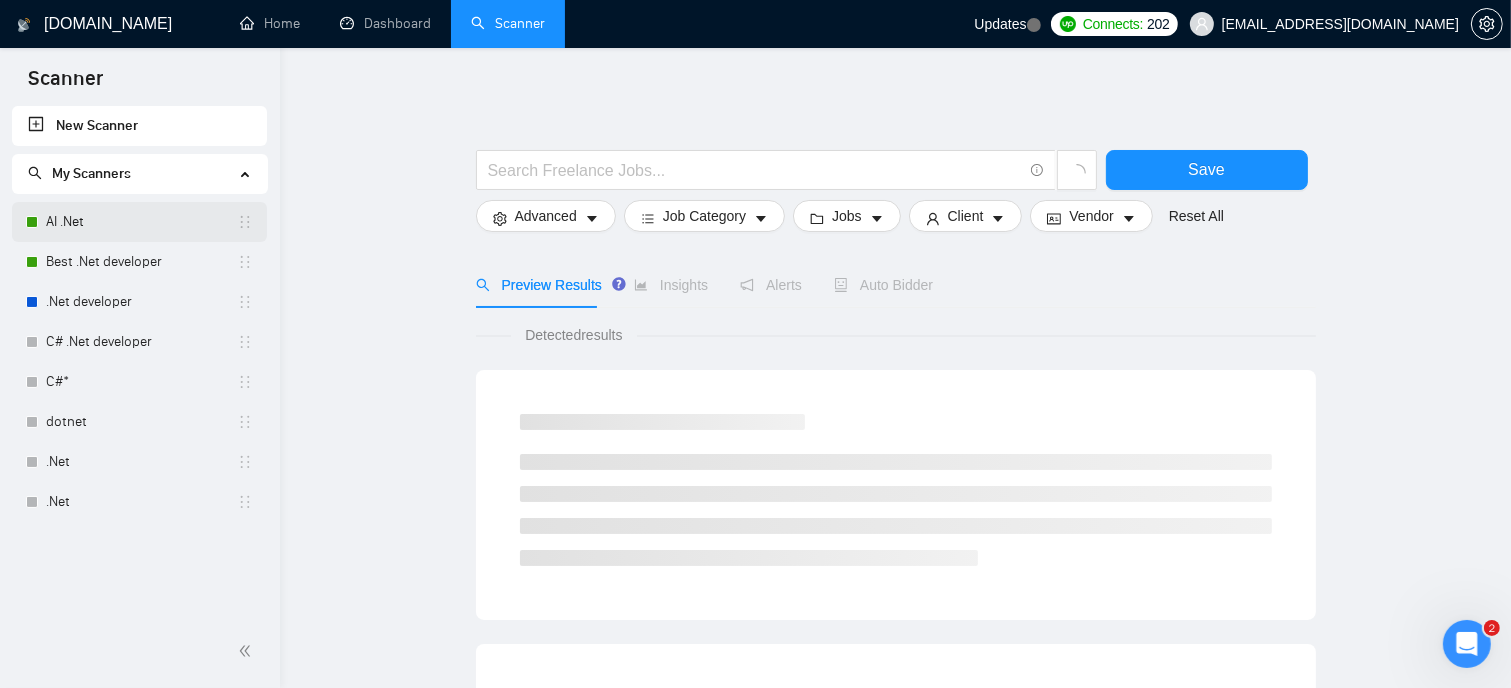 click on "AI .Net" at bounding box center (141, 222) 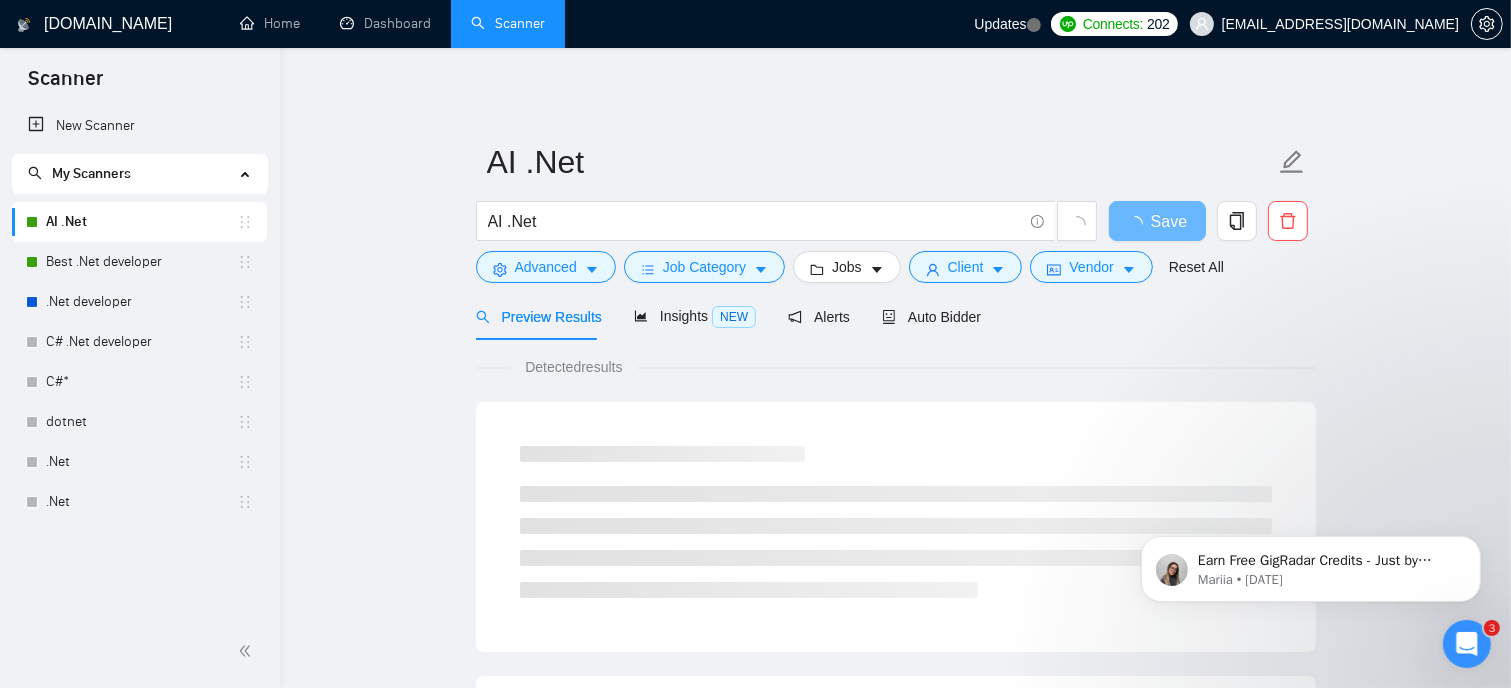 scroll, scrollTop: 0, scrollLeft: 0, axis: both 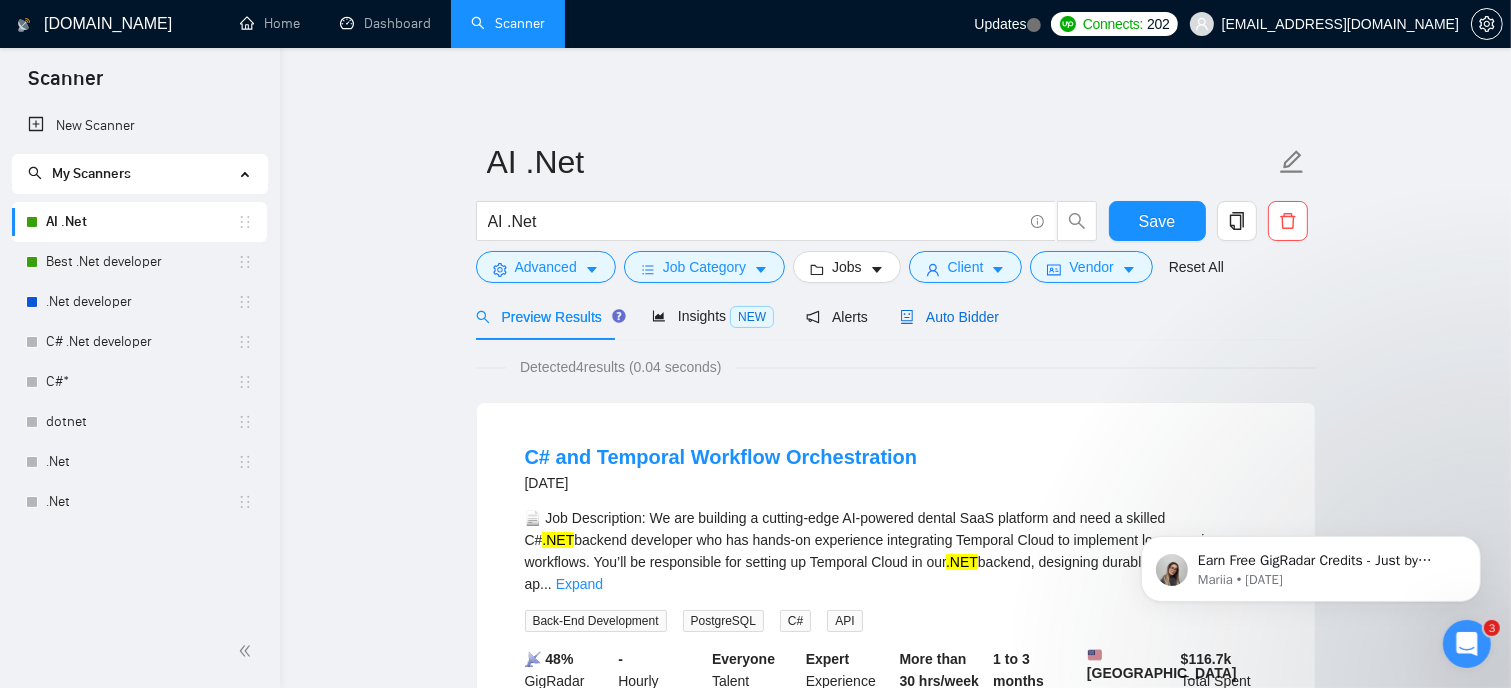 click on "Auto Bidder" at bounding box center (949, 317) 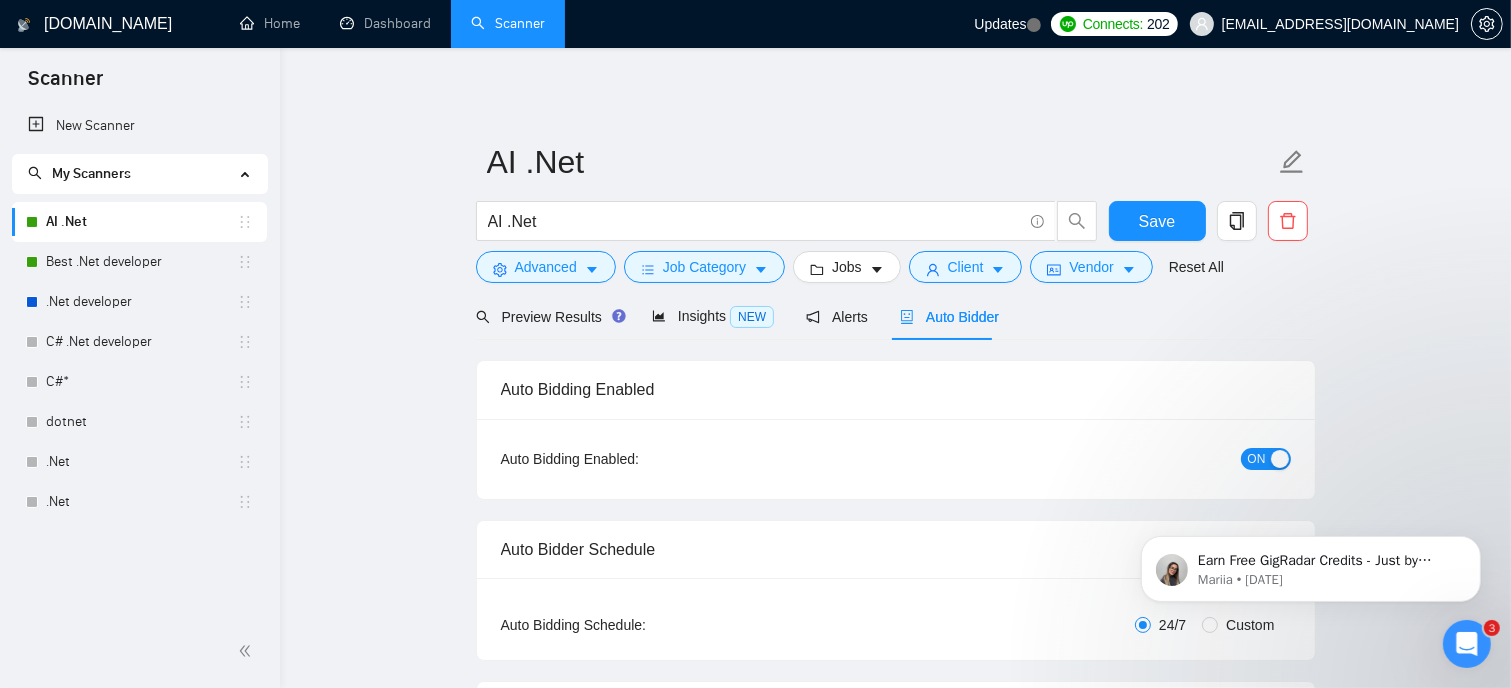 type 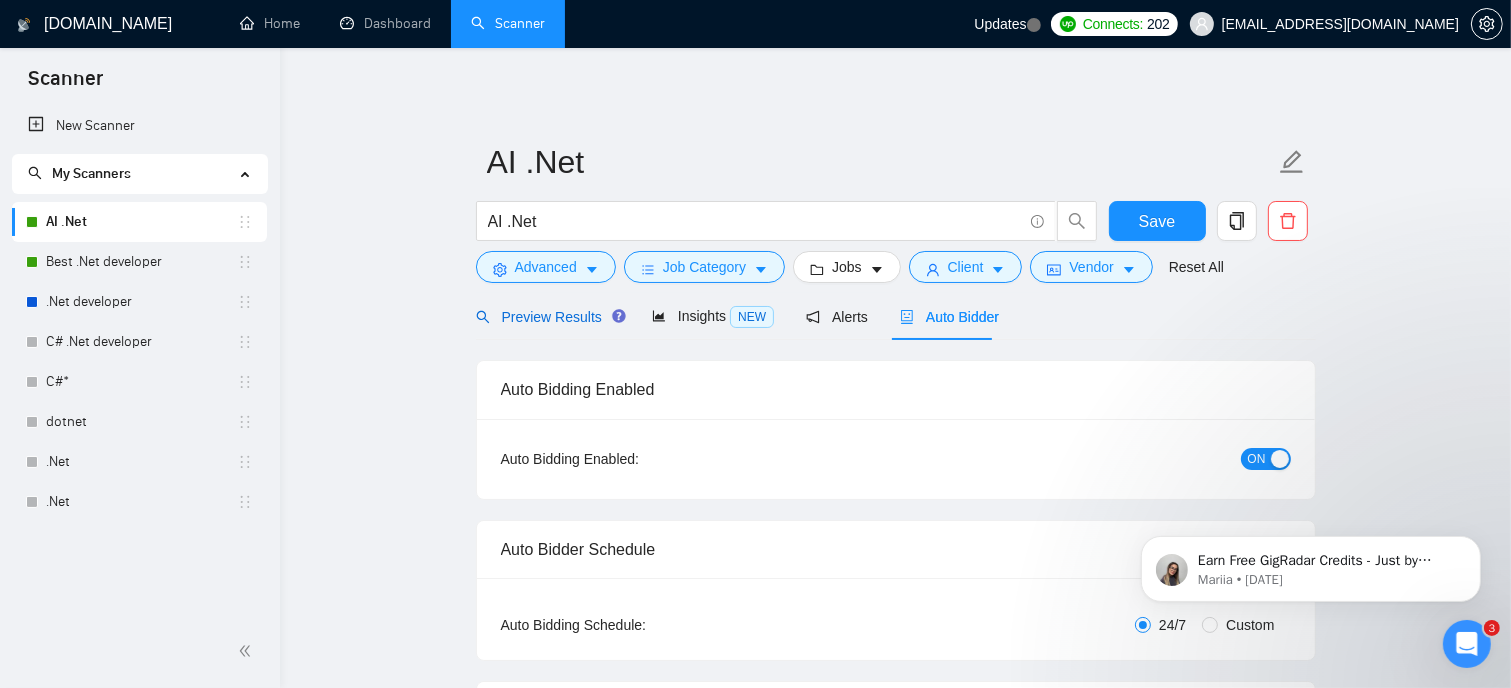 click on "Preview Results" at bounding box center (548, 317) 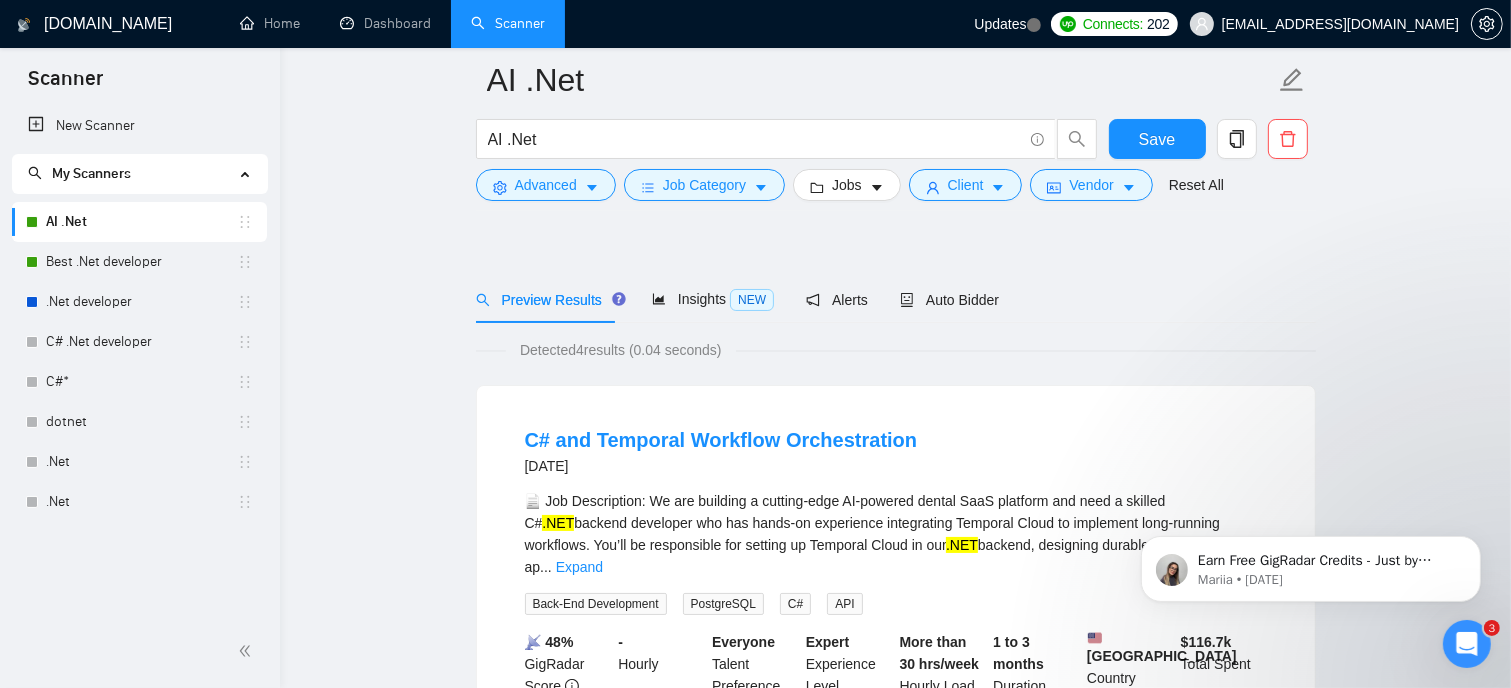 scroll, scrollTop: 0, scrollLeft: 0, axis: both 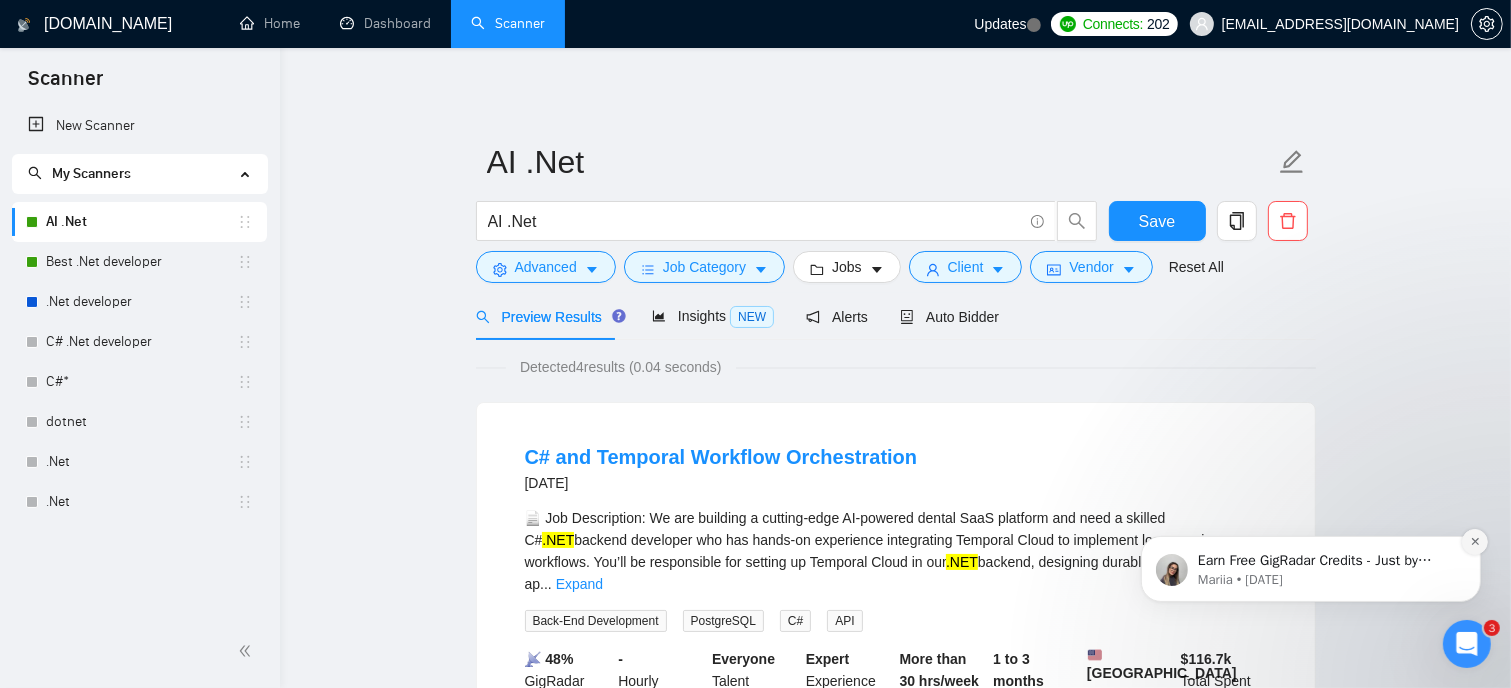 click 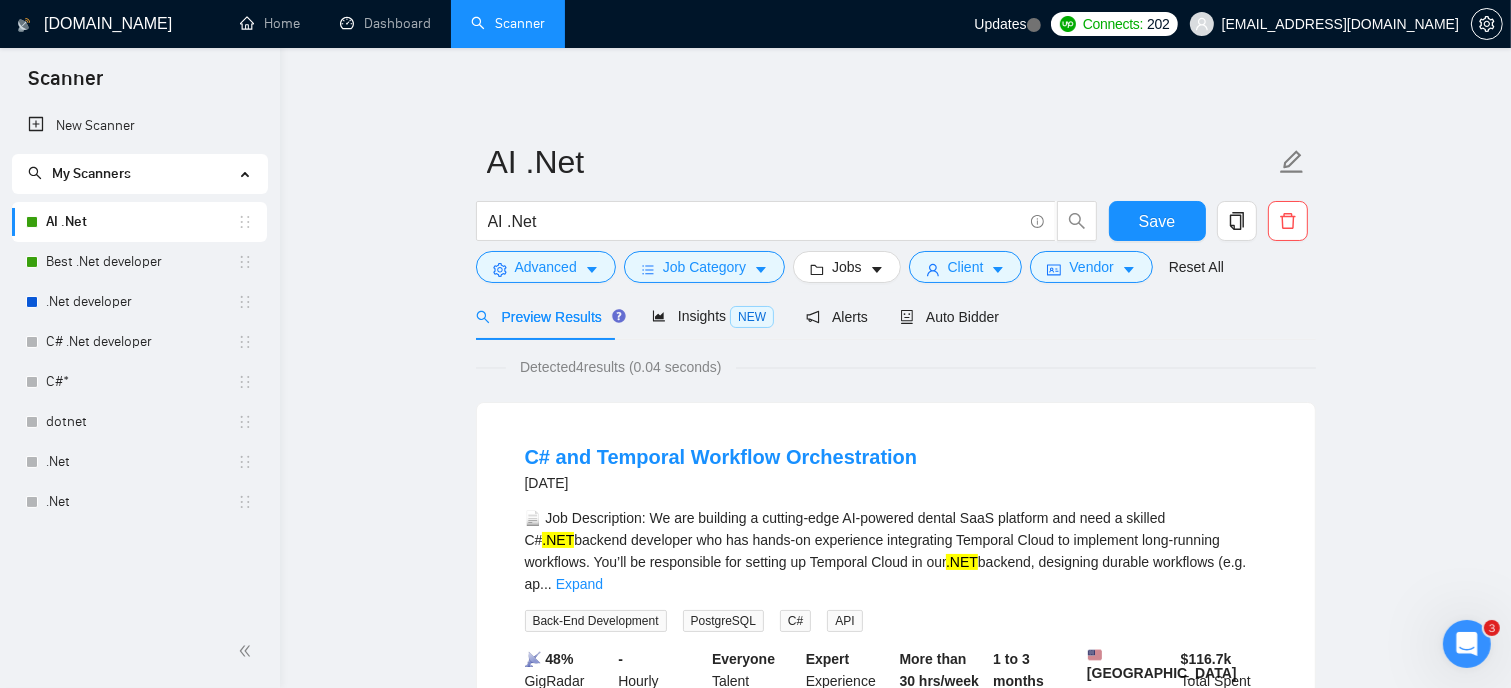 click on "Detected   4  results   (0.04 seconds)" at bounding box center (896, 367) 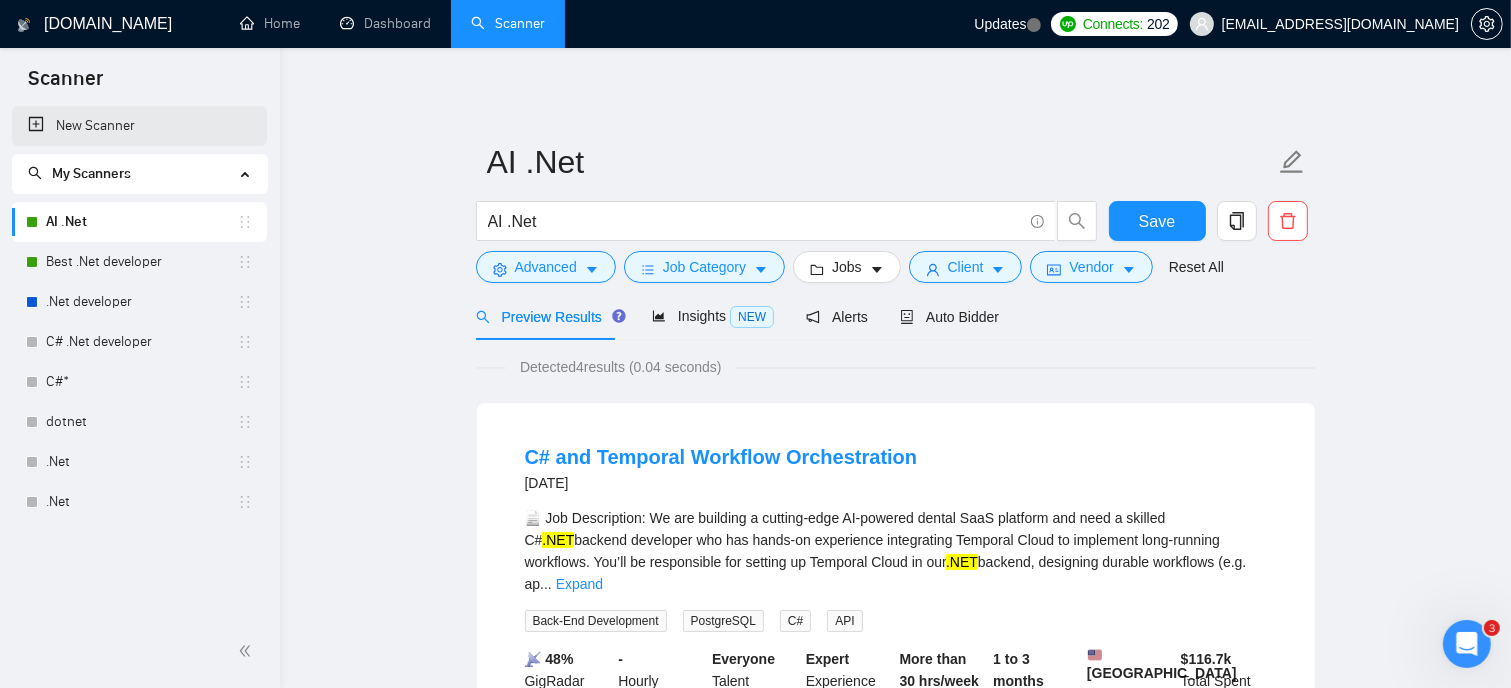 click on "New Scanner" at bounding box center (139, 126) 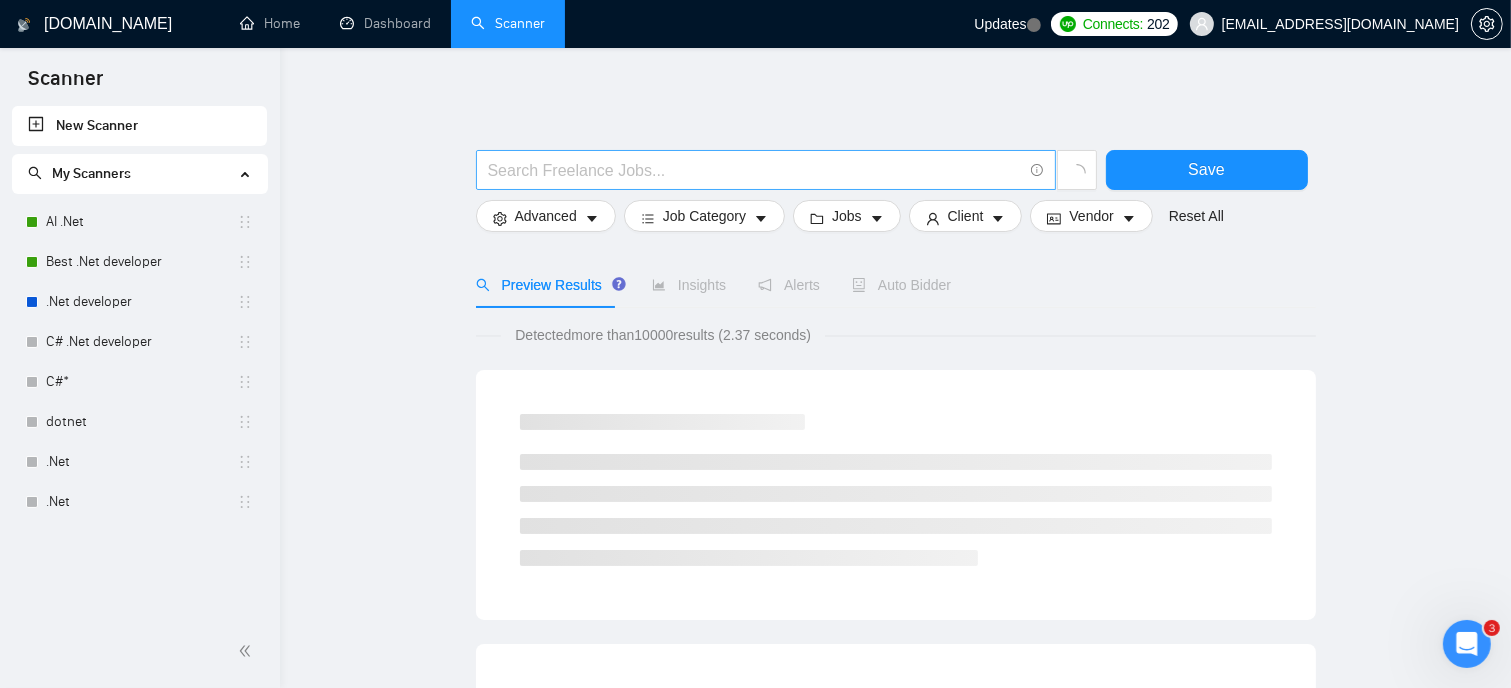 click at bounding box center (755, 170) 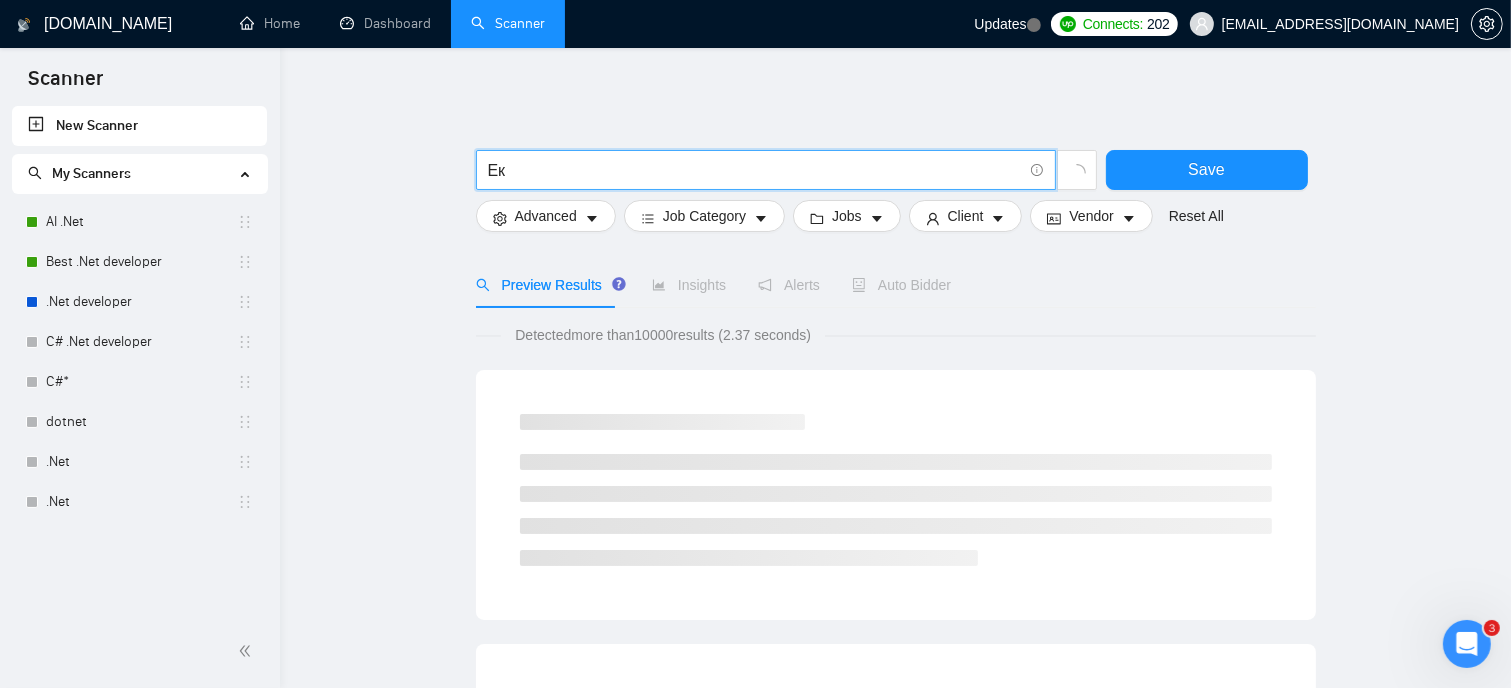 type on "Е" 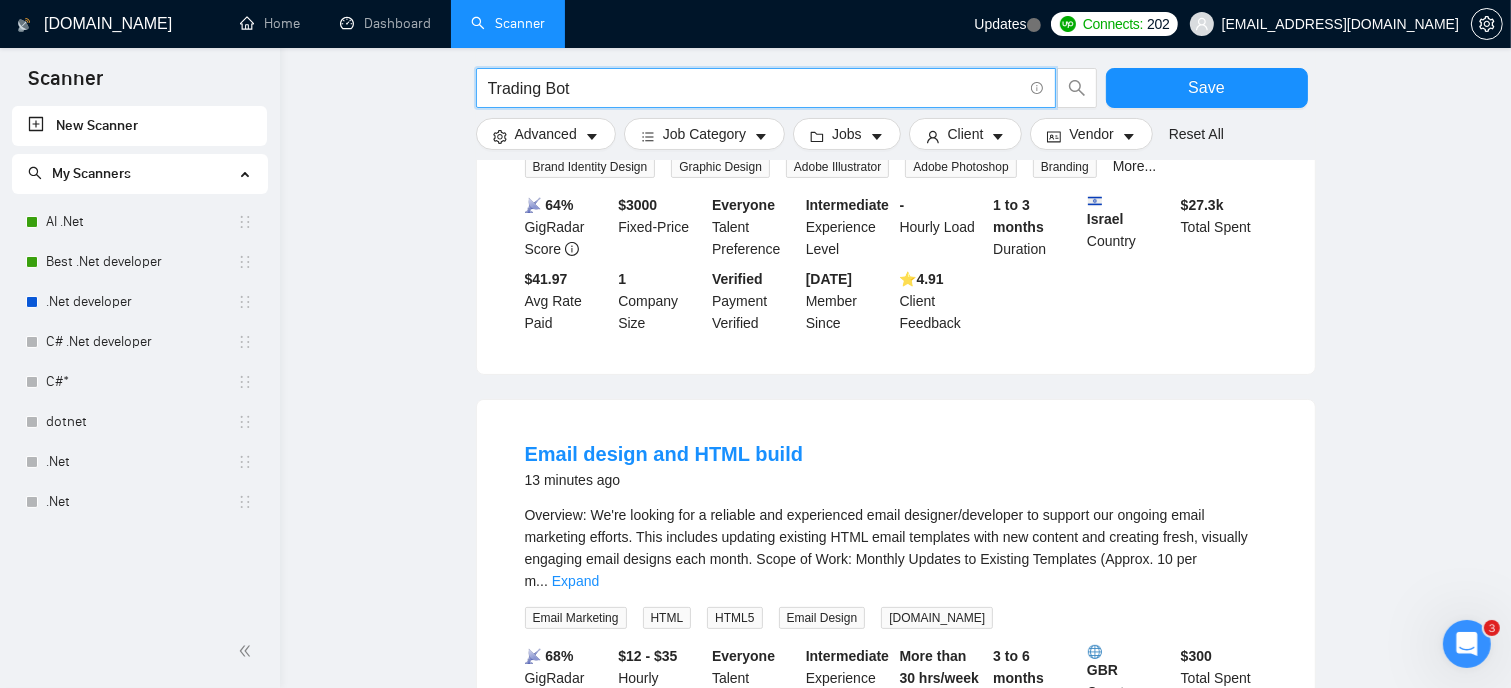 scroll, scrollTop: 500, scrollLeft: 0, axis: vertical 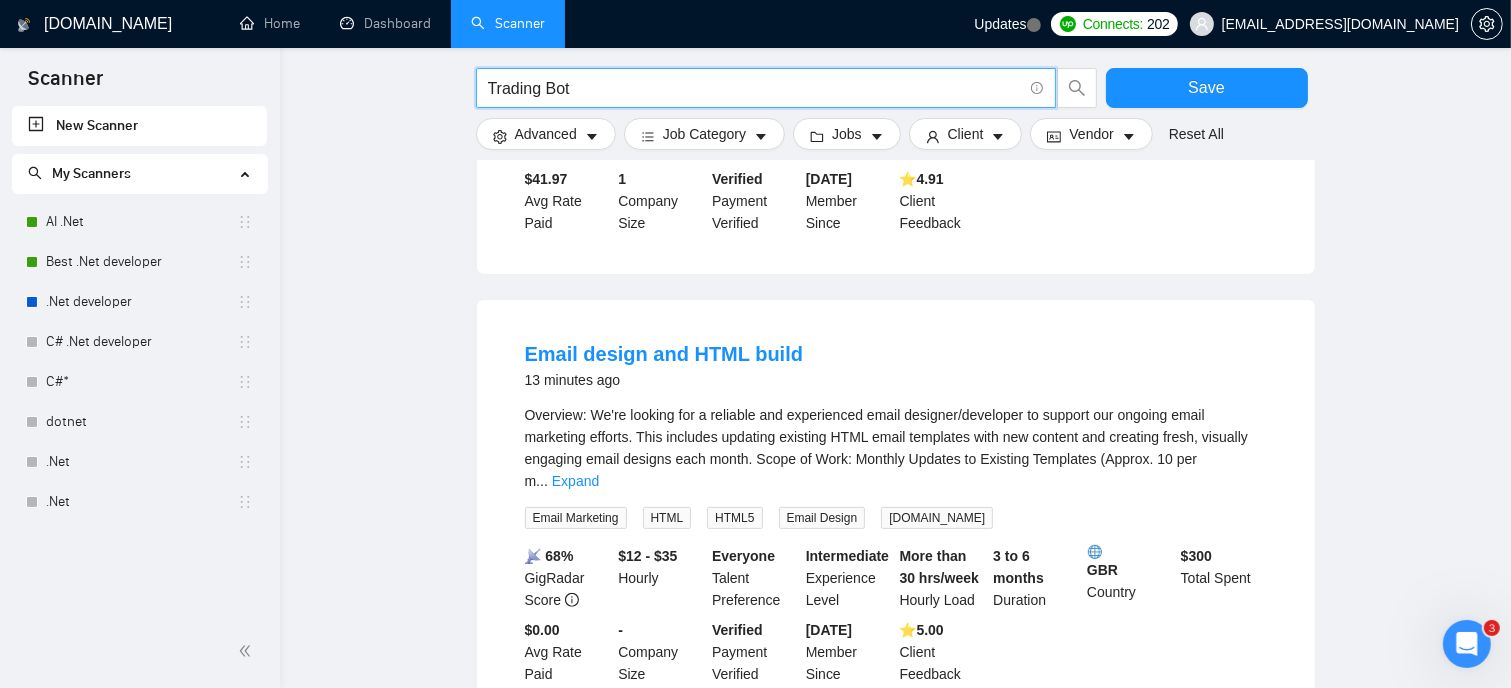 type on "Trading Bot" 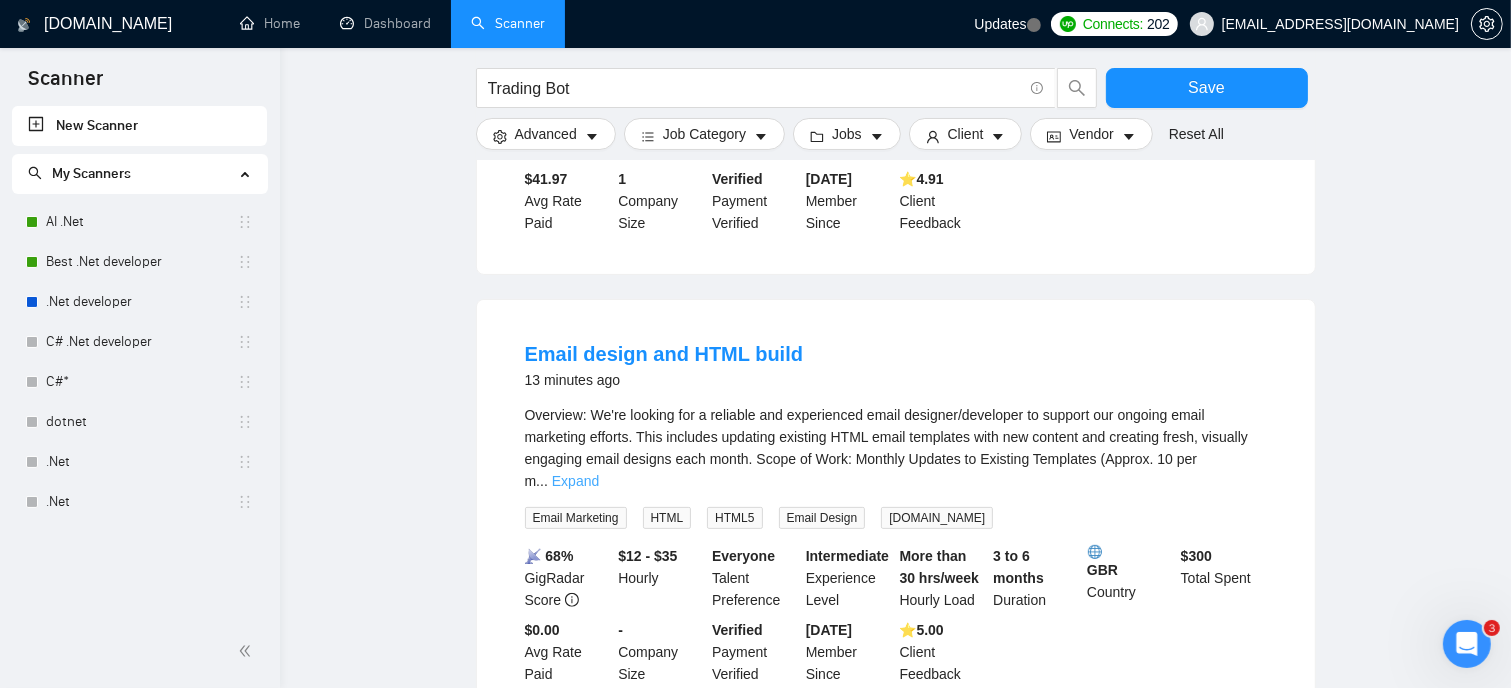 click on "Expand" at bounding box center [575, 481] 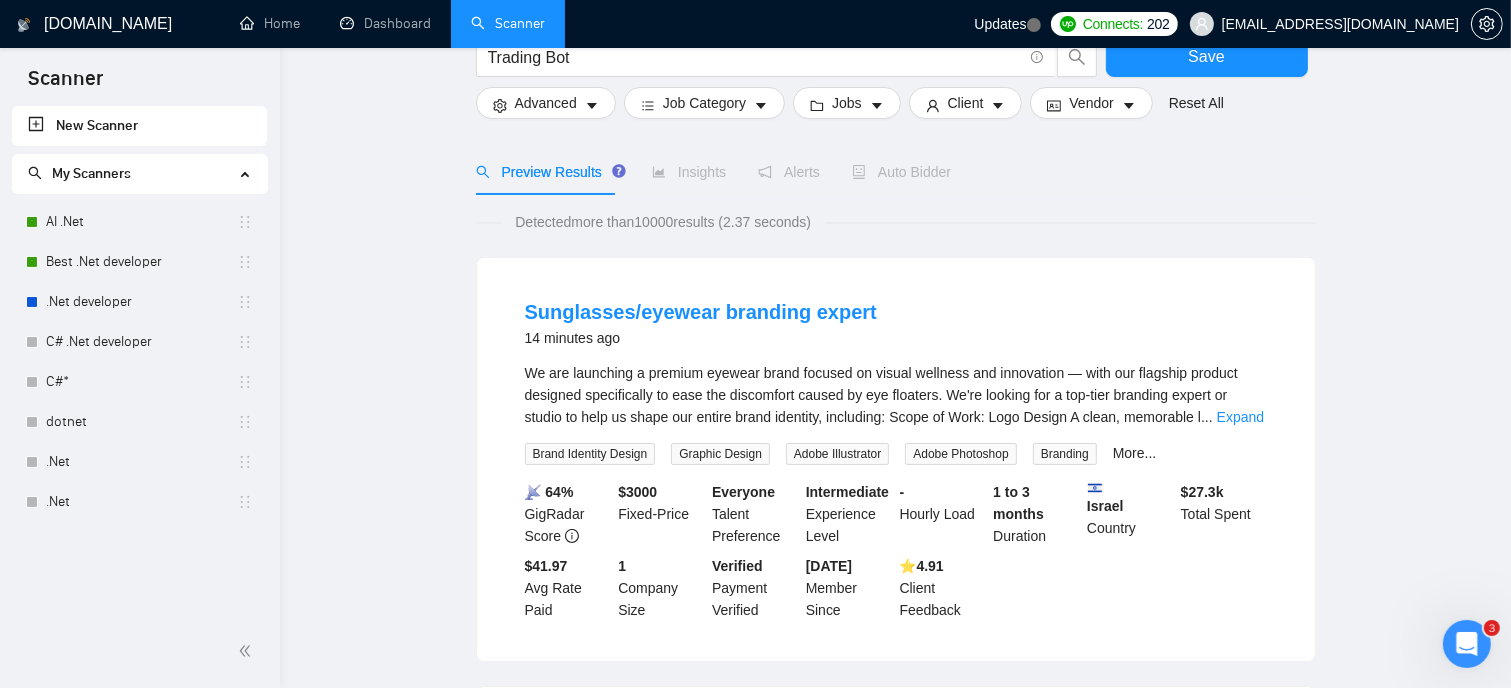 scroll, scrollTop: 0, scrollLeft: 0, axis: both 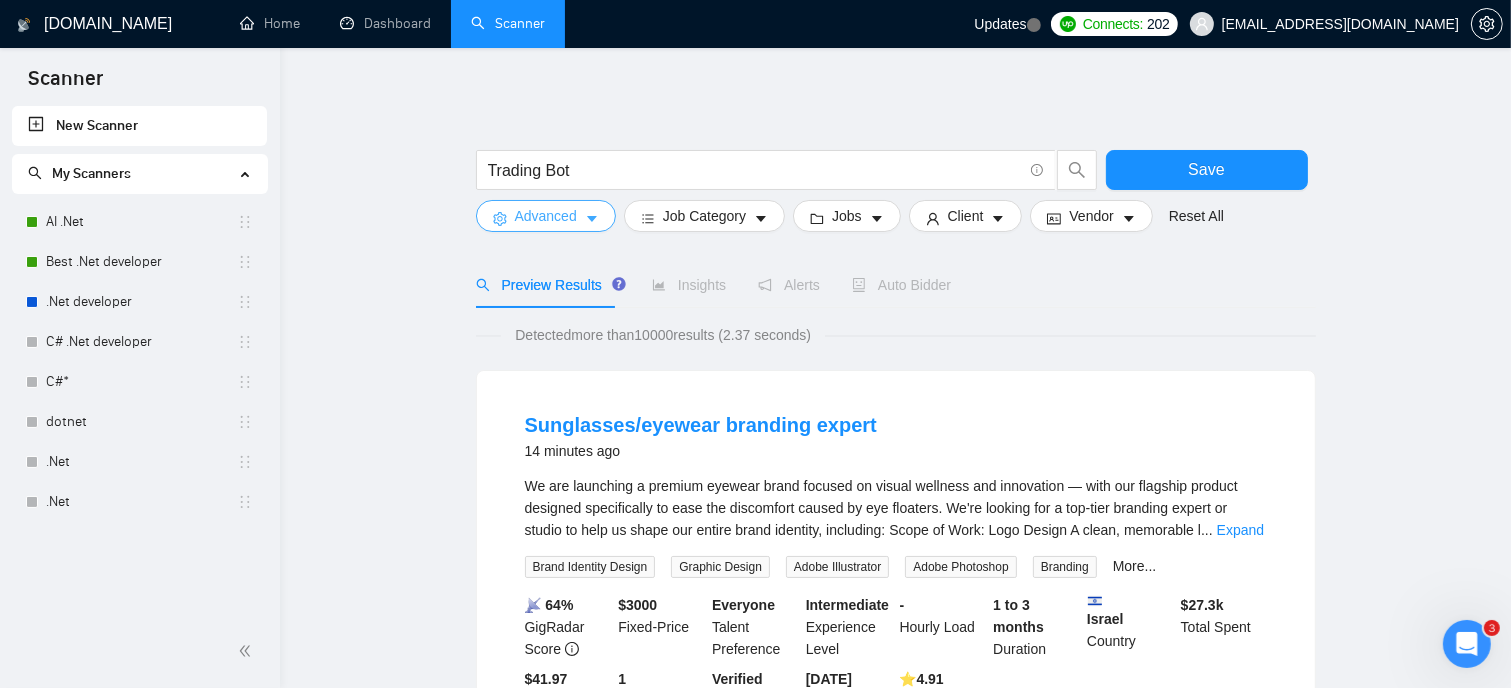 click on "Advanced" at bounding box center (546, 216) 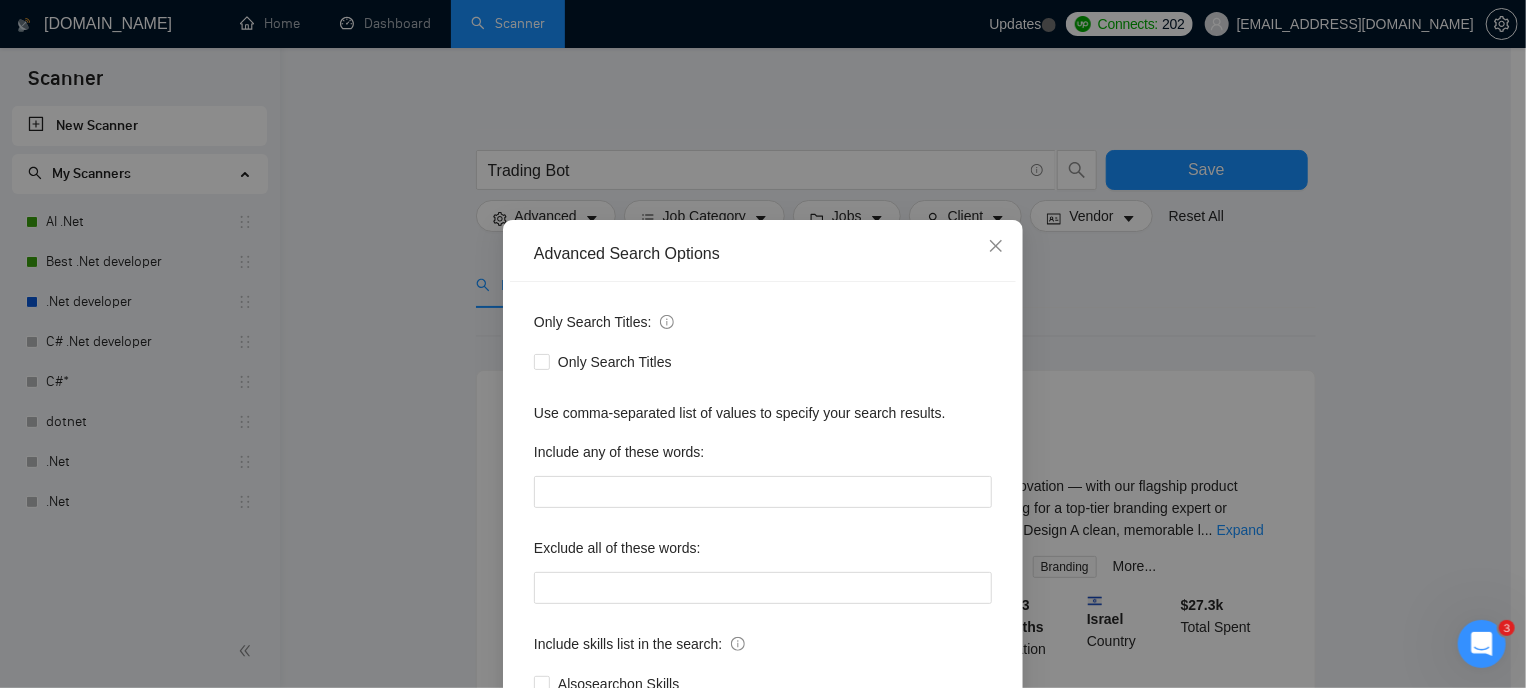 click on "Advanced Search Options Only Search Titles:   Only Search Titles Use comma-separated list of values to specify your search results. Include any of these words: Exclude all of these words: Include skills list in the search:   Also  search  on Skills Reset OK" at bounding box center (763, 344) 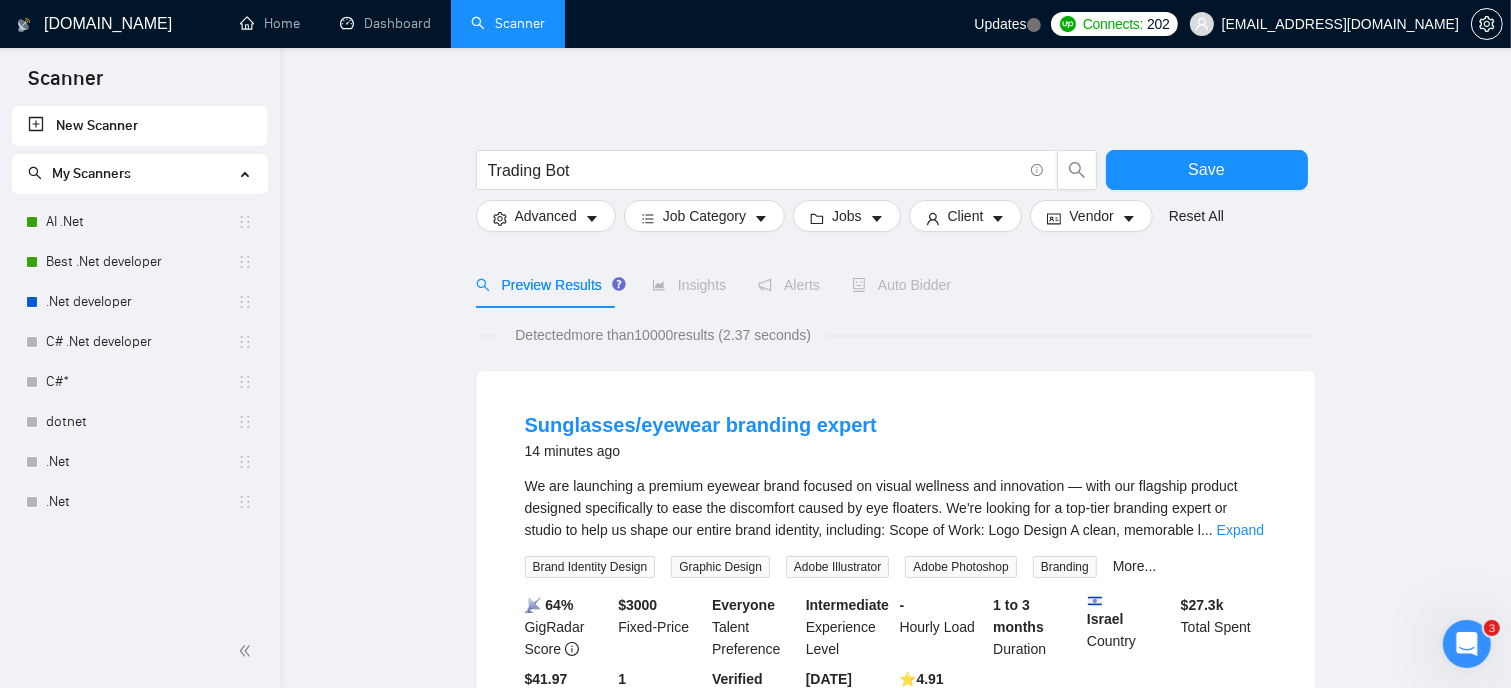 click on "Trading Bot Save Advanced   Job Category   Jobs   Client   Vendor   Reset All Preview Results Insights Alerts Auto Bidder Detected  more than   10000  results   (2.37 seconds) Sunglasses/eyewear branding expert 14 minutes ago We are launching a premium eyewear brand focused on visual wellness and innovation — with our flagship product designed specifically to ease the discomfort caused by eye floaters.
We're looking for a top-tier branding expert or studio to help us shape our entire brand identity, including:
Scope of Work:
Logo Design
A clean, memorable l ... Expand Brand Identity Design Graphic Design Adobe Illustrator Adobe Photoshop Branding More... 📡   64% GigRadar Score   $ 3000 Fixed-Price Everyone Talent Preference Intermediate Experience Level - Hourly Load 1 to 3 months Duration   Israel Country $ 27.3k Total Spent $41.97 Avg Rate Paid 1 Company Size Verified Payment Verified [DATE] Member Since ⭐️  4.91 Client Feedback Email design and HTML build 14 minutes ago Email Marketing HTML" at bounding box center [895, 1430] 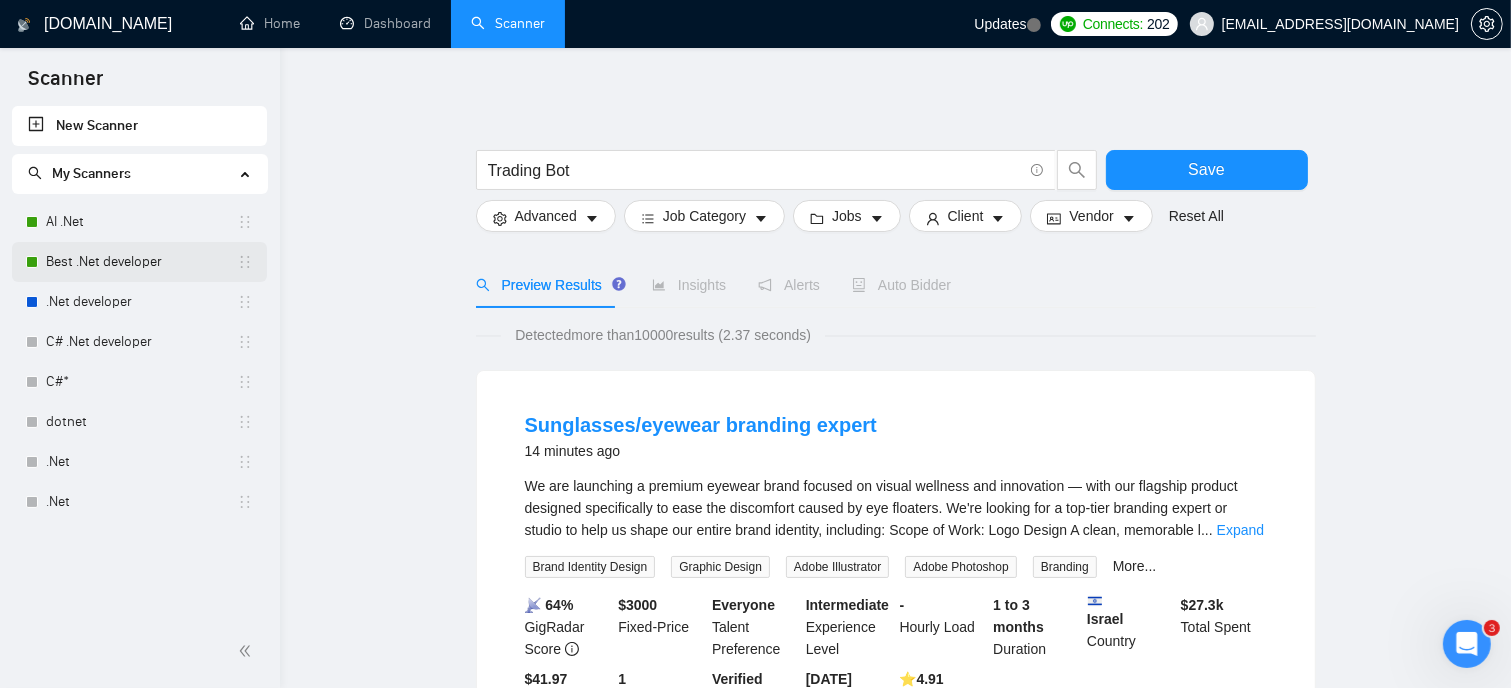 click on "Best .Net developer" at bounding box center (141, 262) 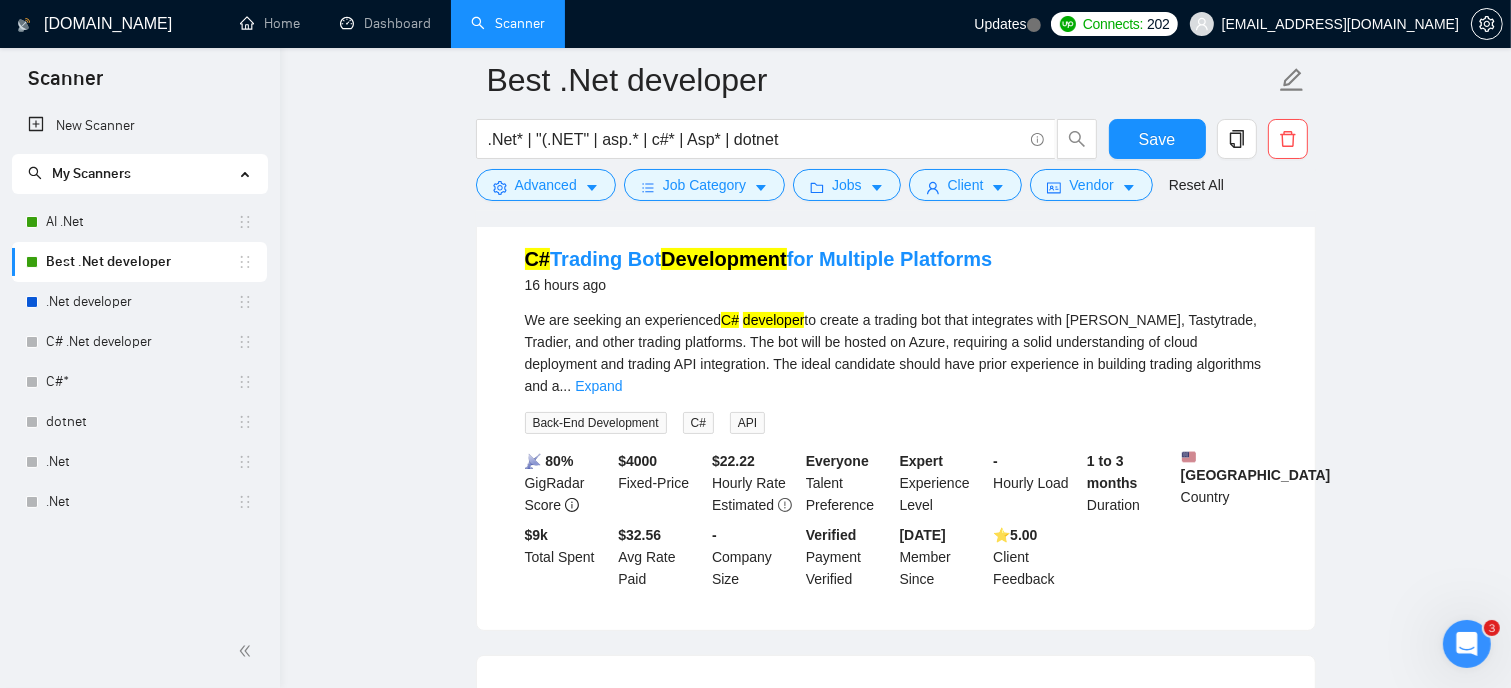 scroll, scrollTop: 200, scrollLeft: 0, axis: vertical 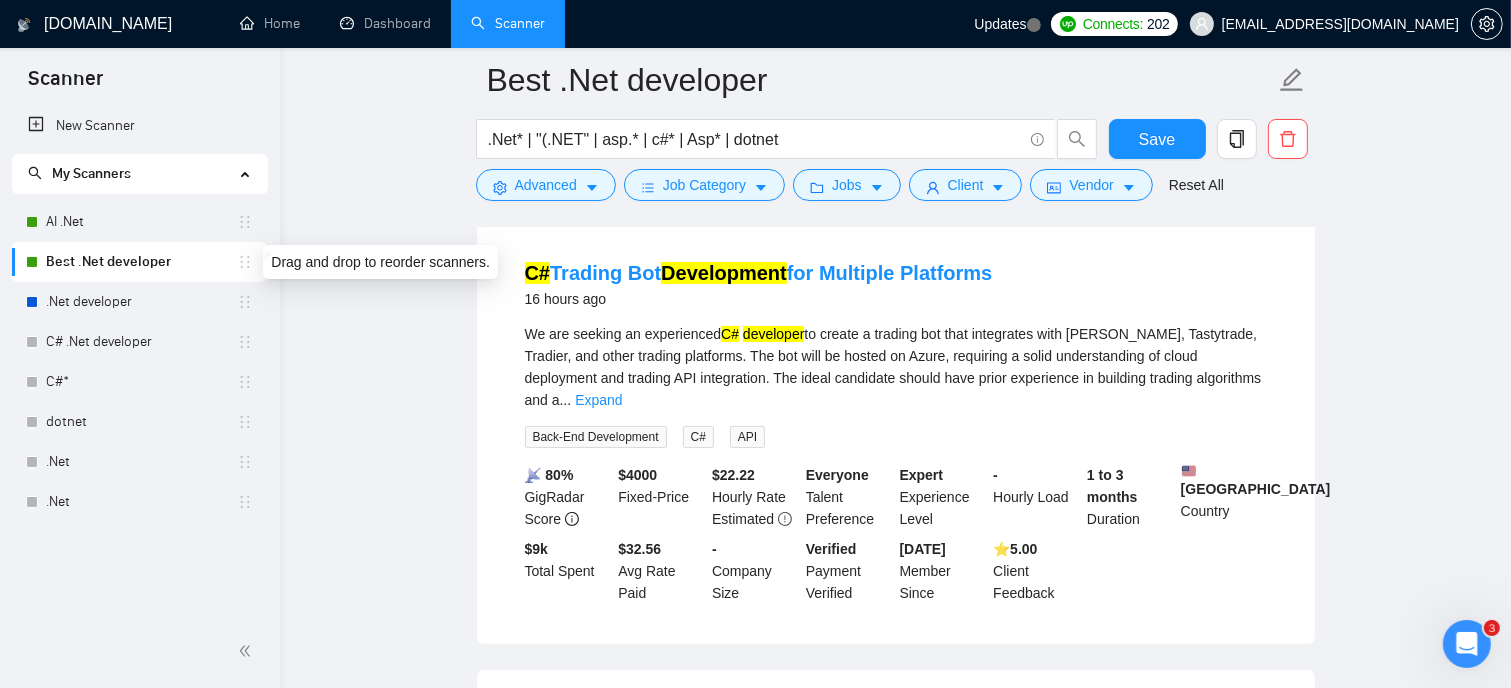 click 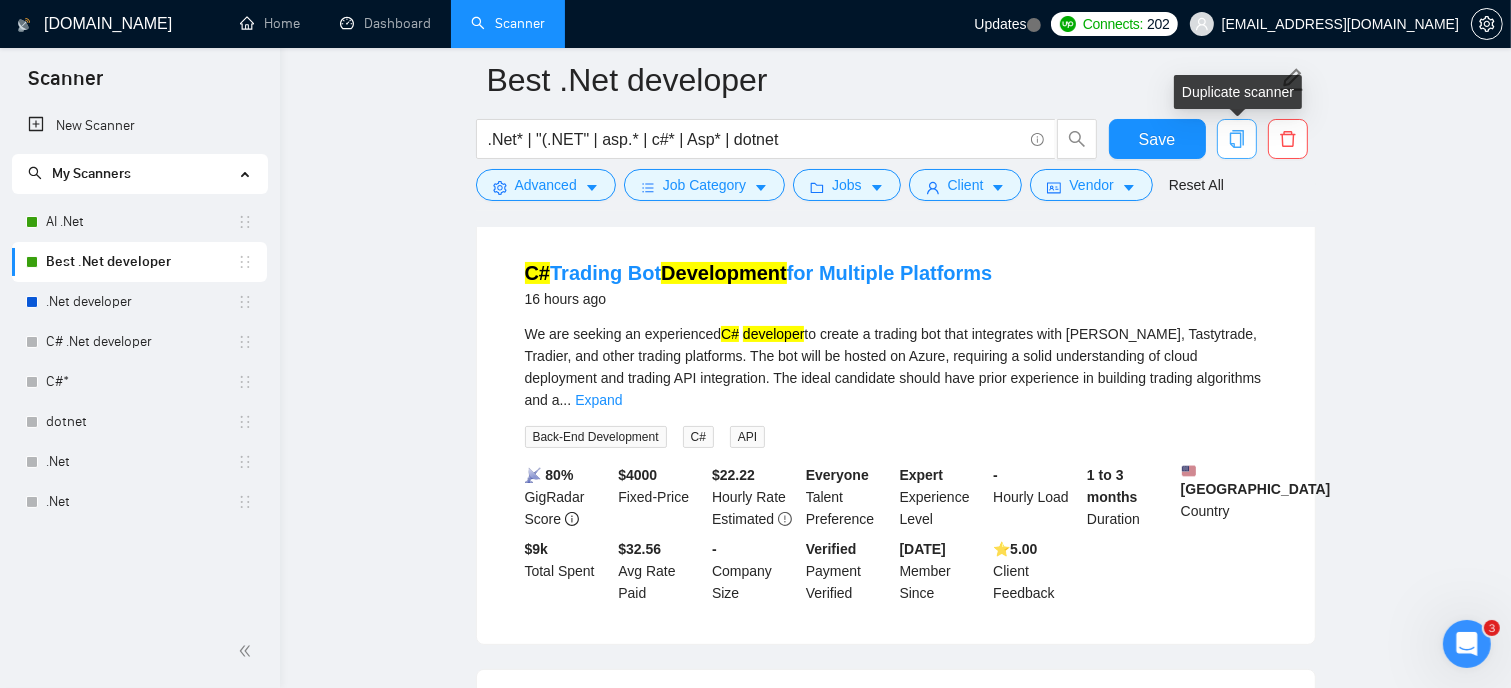 click 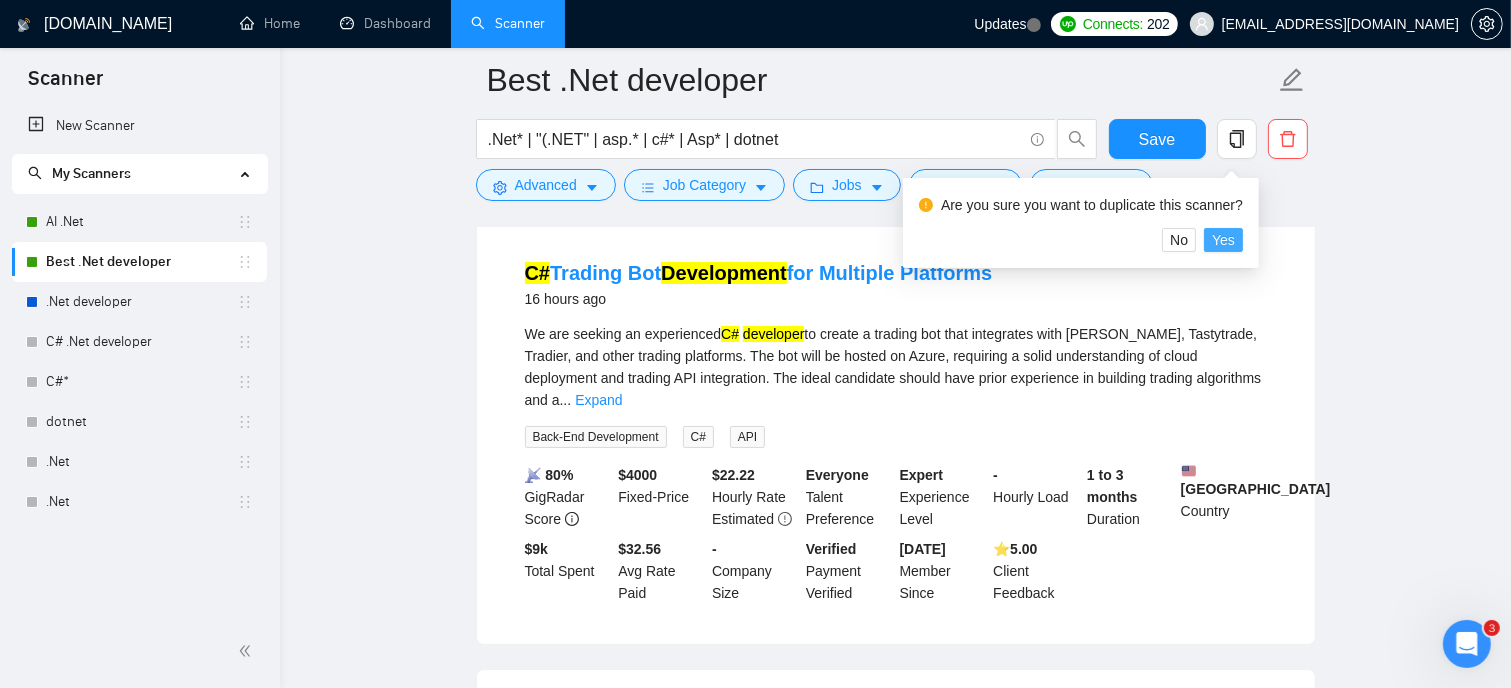 click on "Yes" at bounding box center [1223, 240] 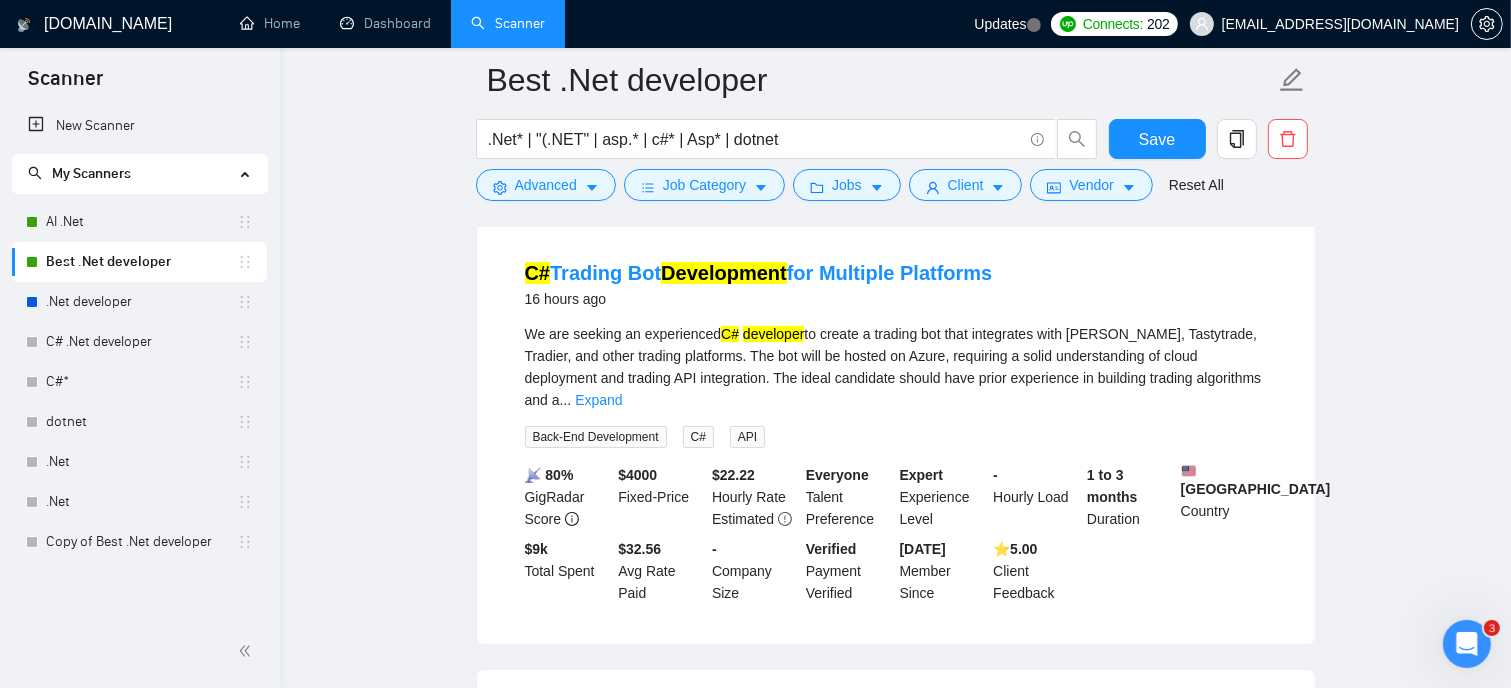 scroll, scrollTop: 42, scrollLeft: 0, axis: vertical 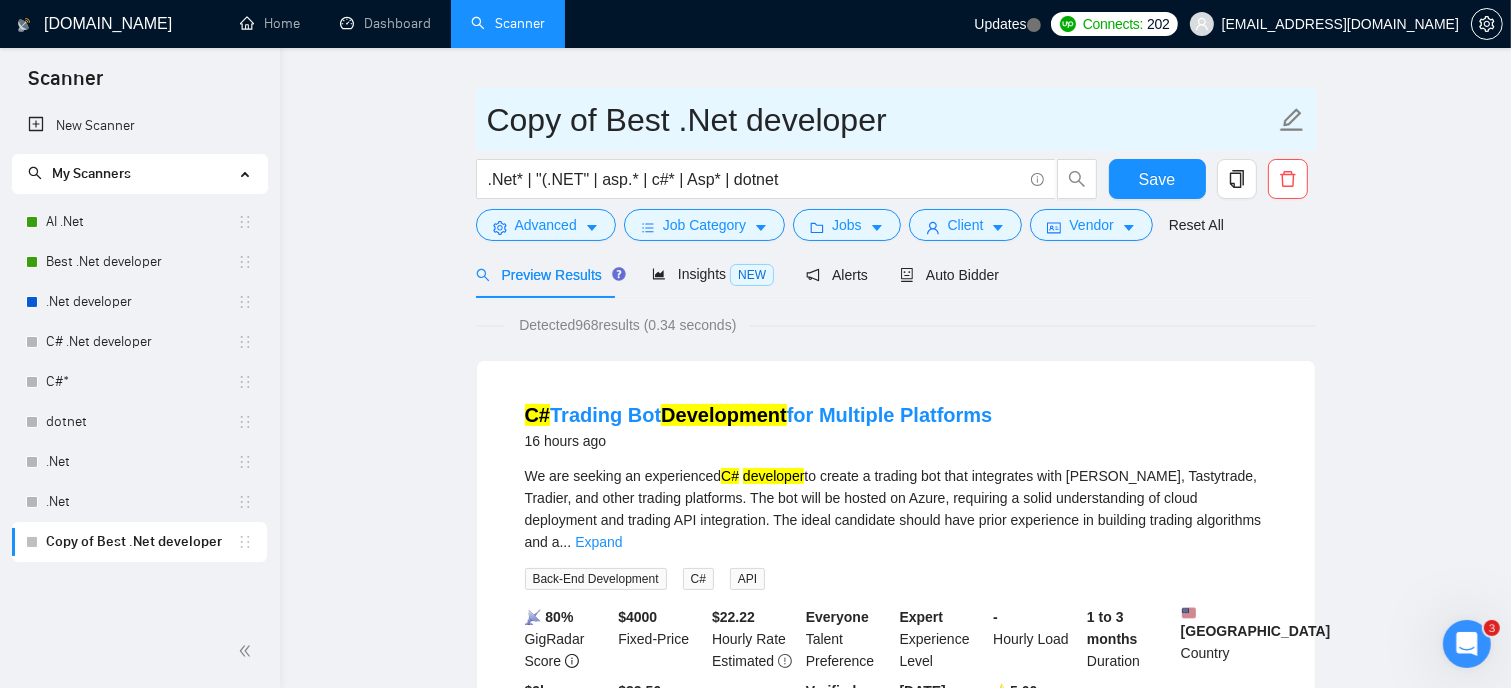 click on "Copy of Best .Net developer" at bounding box center [881, 120] 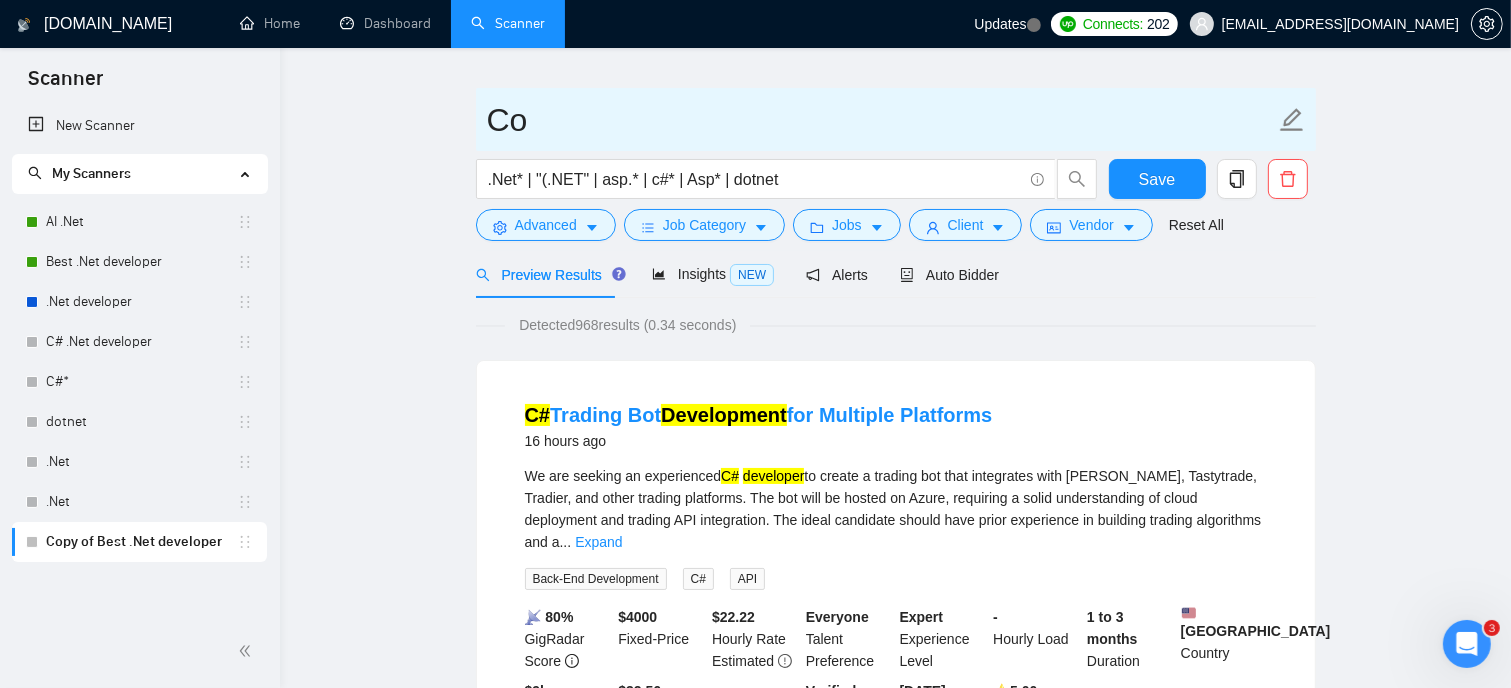 type on "C" 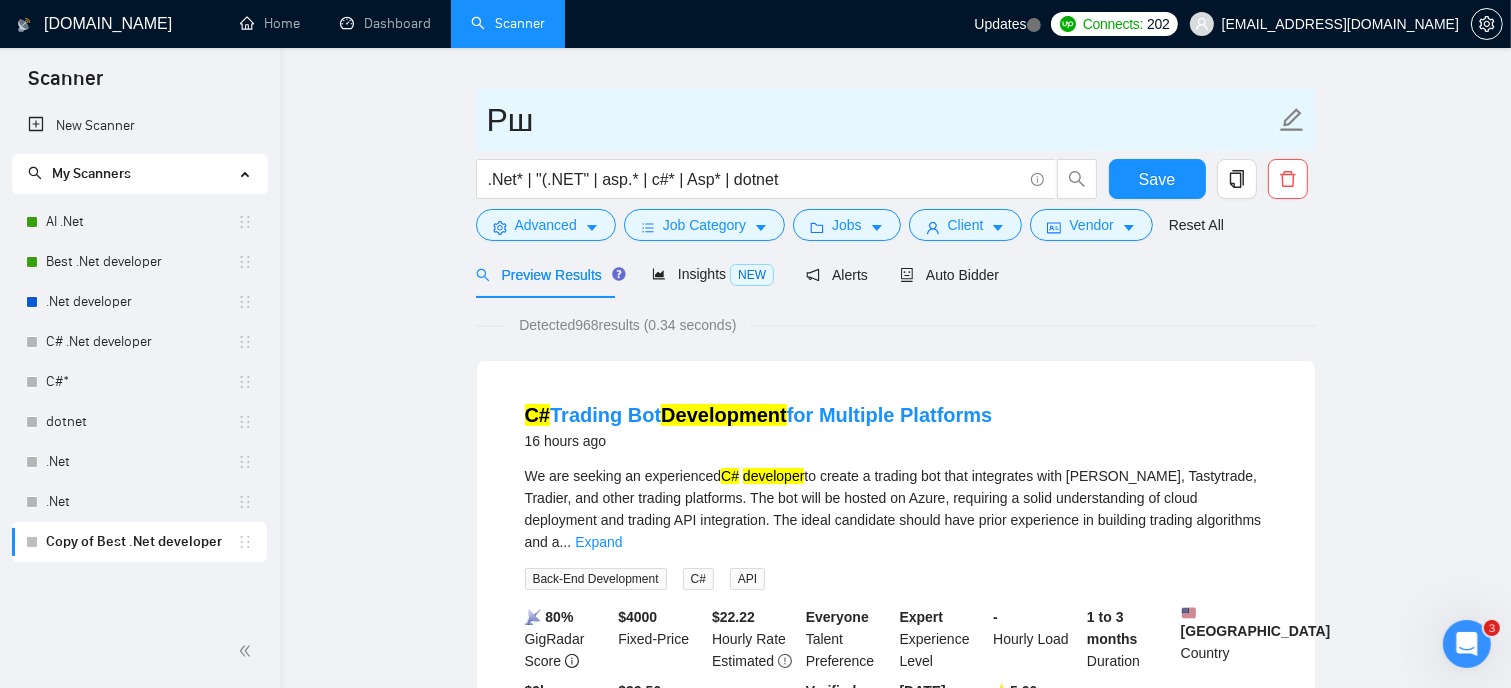 type on "Р" 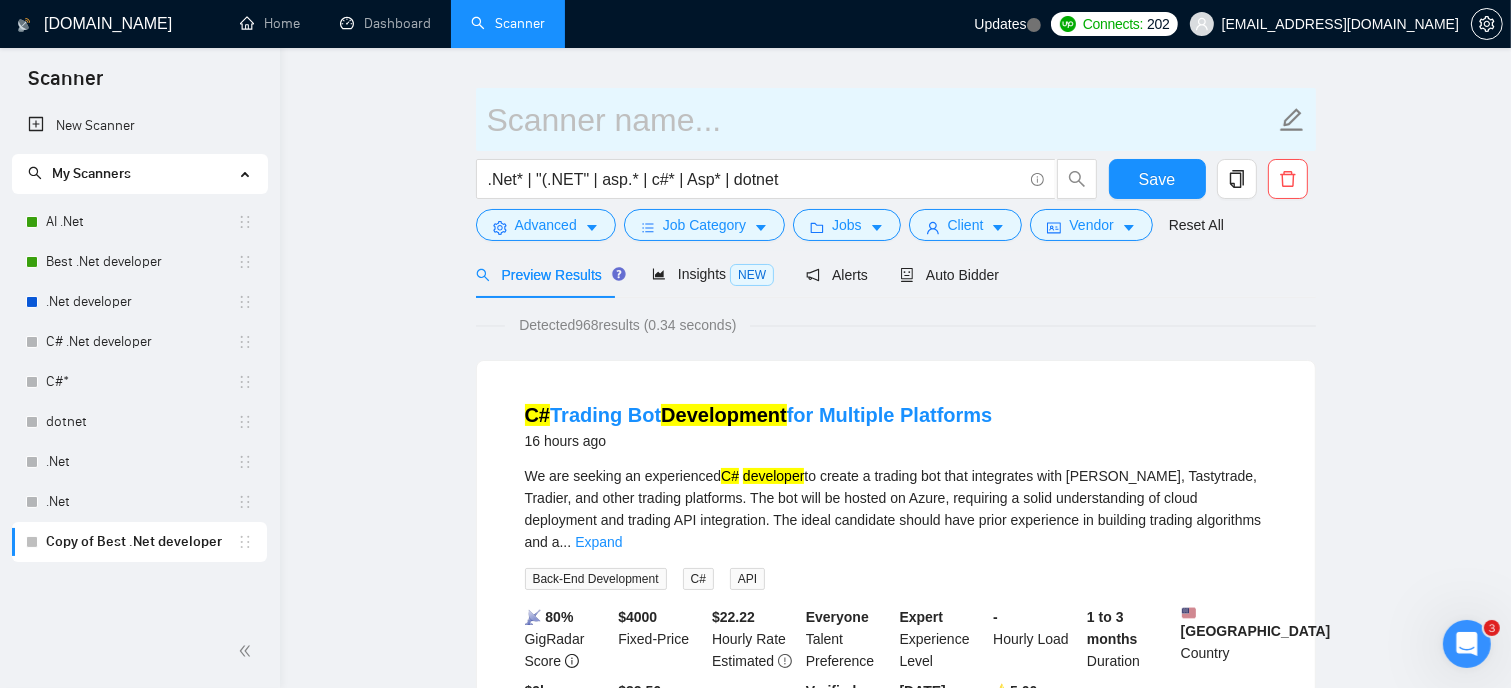 type on "h" 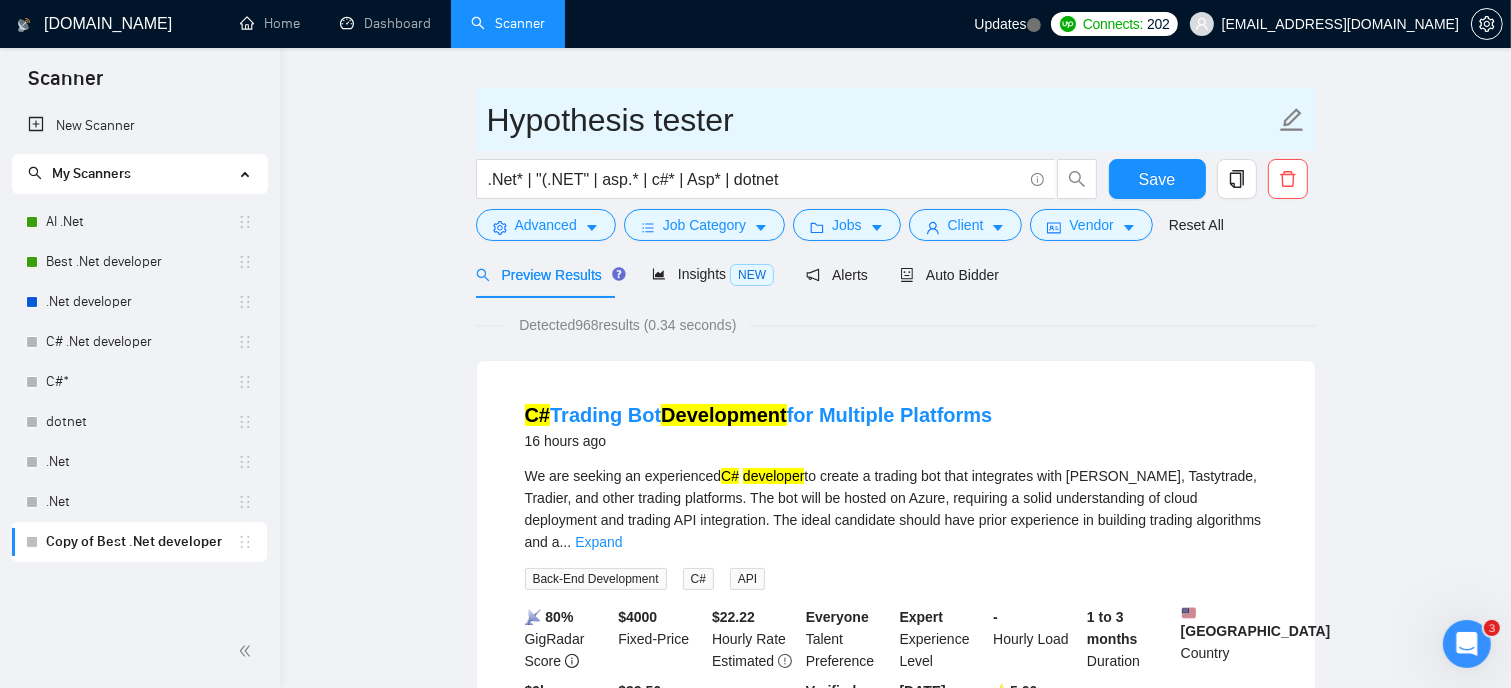 type on "Hypothesis tester" 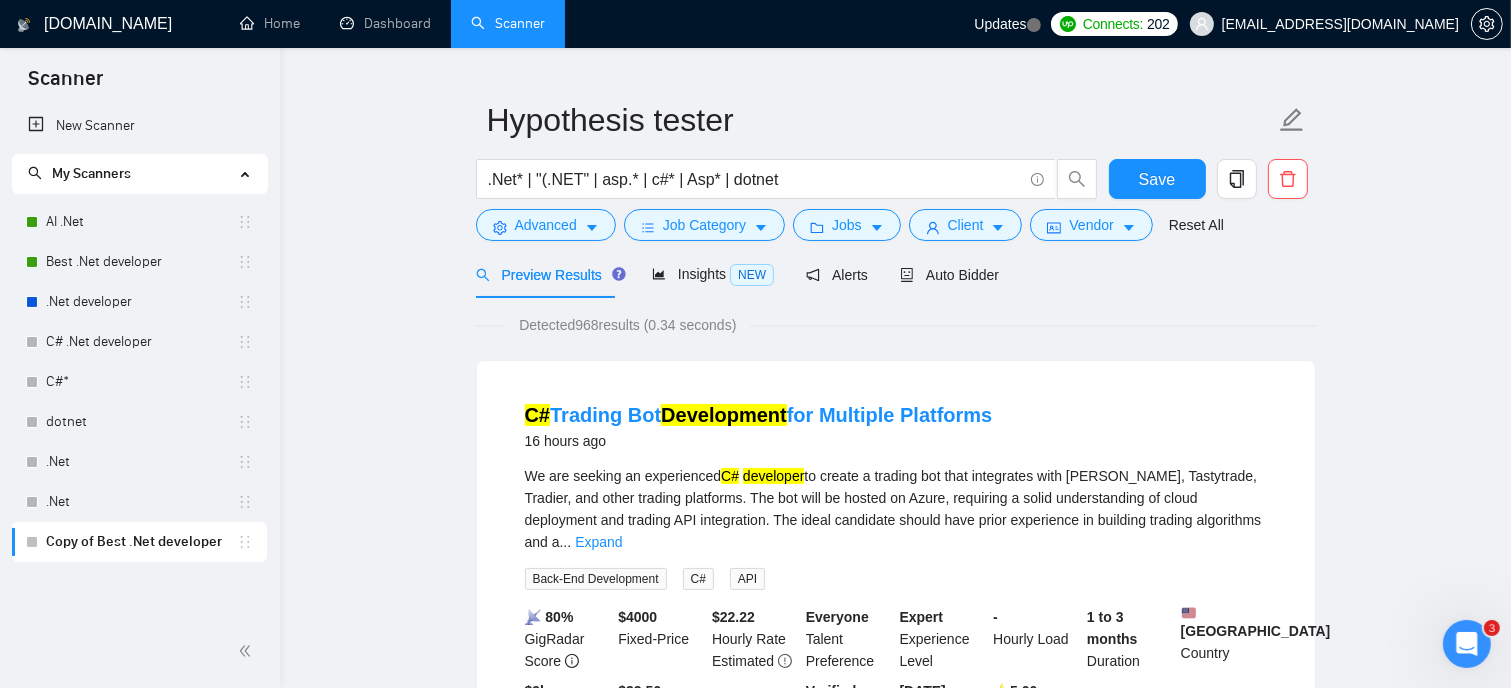 click on "Hypothesis tester .Net* | "(.NET" | asp.* | c#* | Asp* | dotnet Save Advanced   Job Category   Jobs   Client   Vendor   Reset All Preview Results Insights NEW Alerts Auto Bidder Detected   968  results   (0.34 seconds) C#  Trading Bot  Development  for Multiple Platforms 16 hours ago We are seeking an experienced  C#   developer  to create a trading bot that integrates with [PERSON_NAME], Tastytrade, Tradier, and other trading platforms. The bot will be hosted on Azure, requiring a solid understanding of cloud deployment and trading API integration. The ideal candidate should have prior experience in building trading algorithms and a  ... Expand Back-End Development C# API 📡   80% GigRadar Score   $ 4000 Fixed-Price $ 22.22 Hourly Rate Estimated Everyone Talent Preference Expert Experience Level - Hourly Load 1 to 3 months Duration   [GEOGRAPHIC_DATA] Country $ 9k Total Spent $32.56 Avg Rate Paid - Company Size Verified Payment Verified [DATE] Member Since ⭐️  5.00 Client Feedback .NET   Developer  Needed .NET" at bounding box center [895, 2504] 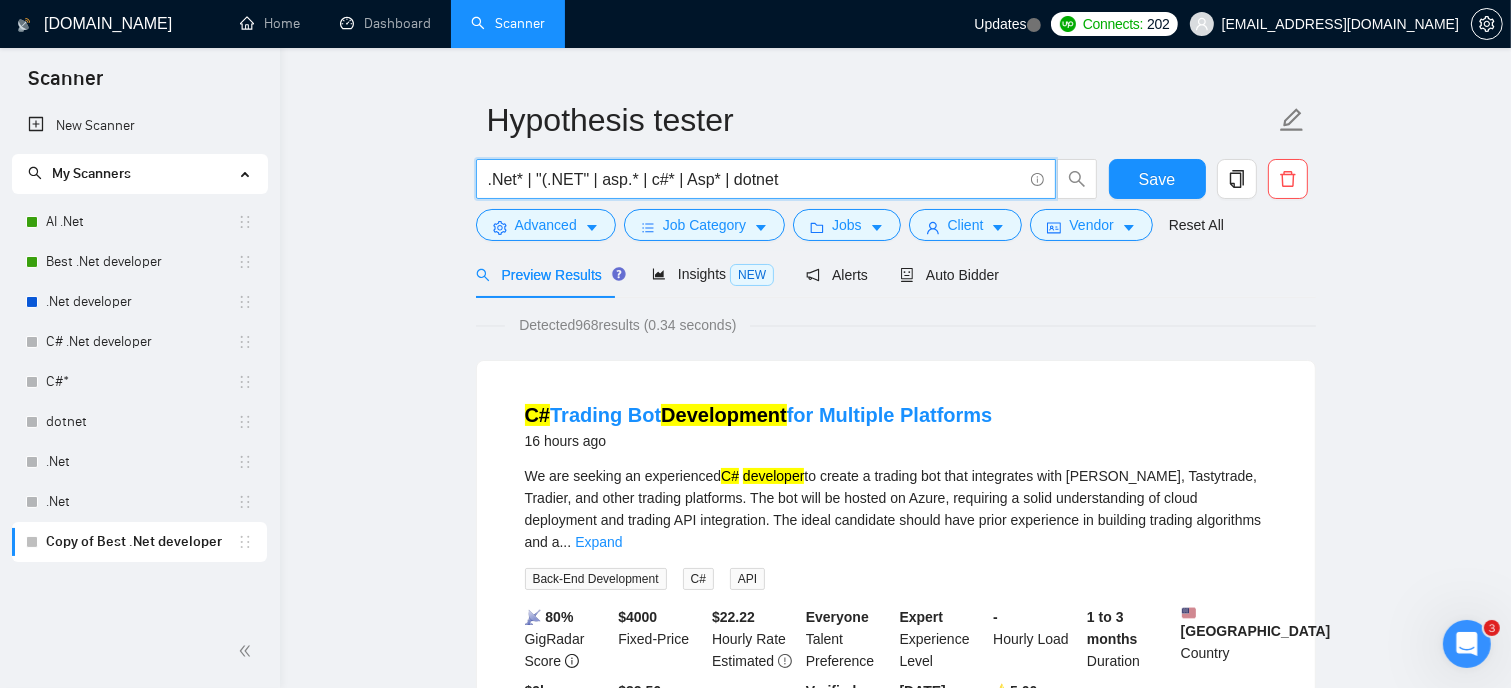 drag, startPoint x: 805, startPoint y: 179, endPoint x: 396, endPoint y: 177, distance: 409.00488 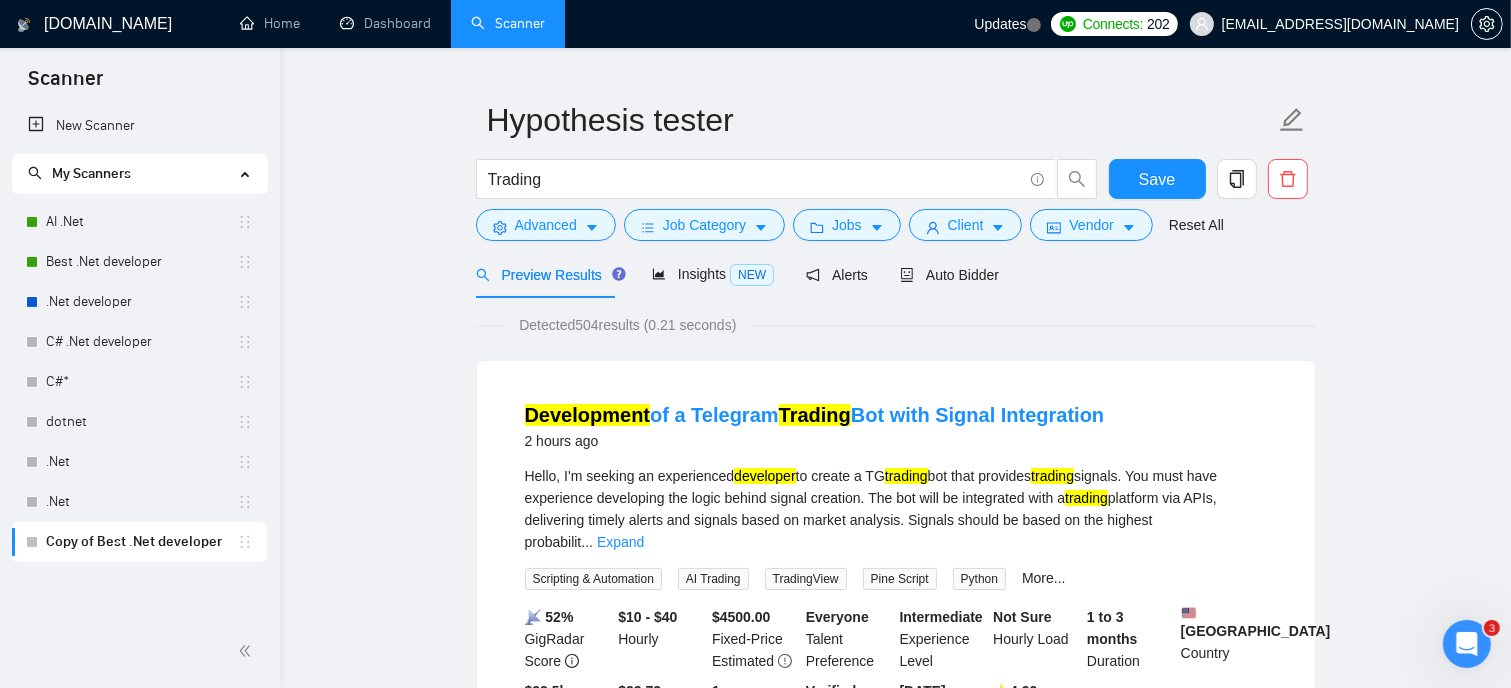click on "Detected   504  results   (0.21 seconds) Development  of a Telegram  Trading  Bot with Signal Integration 2 hours ago Hello, I'm seeking an experienced  developer  to create a TG  trading  bot that provides  trading  signals. You must have experience developing the logic behind signal creation. The bot will be integrated with a  trading  platform via APIs, delivering timely alerts and signals based on market analysis. Signals should be based on the highest probabilit ... Expand Scripting & Automation AI Trading TradingView Pine Script Python More... 📡   52% GigRadar Score   $10 - $40 Hourly $ 4500.00 Fixed-Price Estimated Everyone Talent Preference Intermediate Experience Level Not Sure Hourly Load 1 to 3 months Duration   [GEOGRAPHIC_DATA] Country $ 22.5k Total Spent $23.72 Avg Rate Paid 1 Company Size Verified Payment Verified [DATE] Member Since ⭐️  4.99 Client Feedback C#  Trading  Bot  Development  for Multiple Platforms 16 hours ago We are seeking an experienced C#  developer  to create a  trading" at bounding box center [896, 2552] 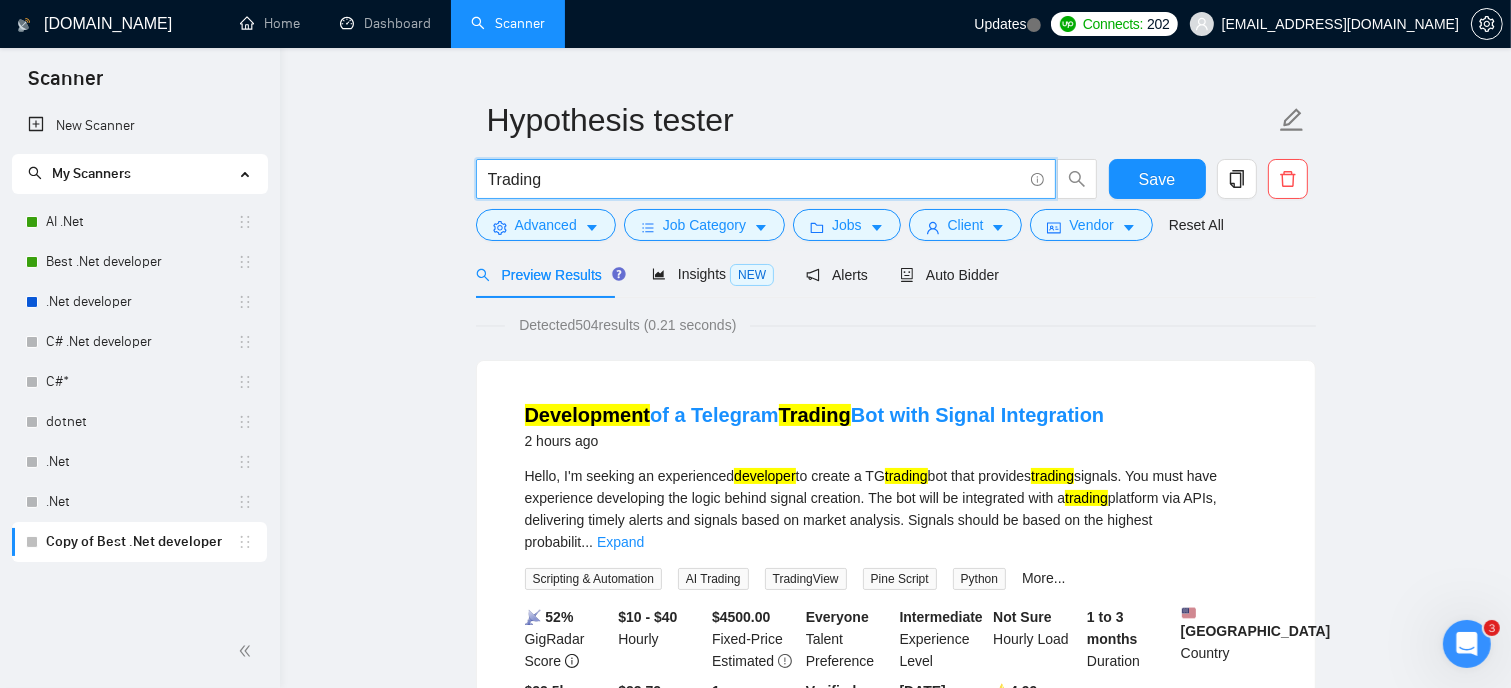 click on "Trading" at bounding box center (755, 179) 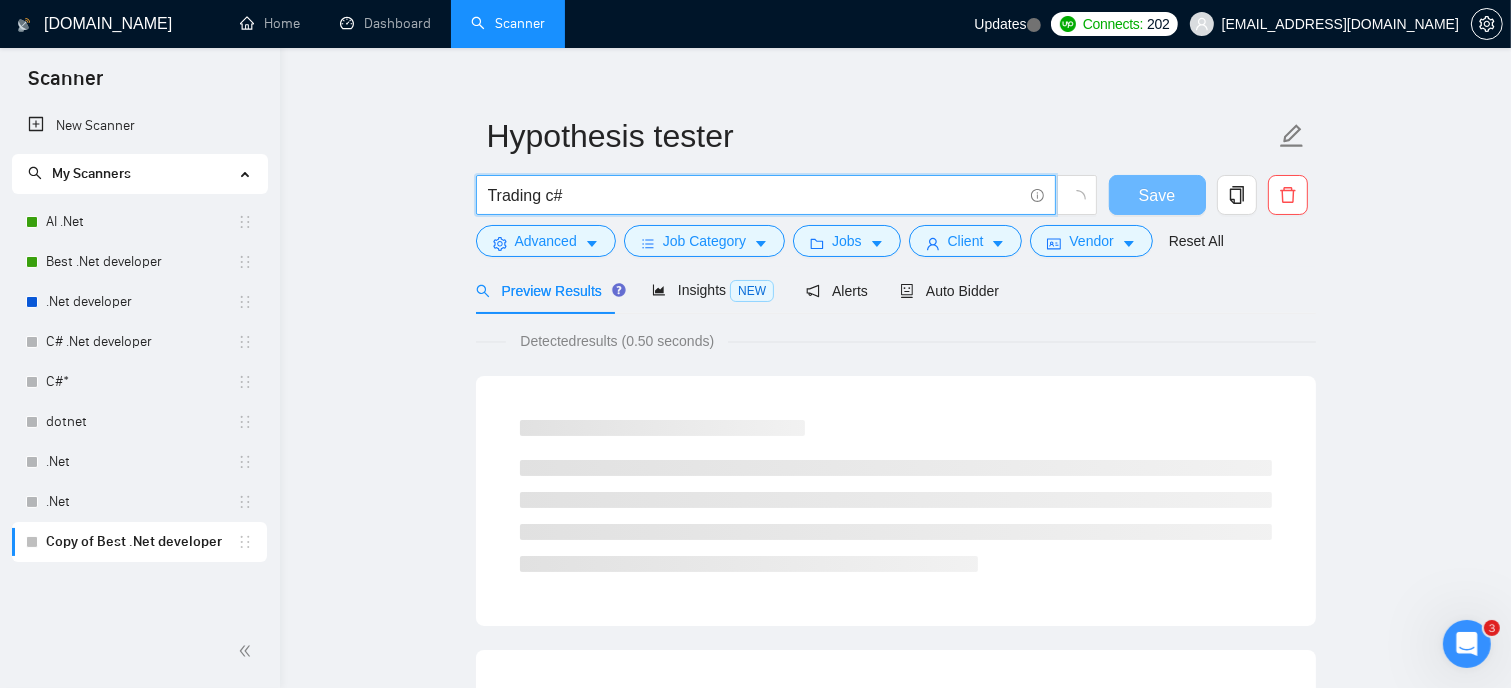 scroll, scrollTop: 42, scrollLeft: 0, axis: vertical 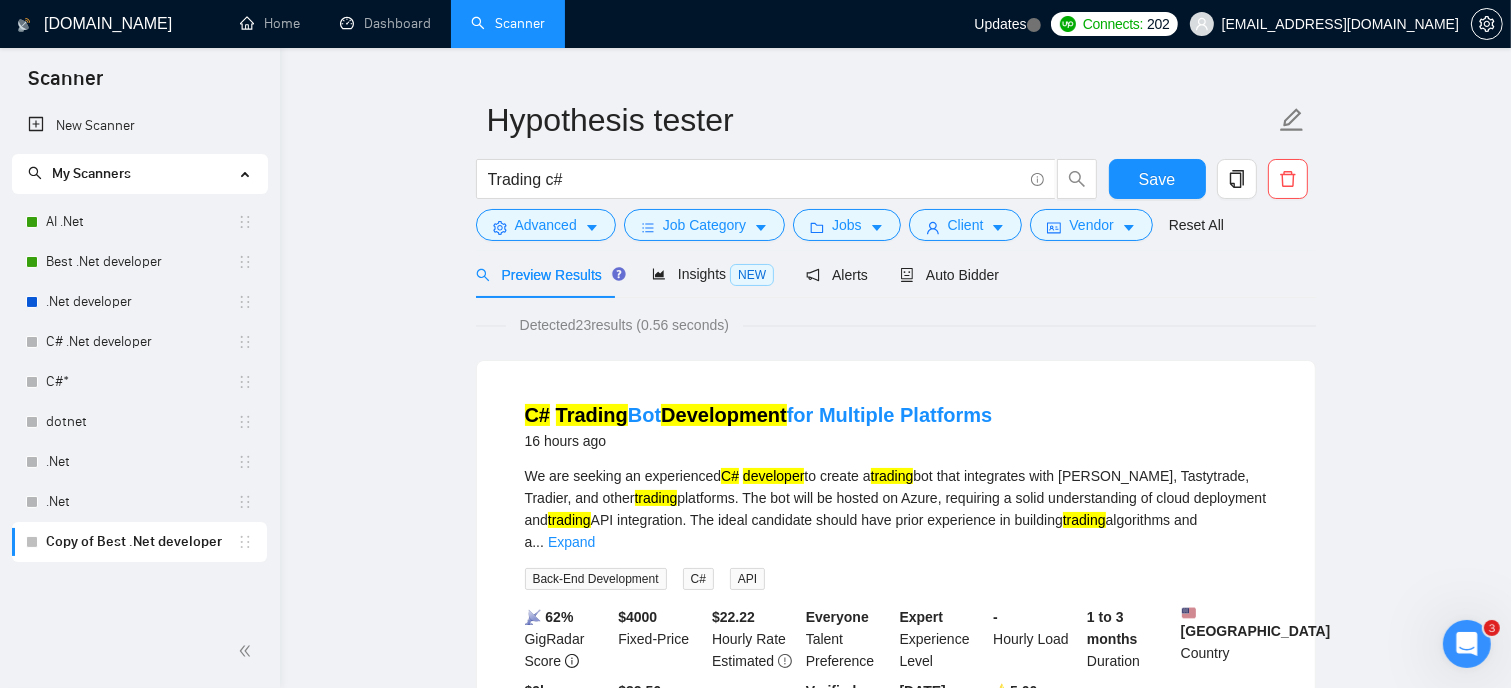 click on "C#   Trading  Bot  Development  for Multiple Platforms 16 hours ago We are seeking an experienced  C#   developer  to create a  trading  bot that integrates with [PERSON_NAME], Tastytrade, Tradier, and other  trading  platforms. The bot will be hosted on Azure, requiring a solid understanding of cloud deployment and  trading  API integration. The ideal candidate should have prior experience in building  trading  algorithms and a  ... Expand Back-End Development C# API 📡   62% GigRadar Score   $ 4000 Fixed-Price $ 22.22 Hourly Rate Estimated Everyone Talent Preference Expert Experience Level - Hourly Load 1 to 3 months Duration   [GEOGRAPHIC_DATA] Country $ 9k Total Spent $32.56 Avg Rate Paid - Company Size Verified Payment Verified [DATE] Member Since ⭐️  5.00 Client Feedback" at bounding box center (896, 573) 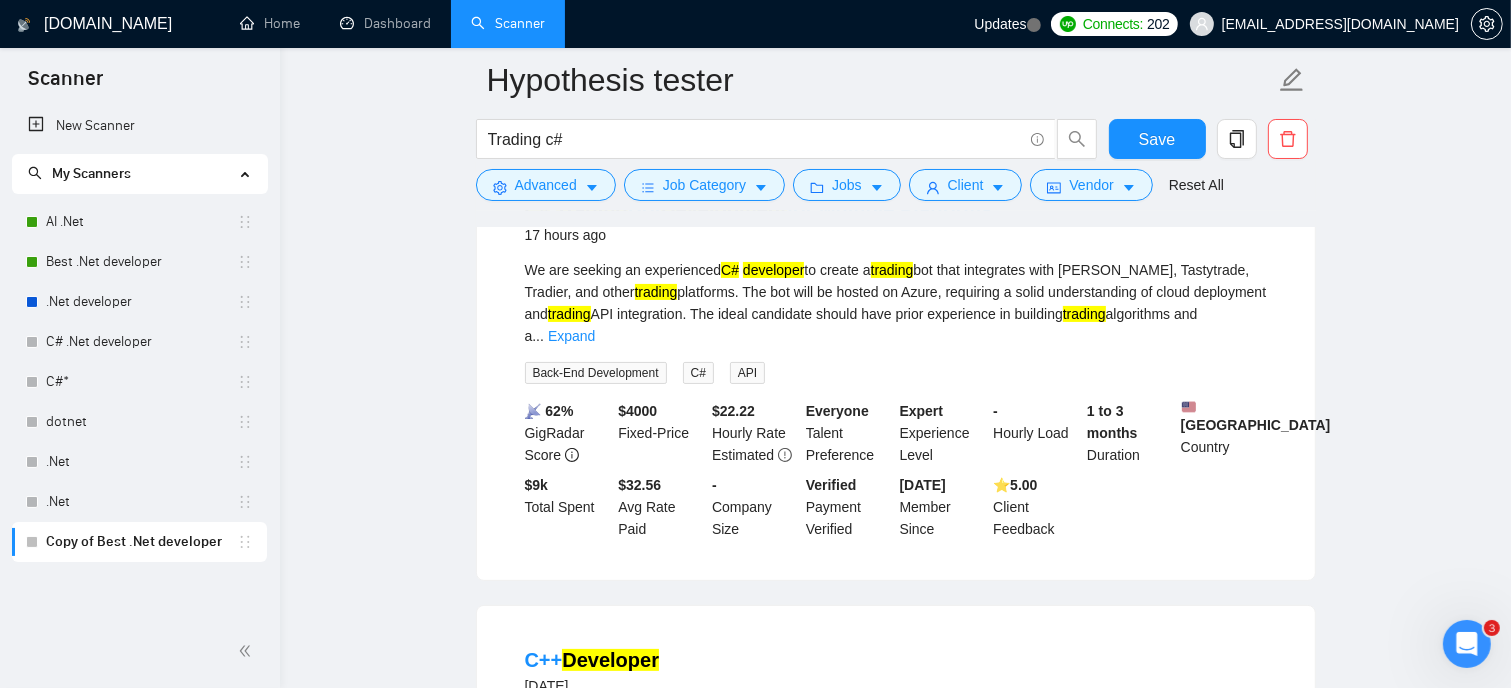 scroll, scrollTop: 0, scrollLeft: 0, axis: both 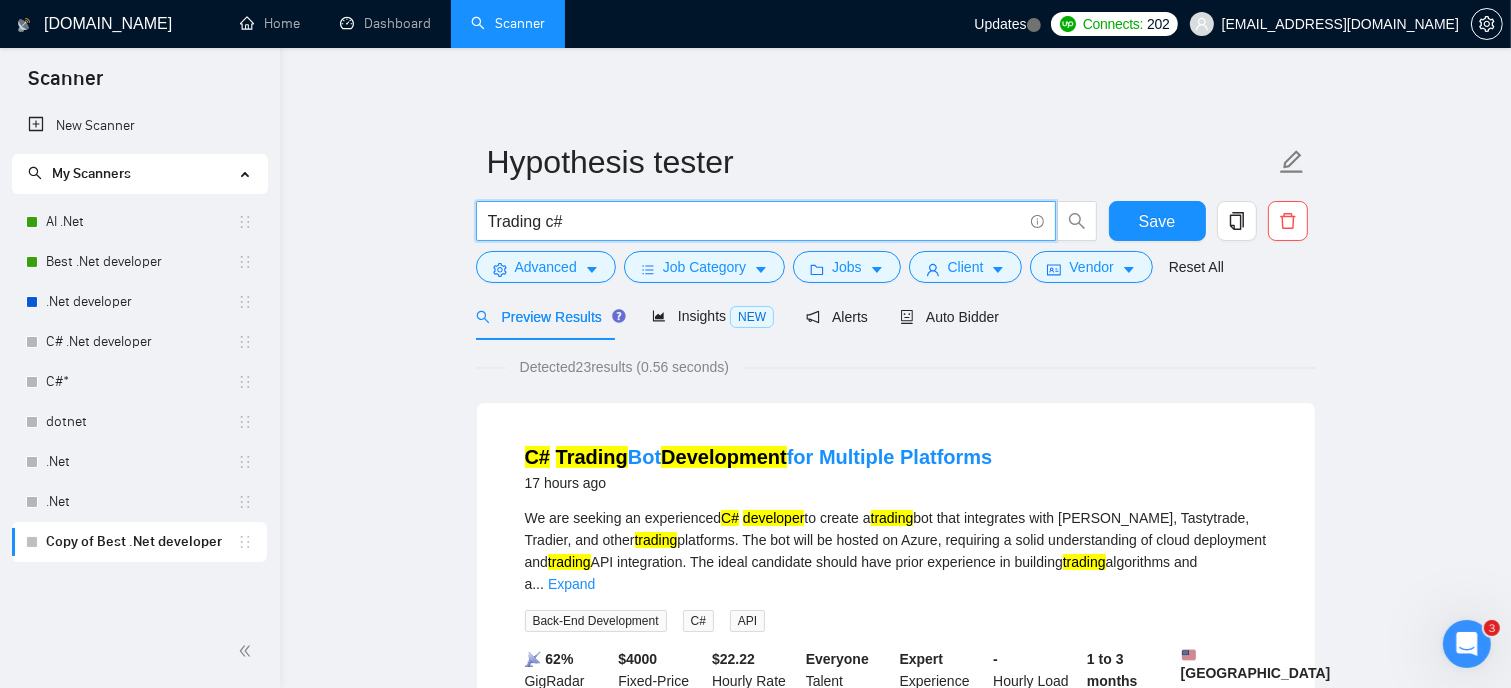 drag, startPoint x: 596, startPoint y: 212, endPoint x: 431, endPoint y: 223, distance: 165.36626 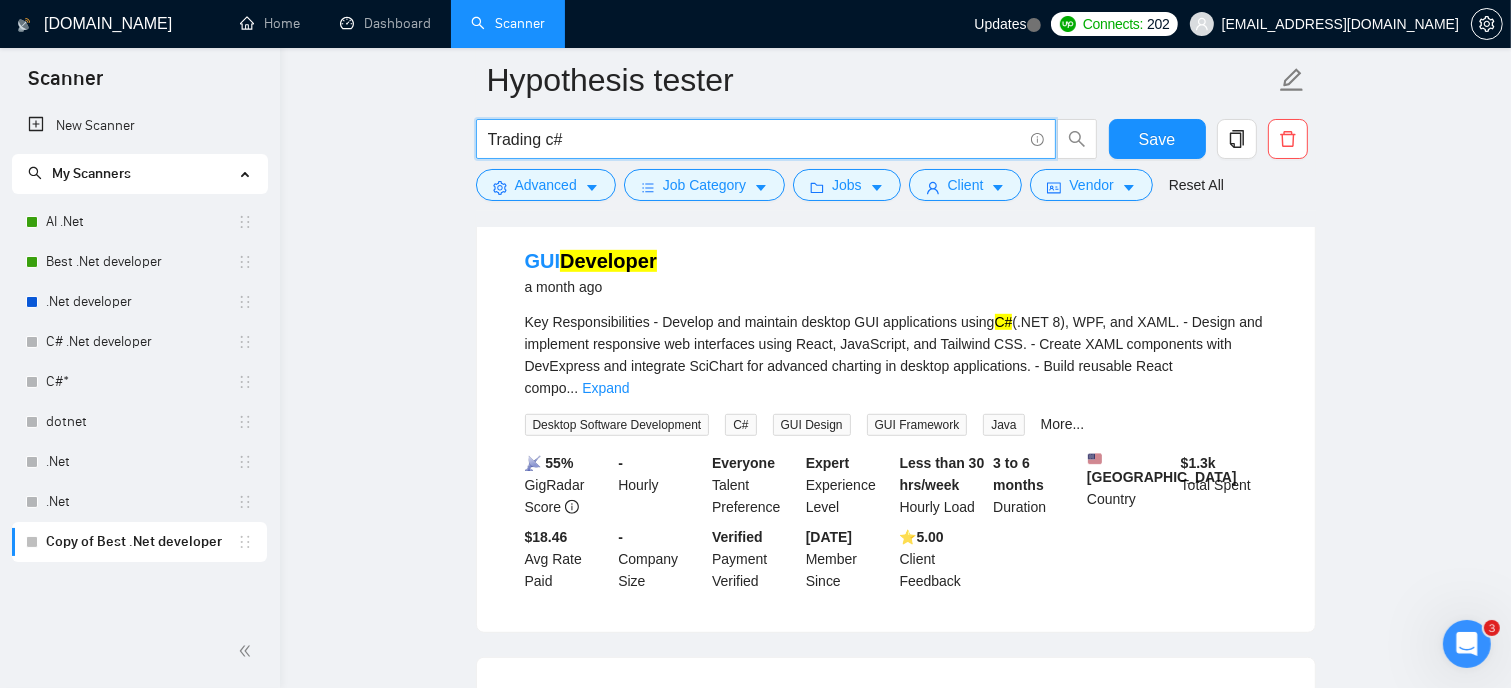 scroll, scrollTop: 1100, scrollLeft: 0, axis: vertical 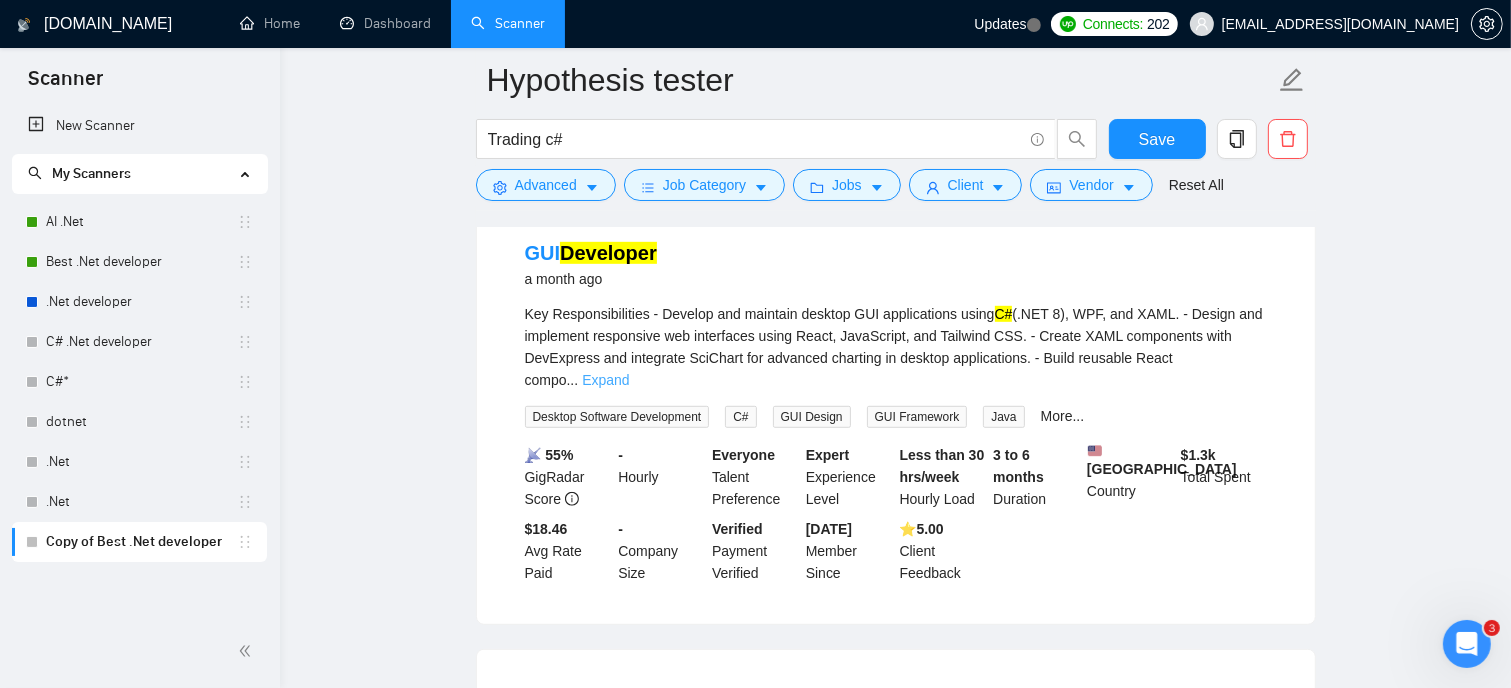 click on "Expand" at bounding box center (605, 380) 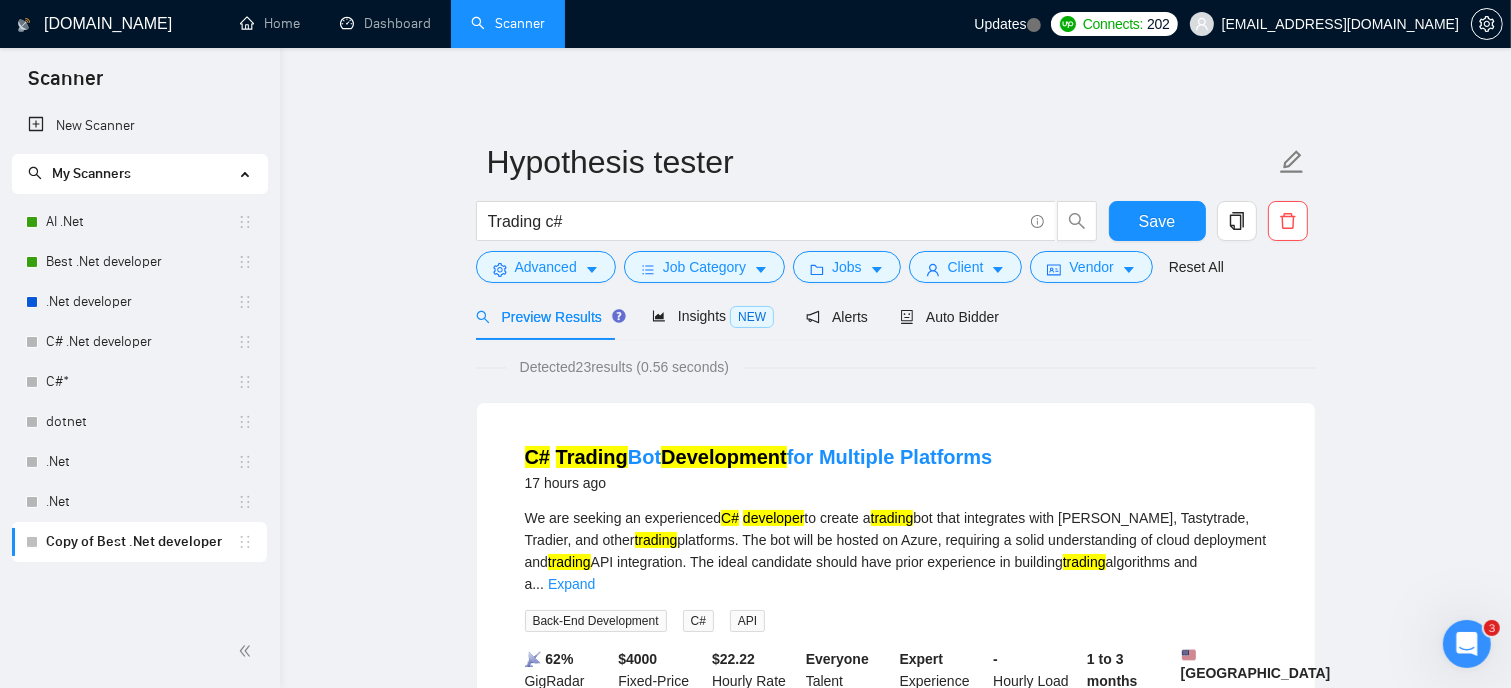 scroll, scrollTop: 0, scrollLeft: 0, axis: both 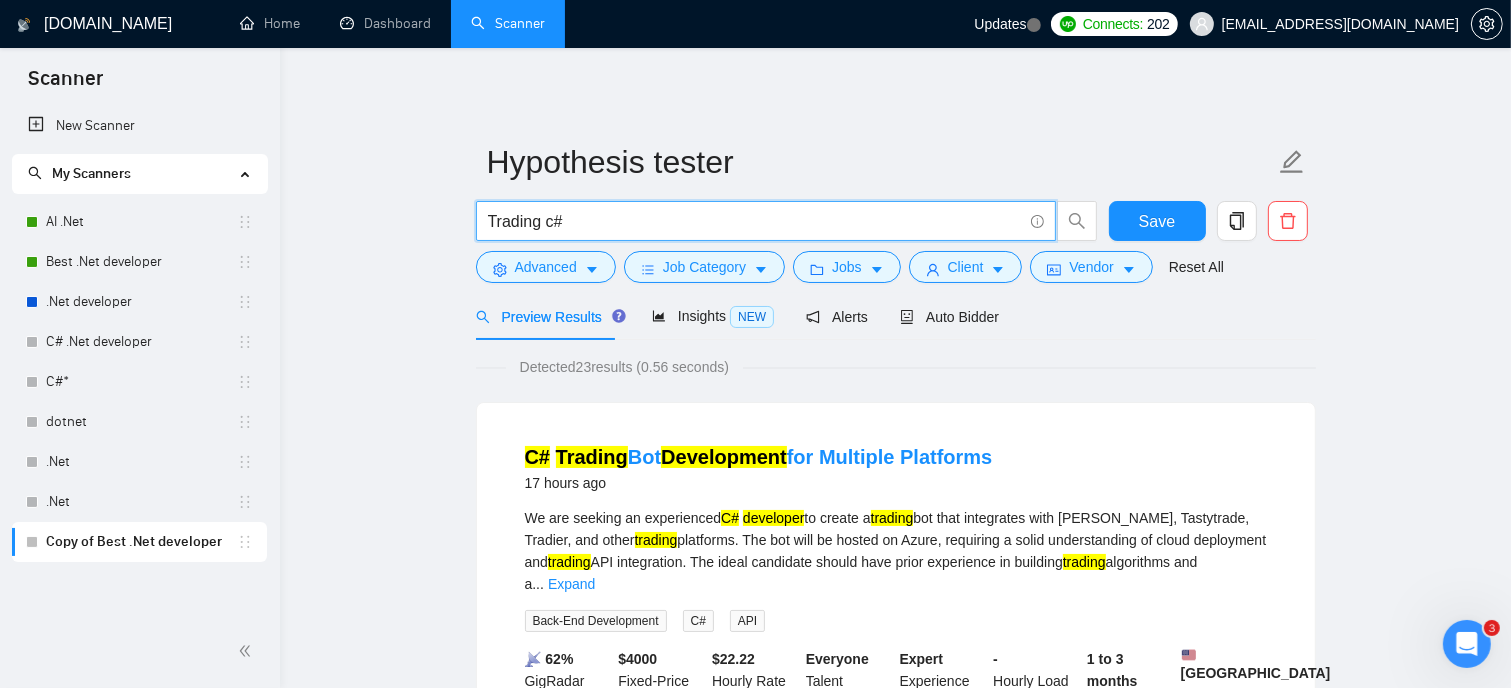 click on "Trading c#" at bounding box center (755, 221) 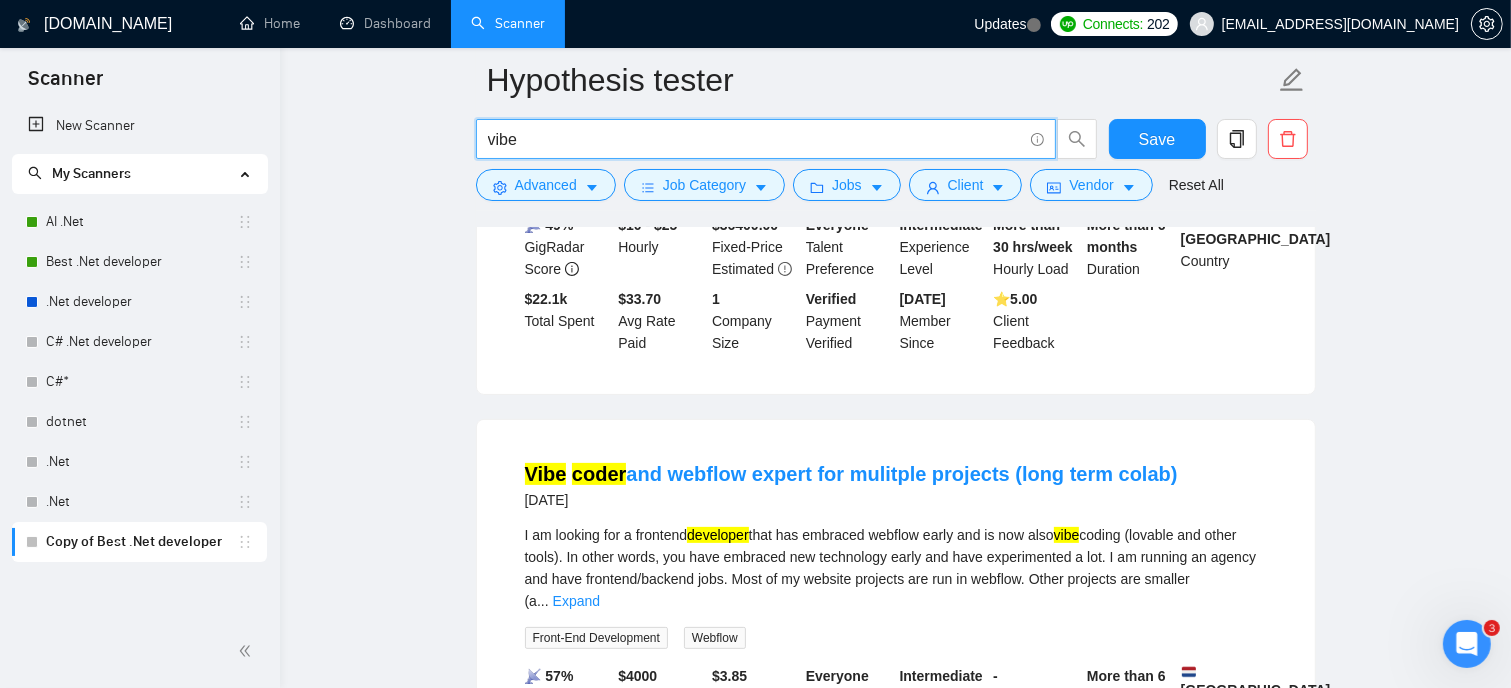scroll, scrollTop: 500, scrollLeft: 0, axis: vertical 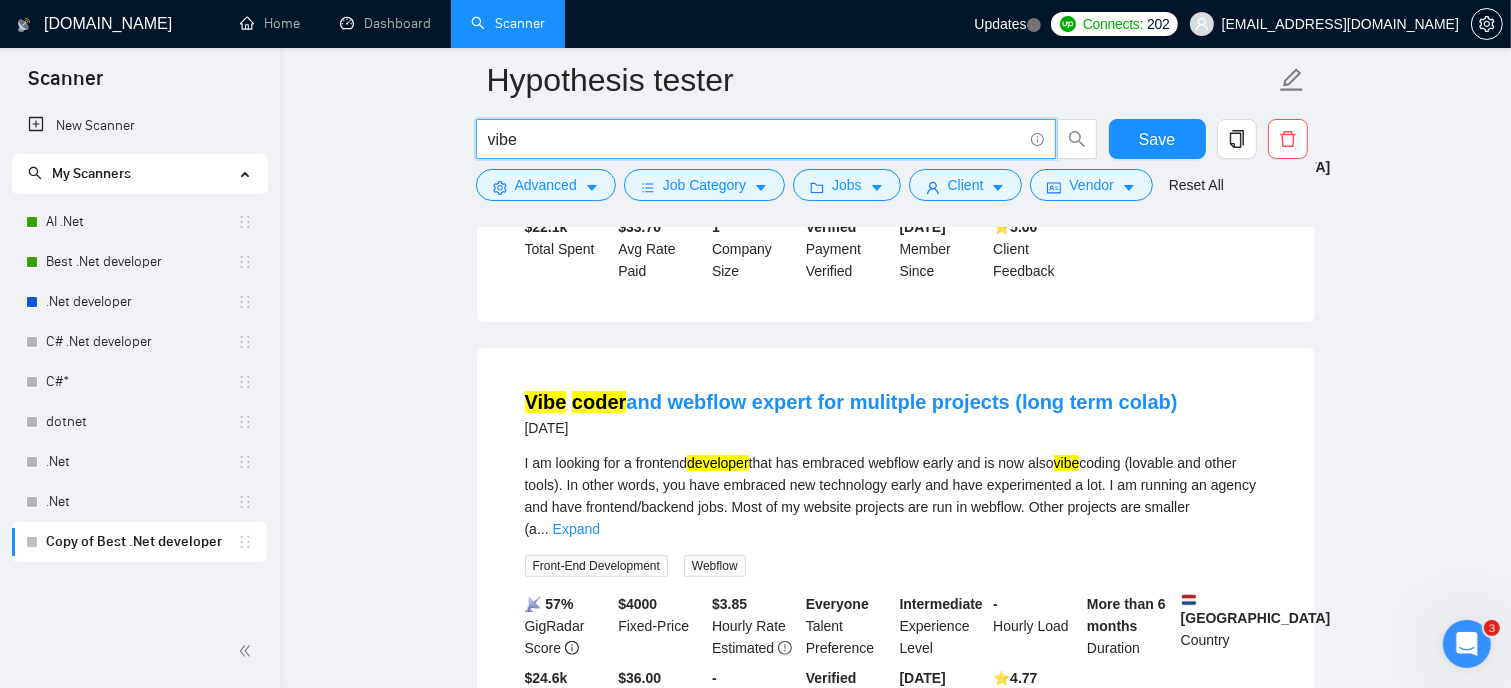 click on "I am looking for a frontend  developer  that has embraced webflow early and is now also  vibe  coding (lovable and other tools). In other words, you have embraced new technology early and have experimented a lot.
I am running an agency and have frontend/backend jobs. Most of my website projects are run in webflow. Other projects are smaller (a ... Expand" at bounding box center [896, 496] 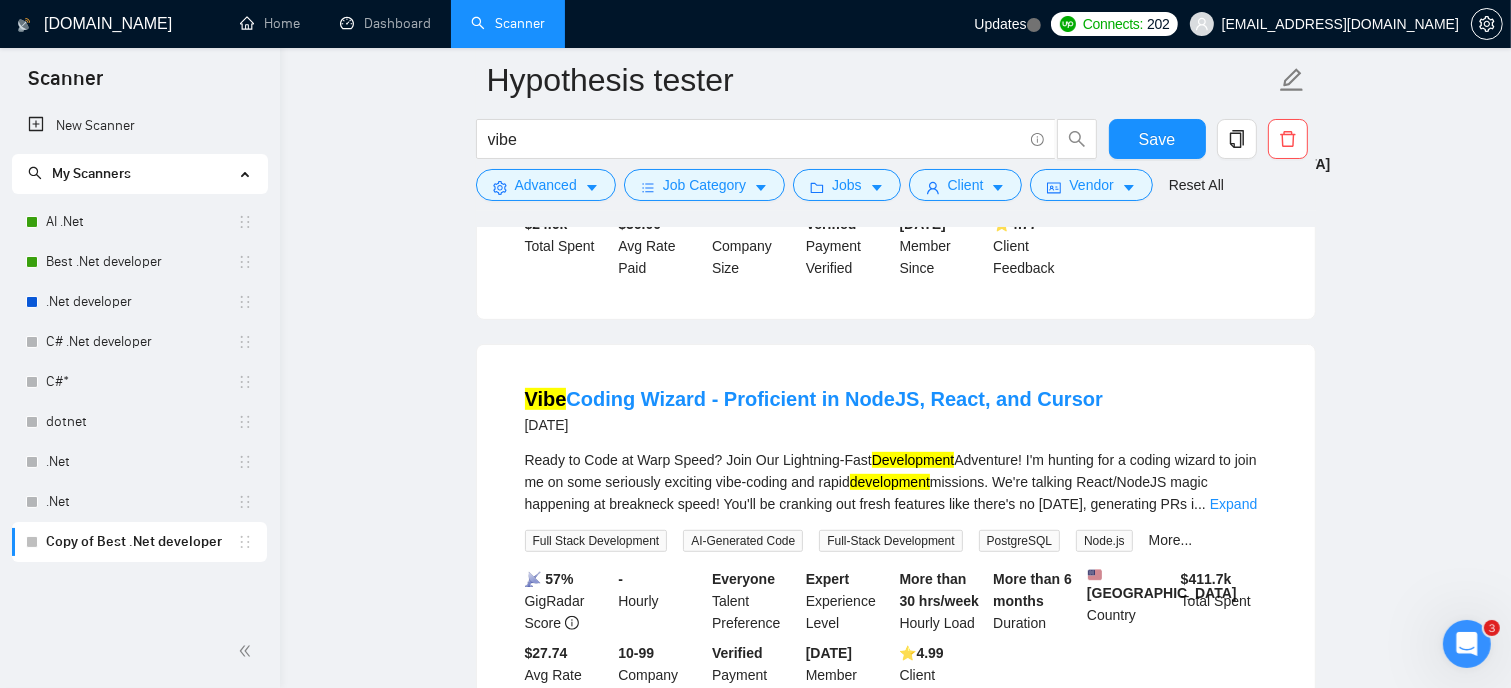 scroll, scrollTop: 1000, scrollLeft: 0, axis: vertical 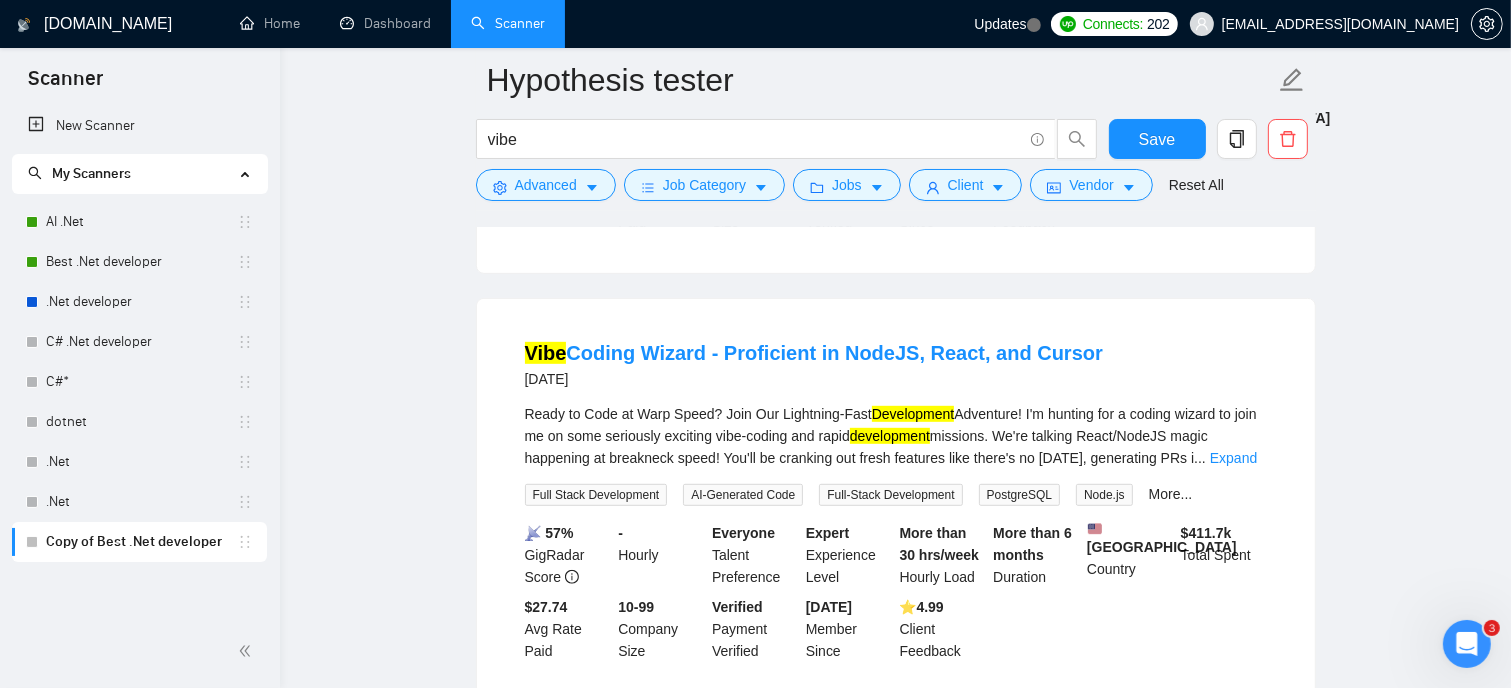 click on "Expand" at bounding box center [1233, 458] 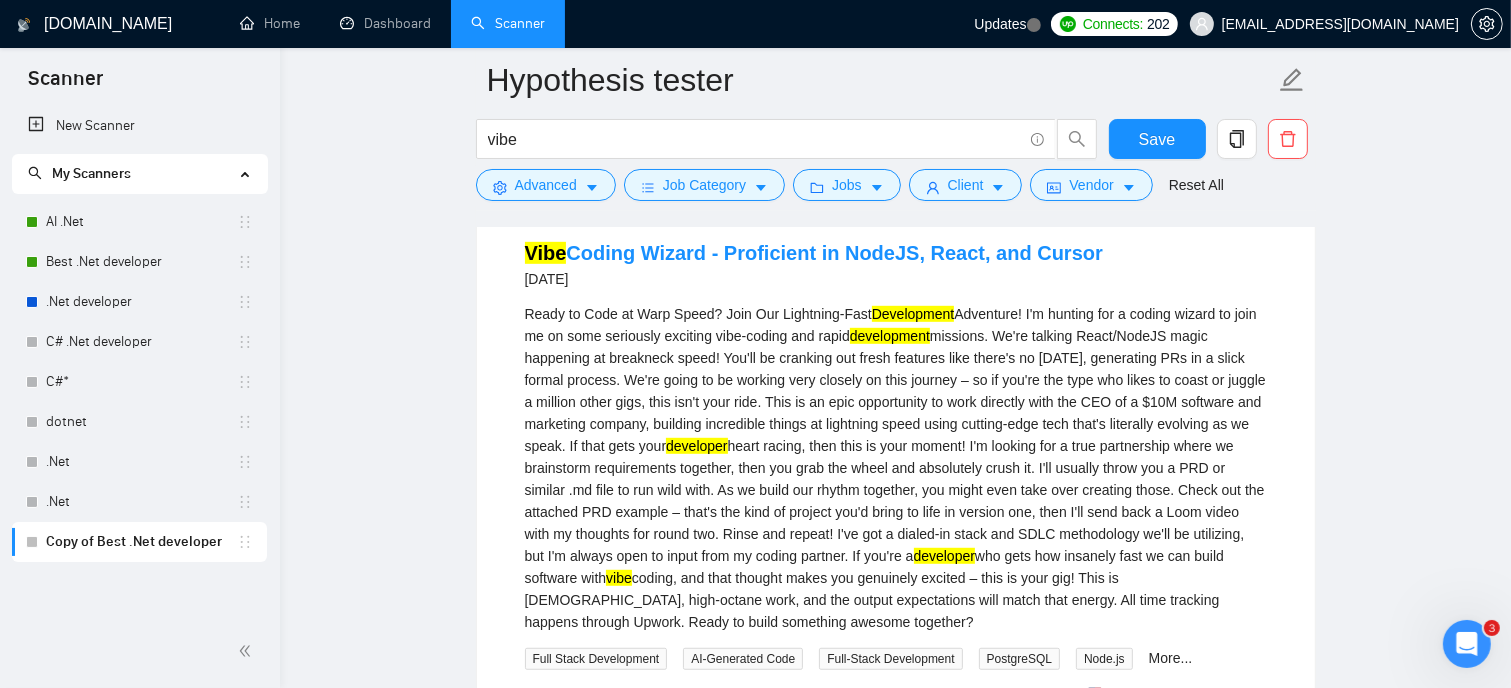 scroll, scrollTop: 1000, scrollLeft: 0, axis: vertical 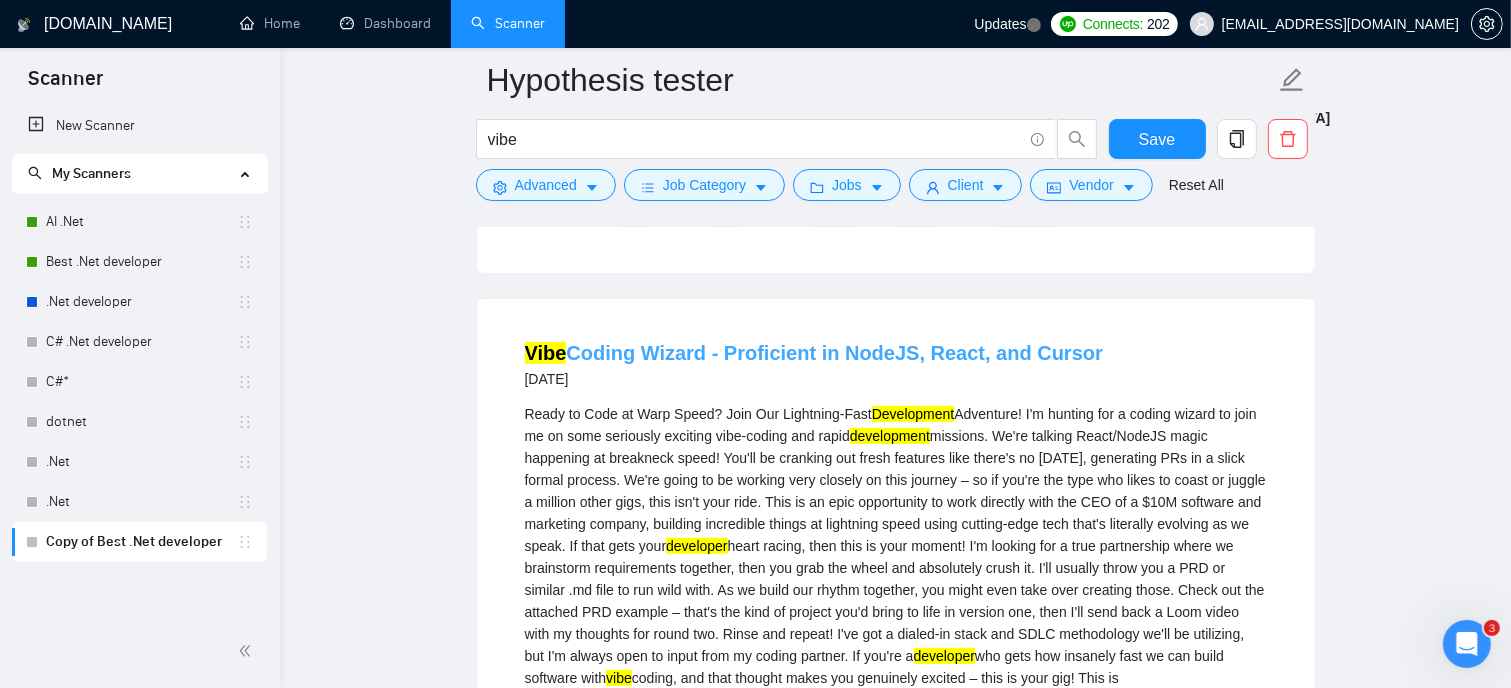 click on "Vibe  Coding Wizard - Proficient in NodeJS, React, and Cursor" at bounding box center [814, 353] 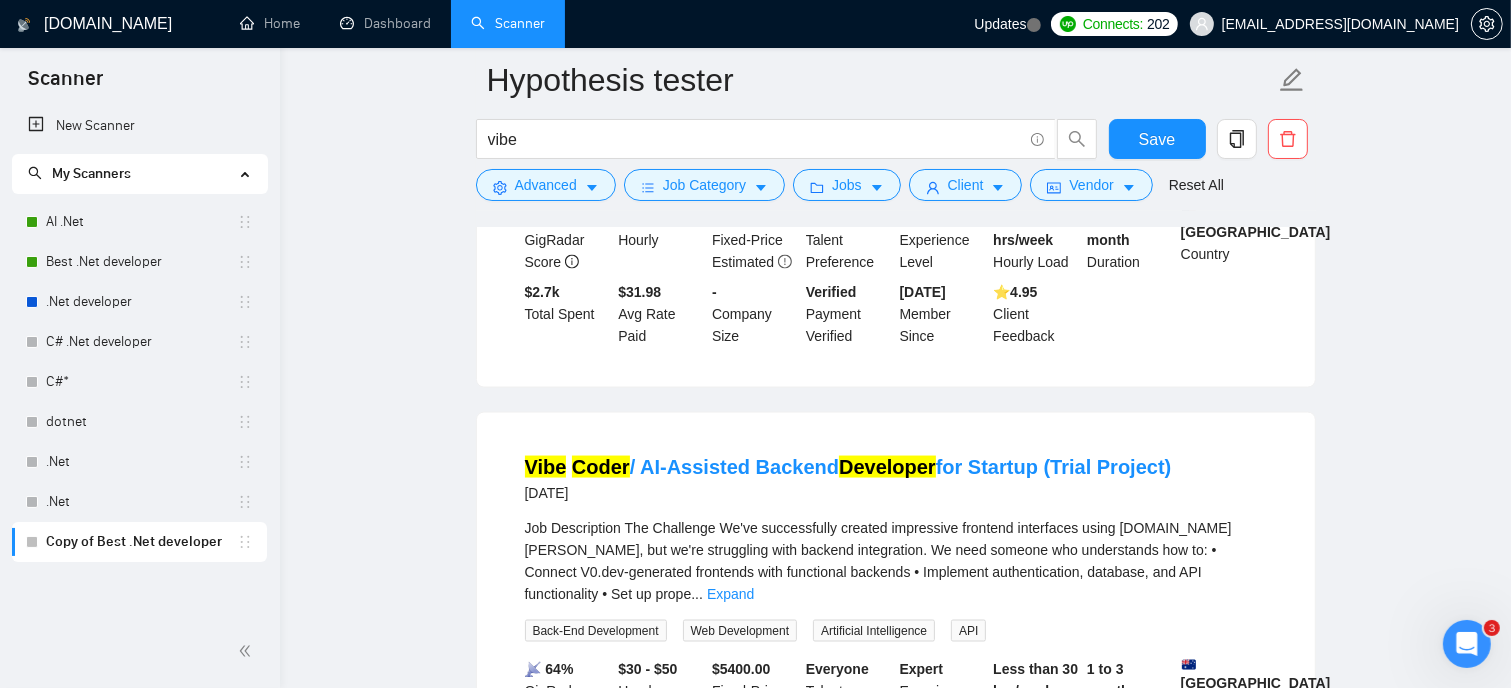scroll, scrollTop: 3000, scrollLeft: 0, axis: vertical 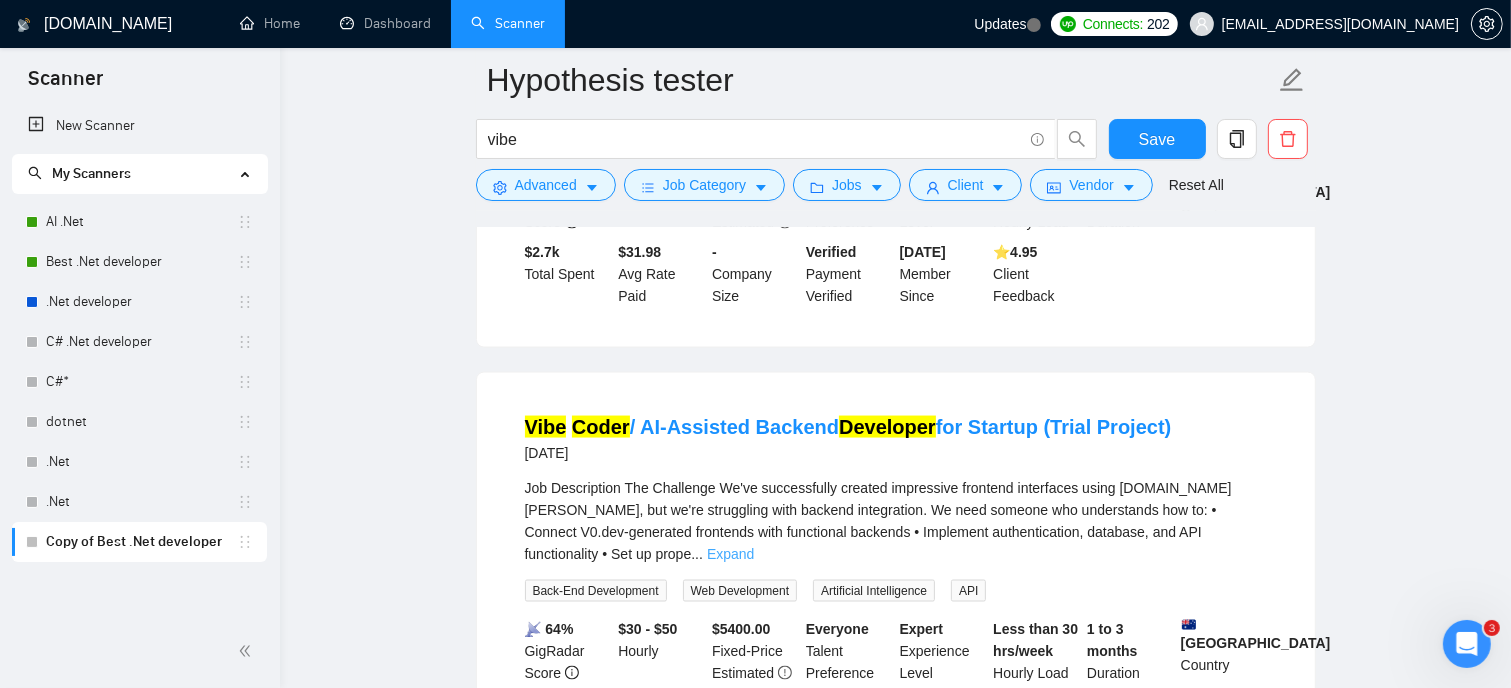 click on "Expand" at bounding box center (730, 554) 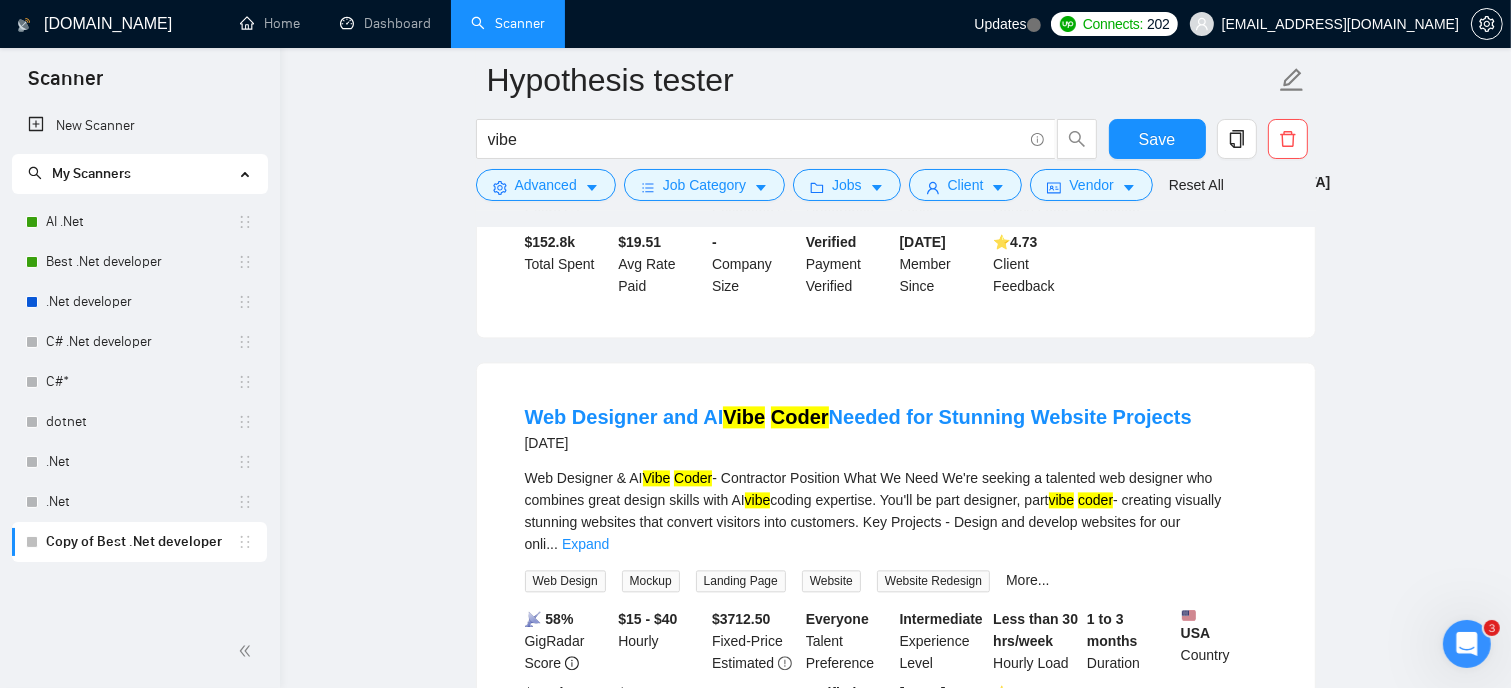 scroll, scrollTop: 4300, scrollLeft: 0, axis: vertical 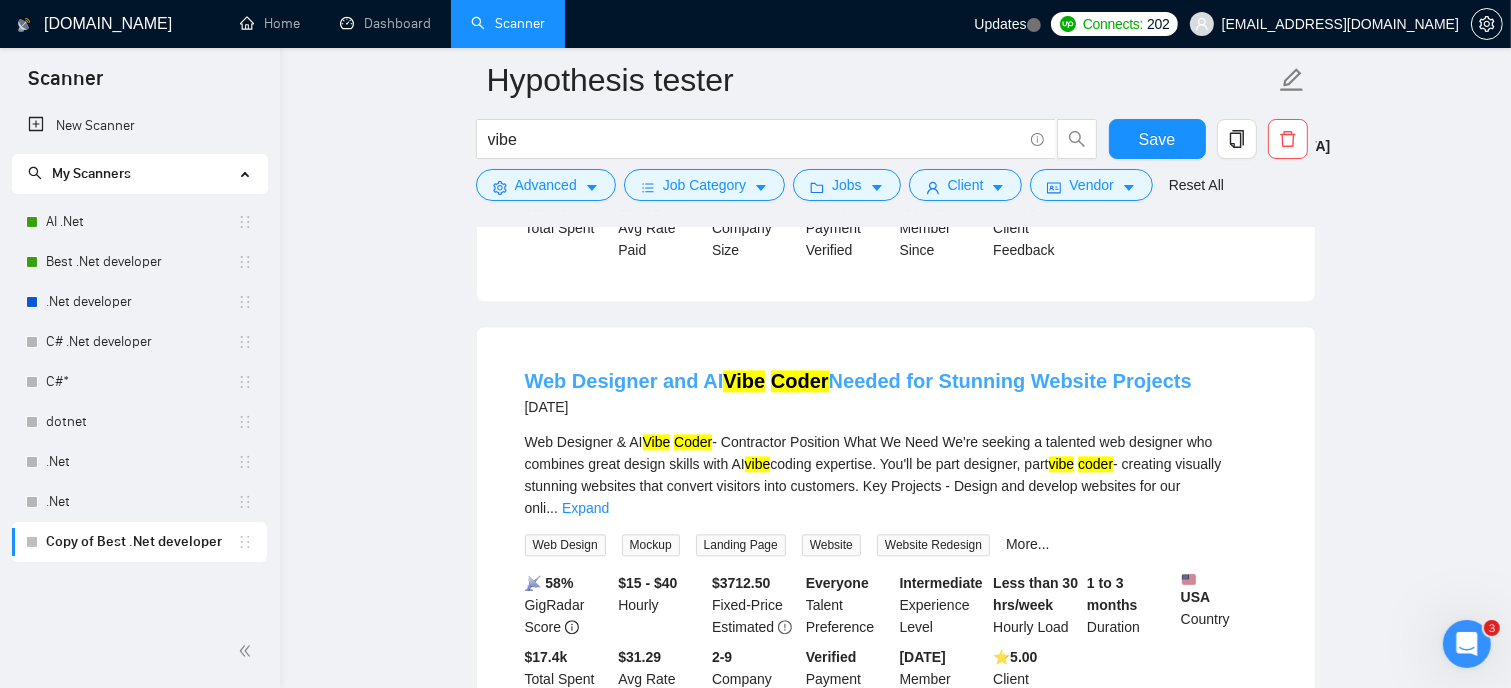 drag, startPoint x: 1184, startPoint y: 266, endPoint x: 940, endPoint y: 251, distance: 244.46063 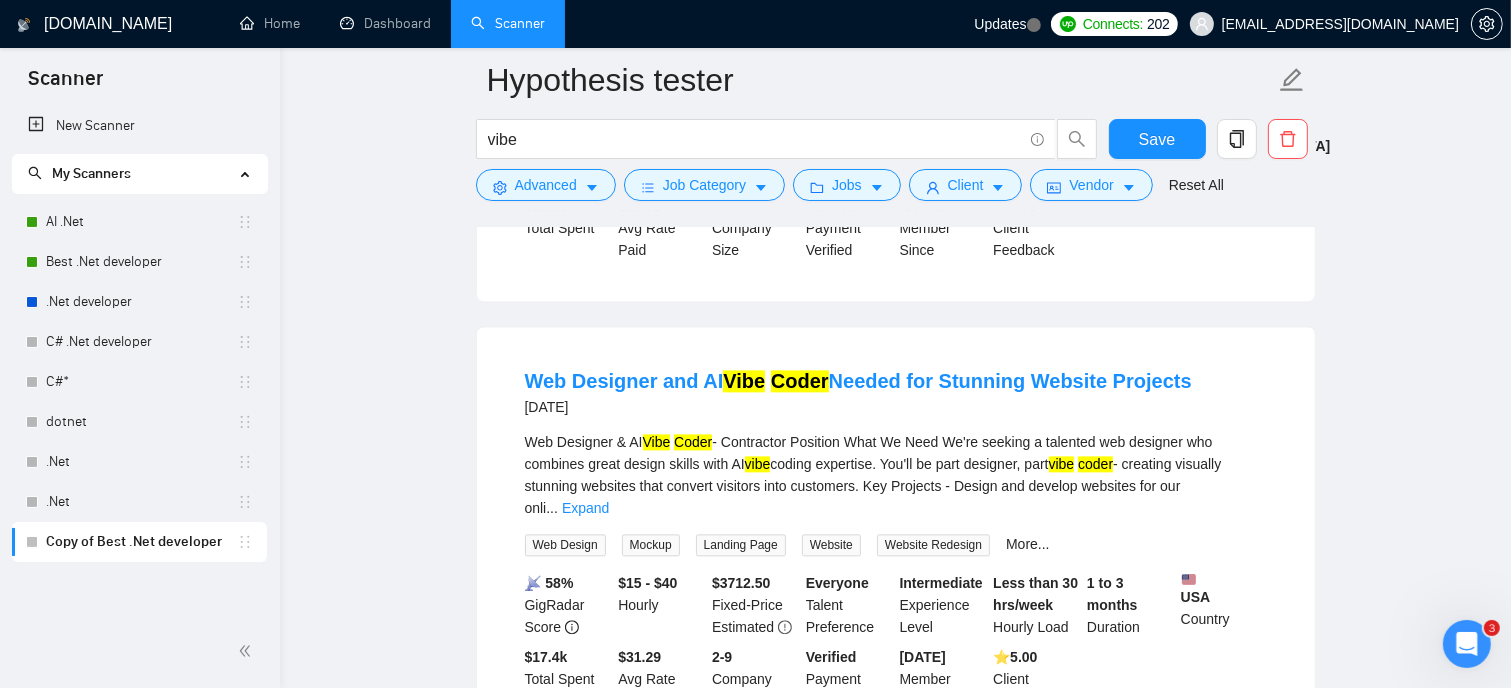 copy on "Stunning Website Projects" 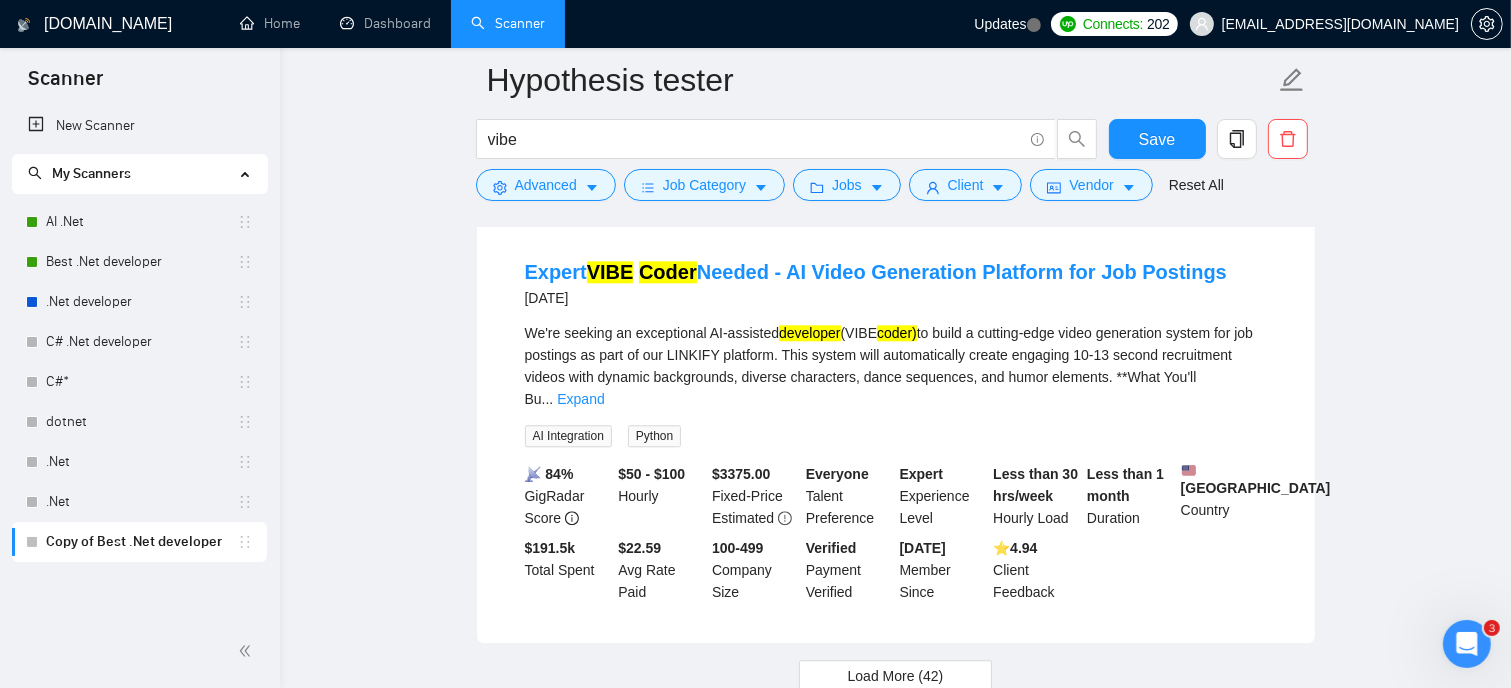 scroll, scrollTop: 4868, scrollLeft: 0, axis: vertical 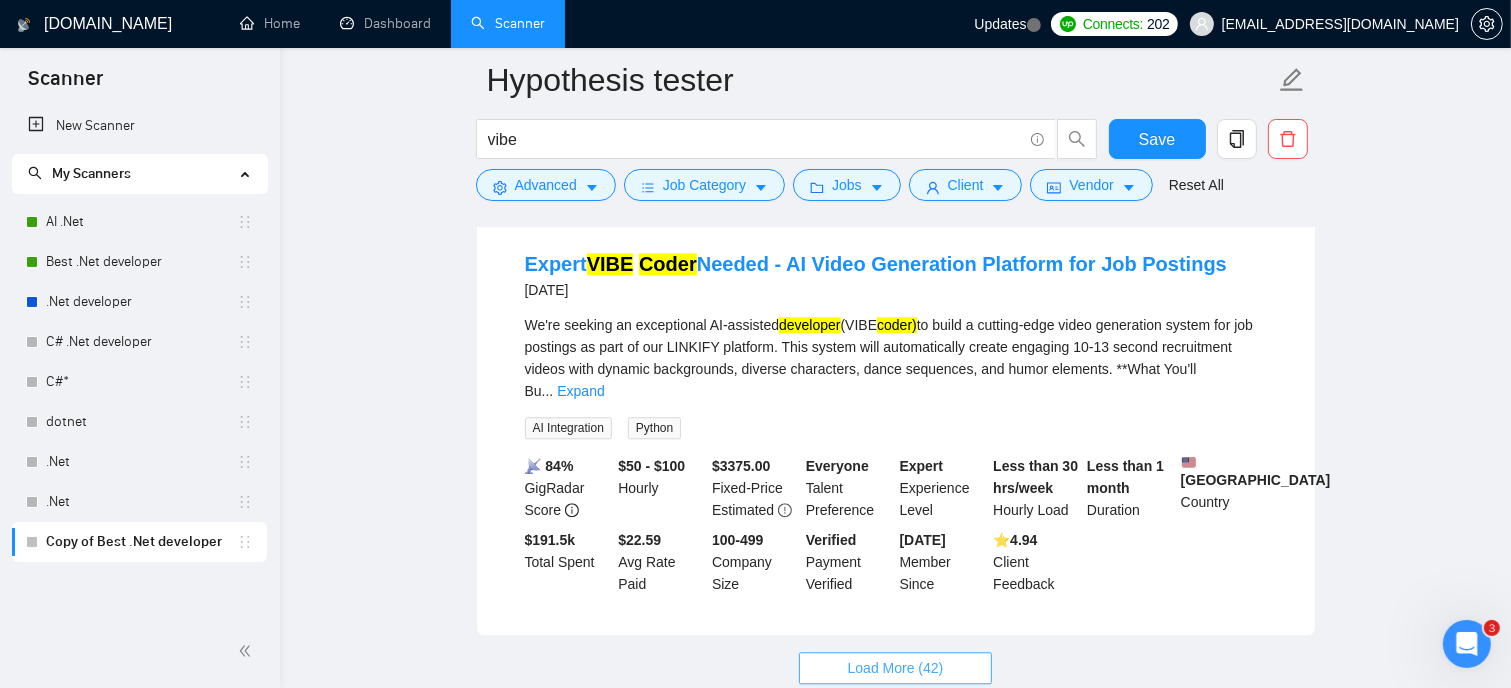 click on "Load More (42)" at bounding box center [896, 668] 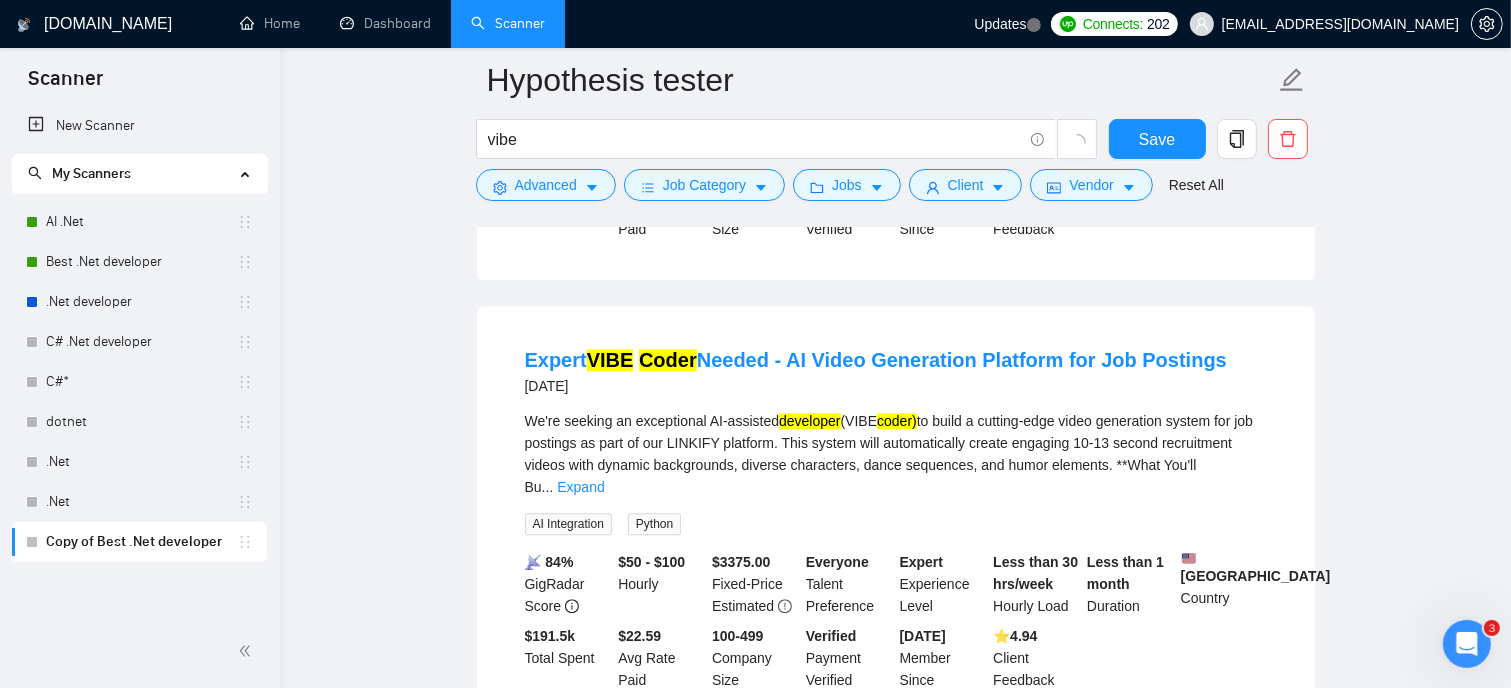 scroll, scrollTop: 4868, scrollLeft: 0, axis: vertical 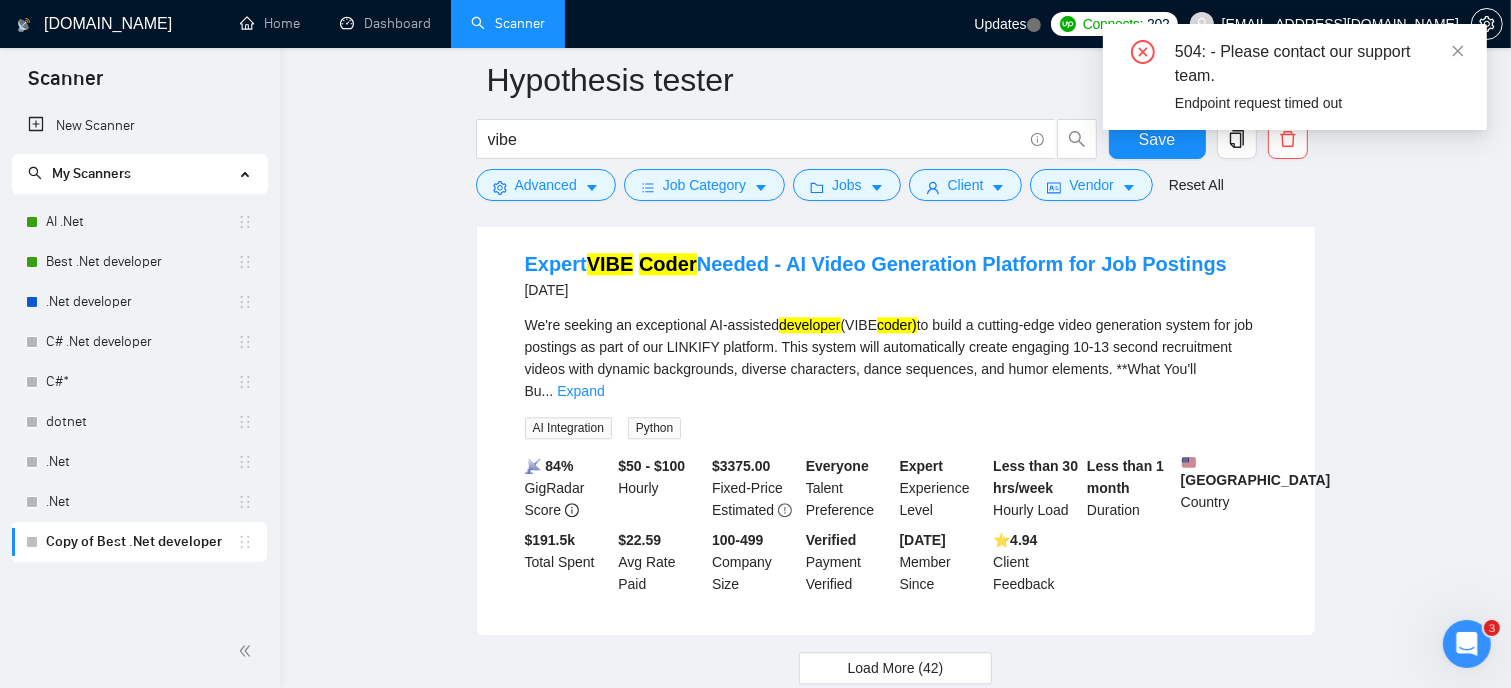 click on "504:  - Please contact our support team." at bounding box center [1319, 64] 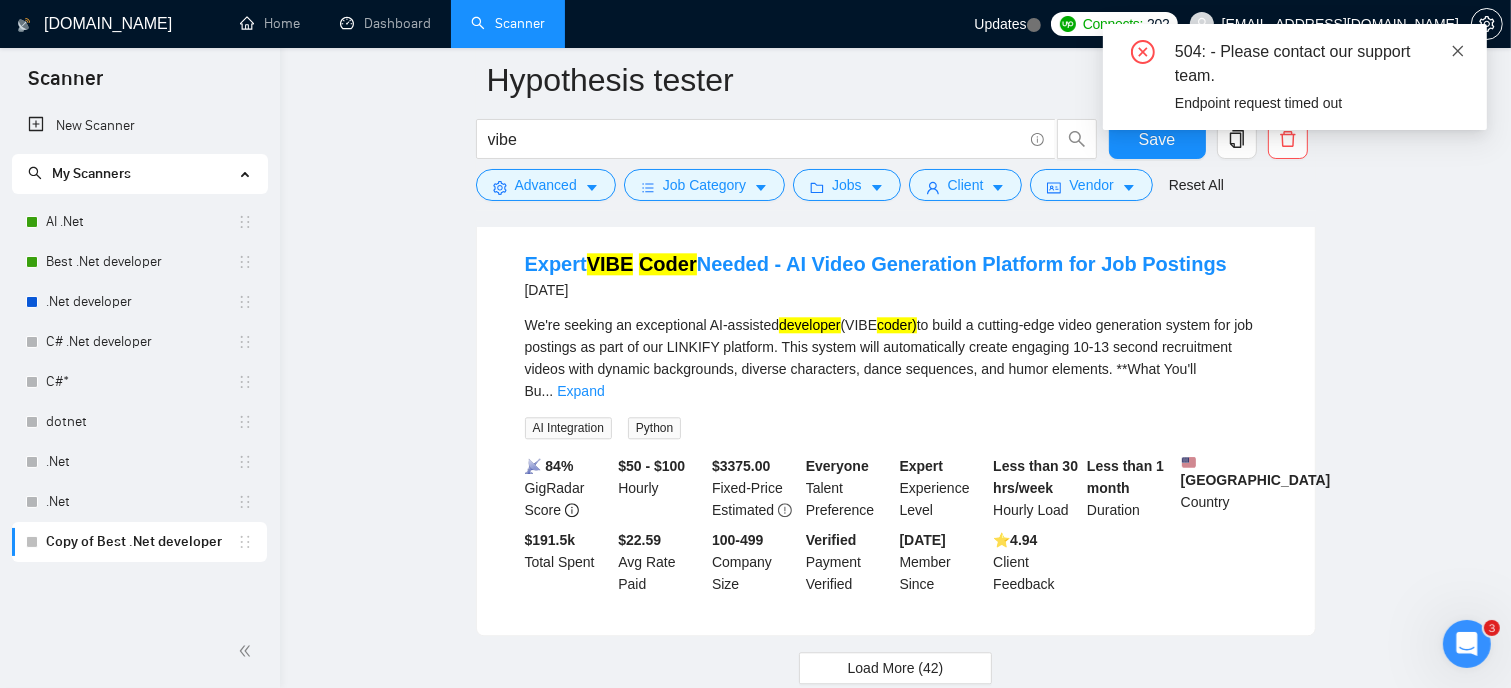 click 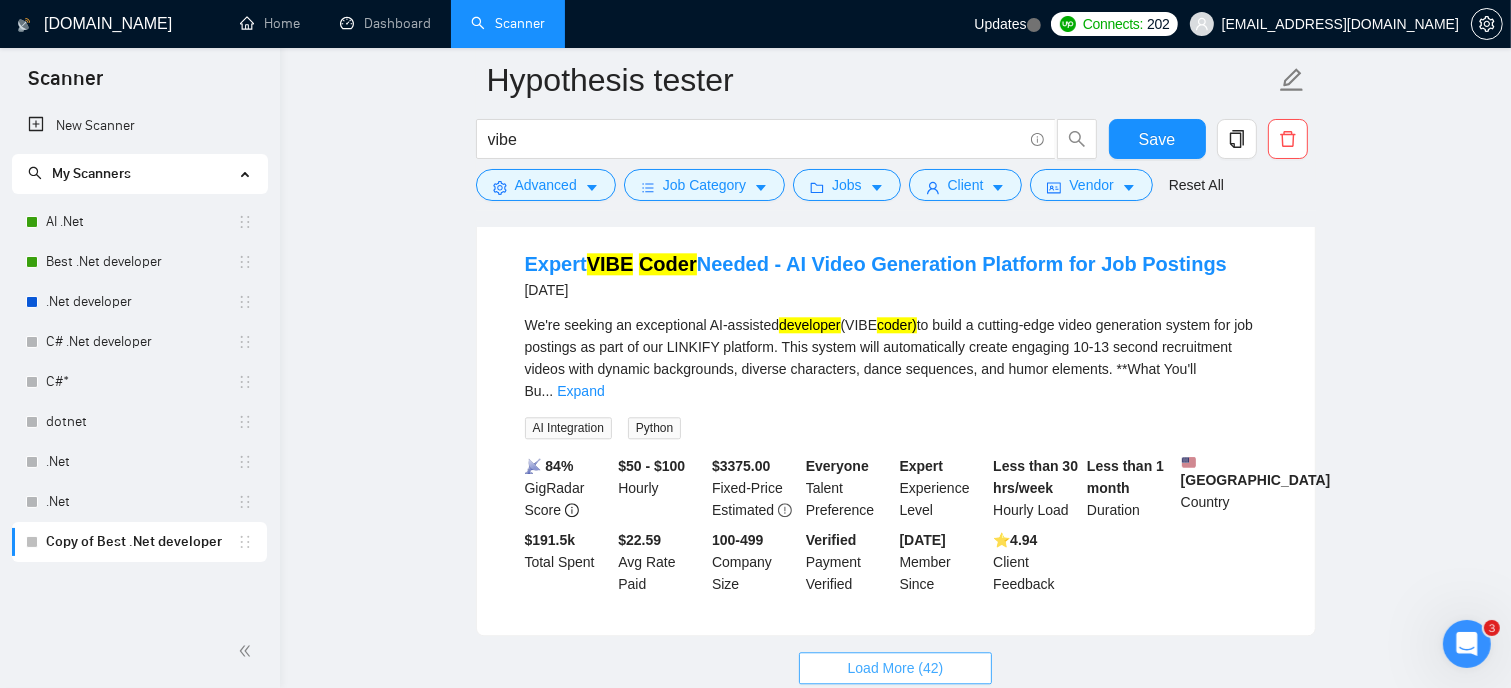 click on "Load More (42)" at bounding box center [896, 668] 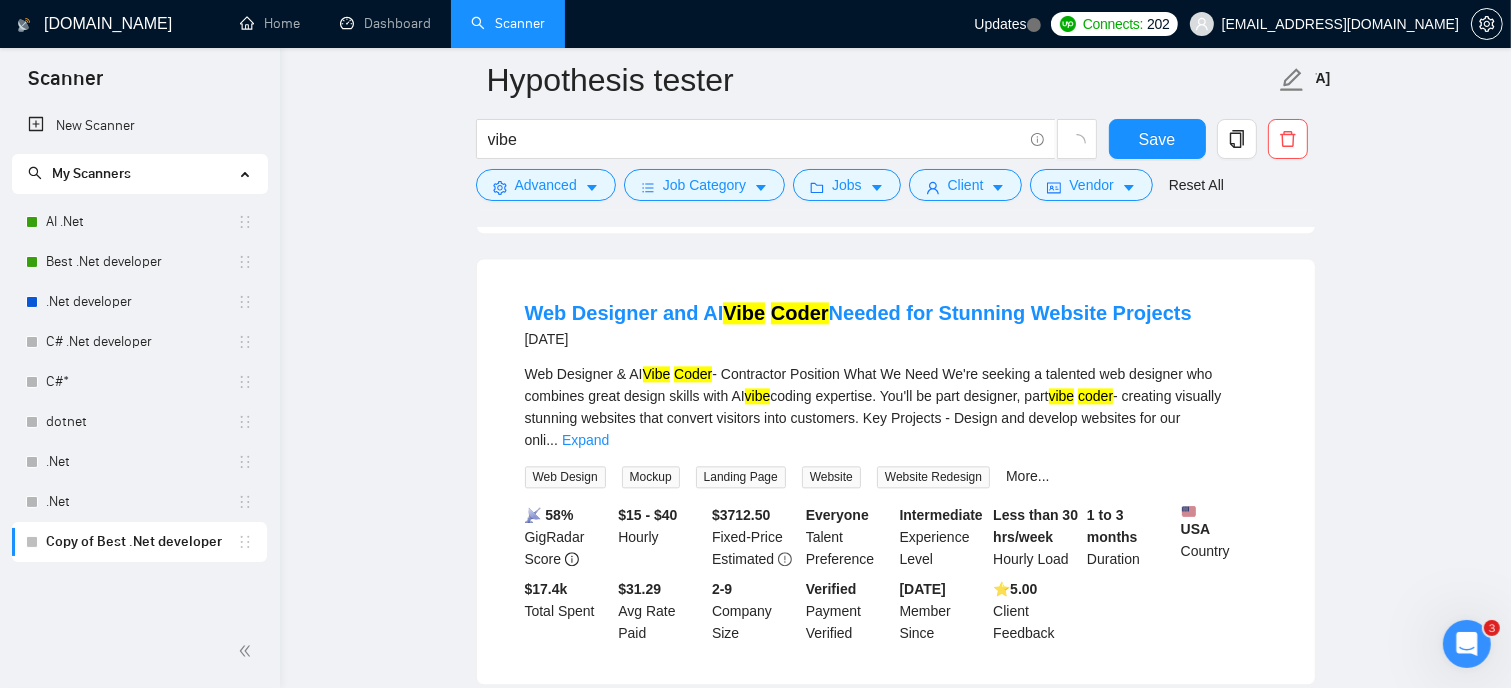 scroll, scrollTop: 4868, scrollLeft: 0, axis: vertical 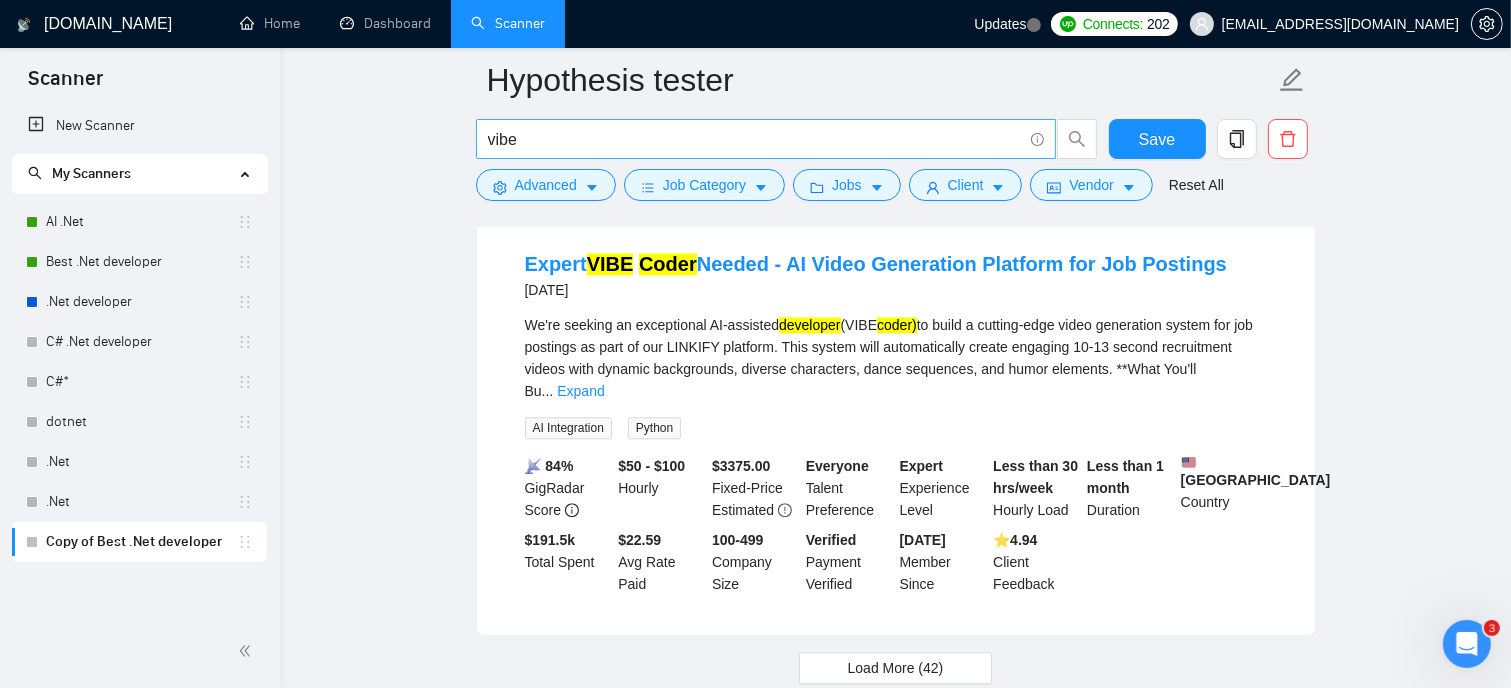 click on "vibe" at bounding box center [755, 139] 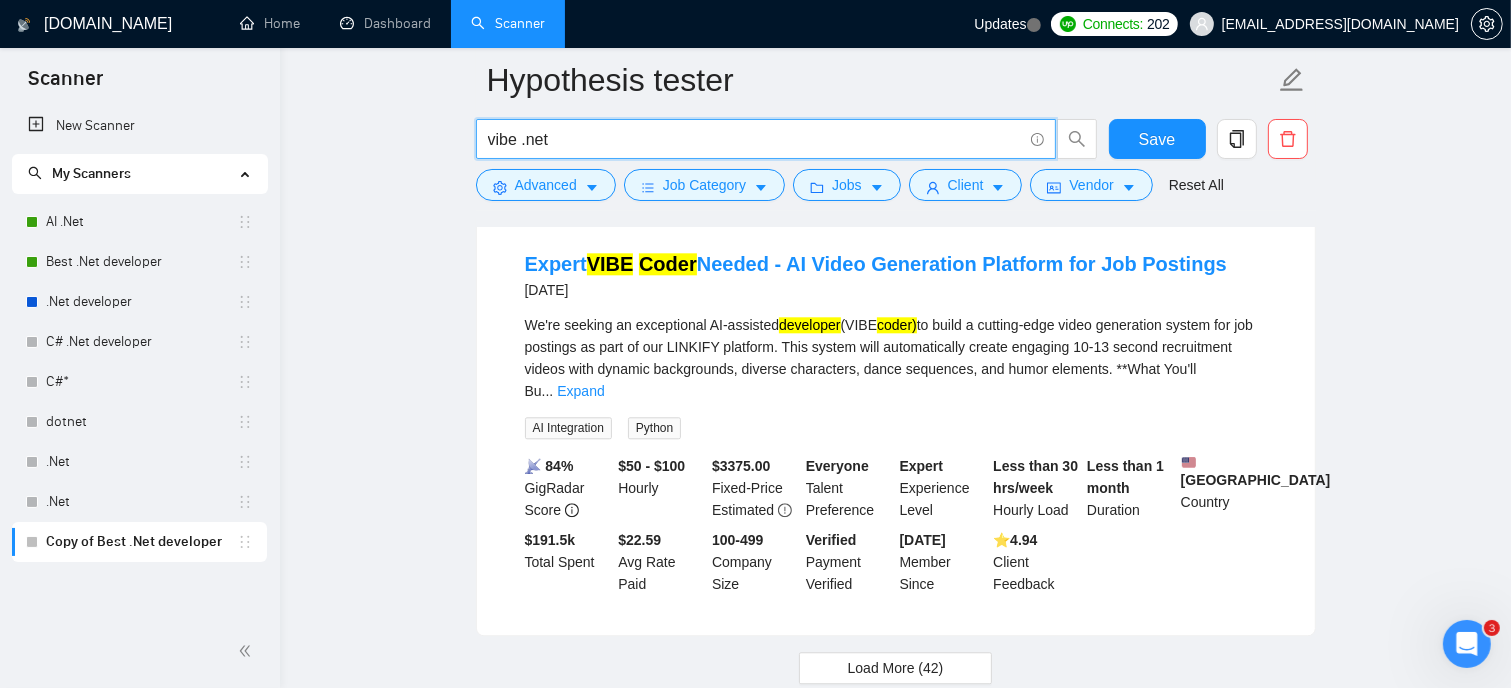 type on "vibe .net" 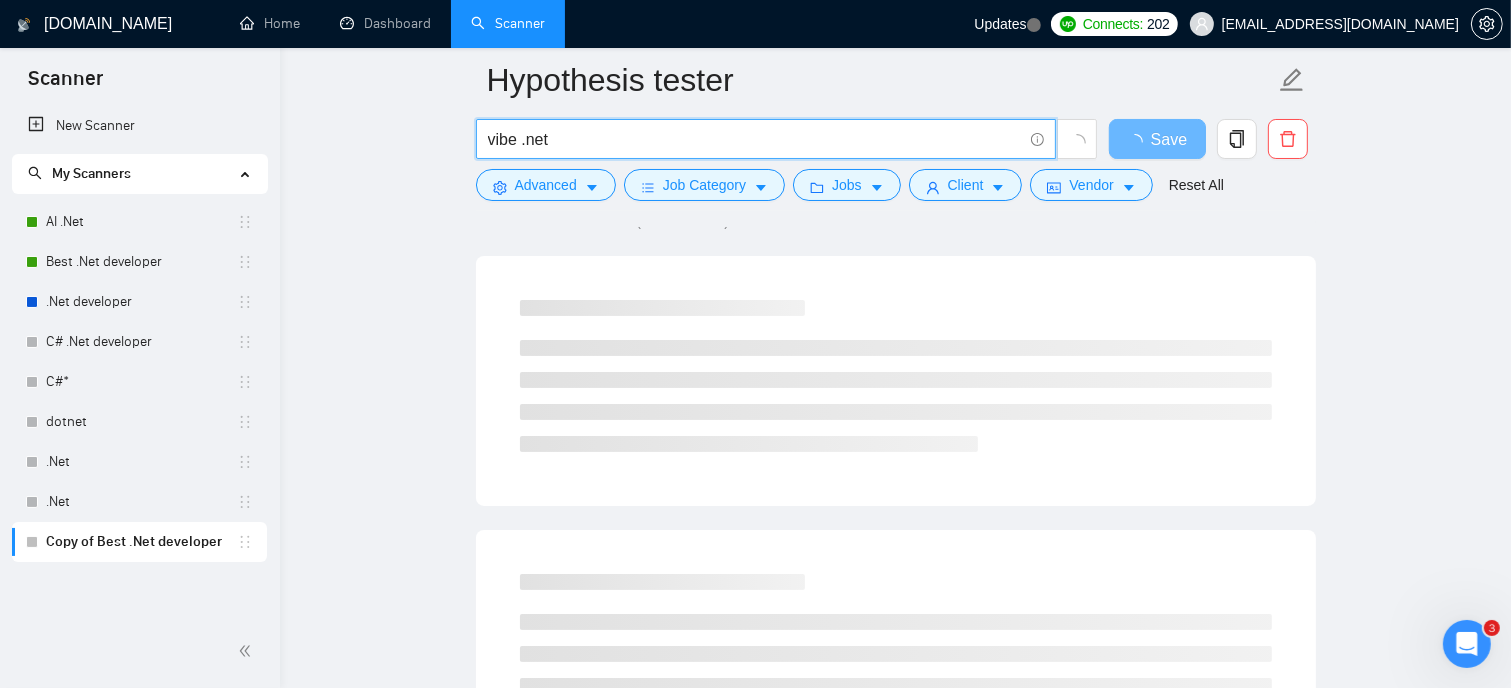scroll, scrollTop: 0, scrollLeft: 0, axis: both 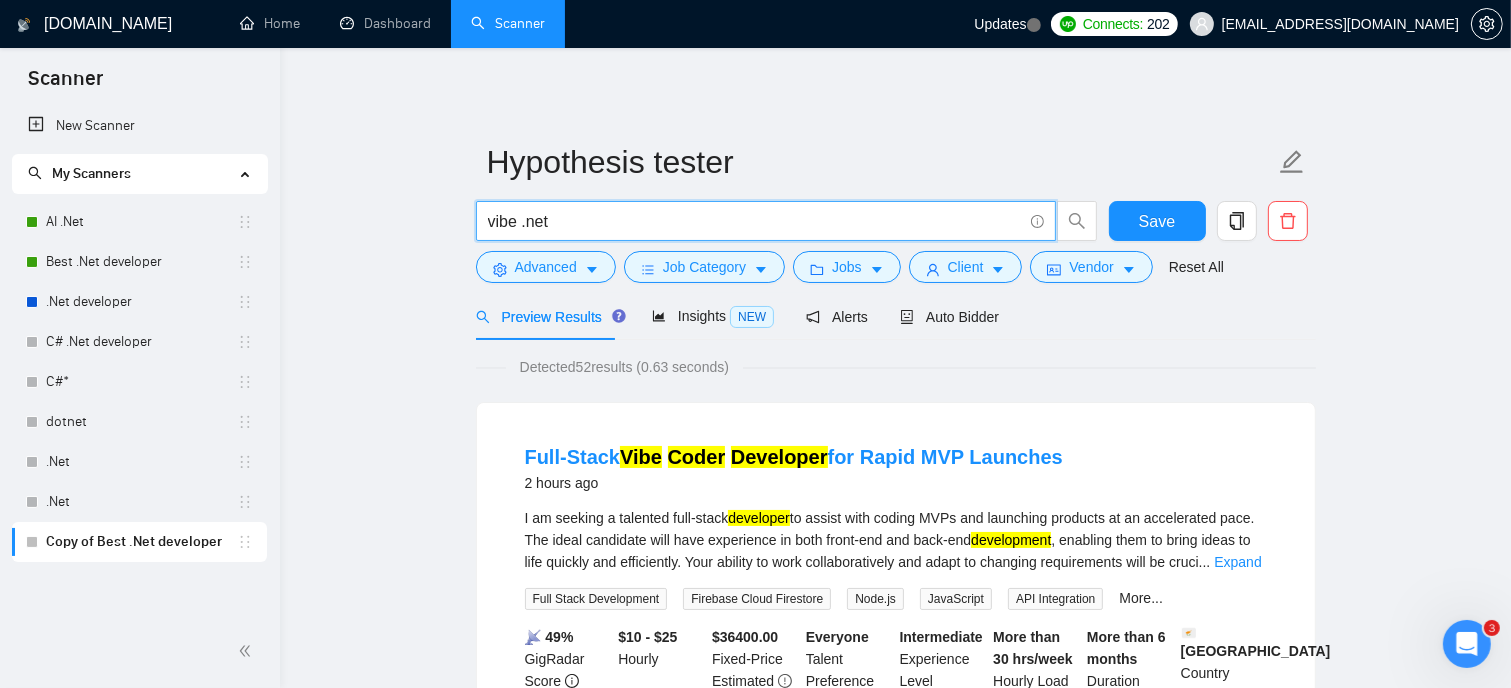 click on "vibe .net" at bounding box center (755, 221) 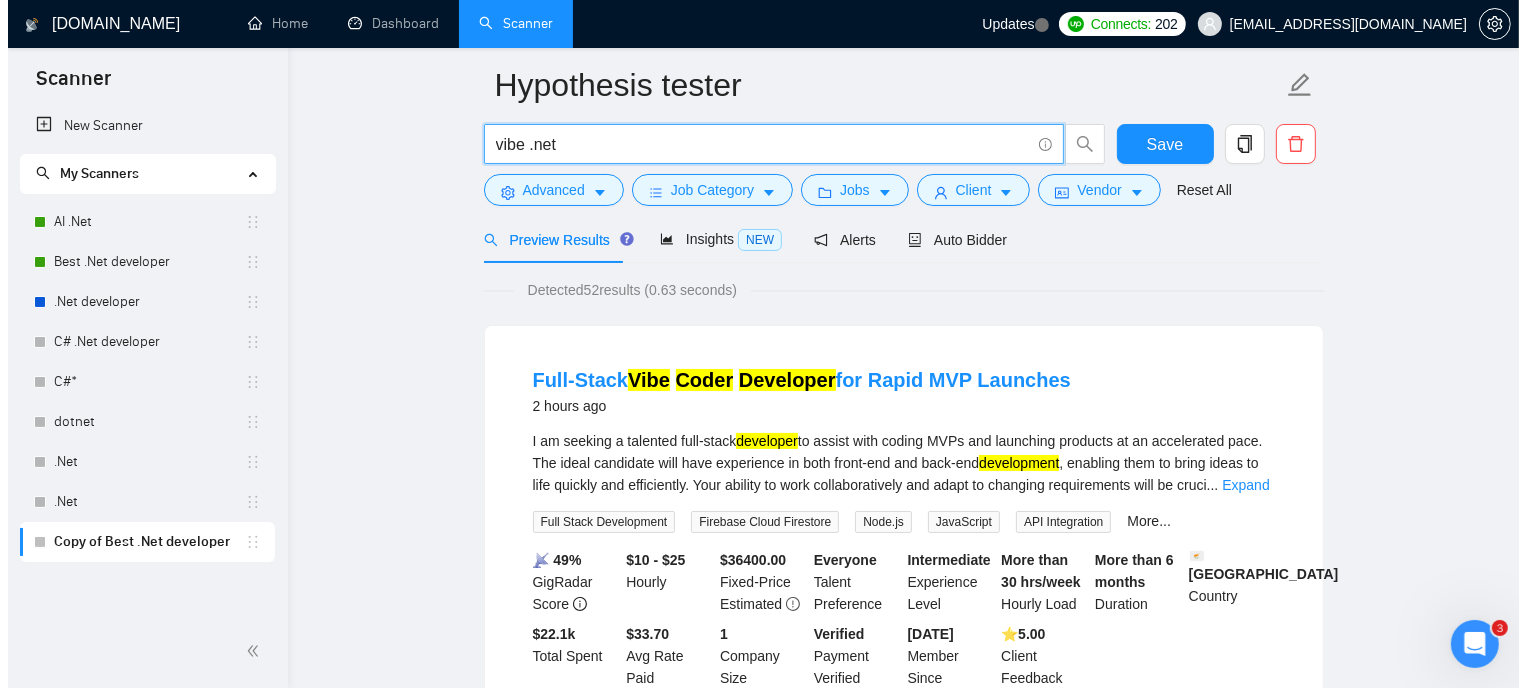 scroll, scrollTop: 0, scrollLeft: 0, axis: both 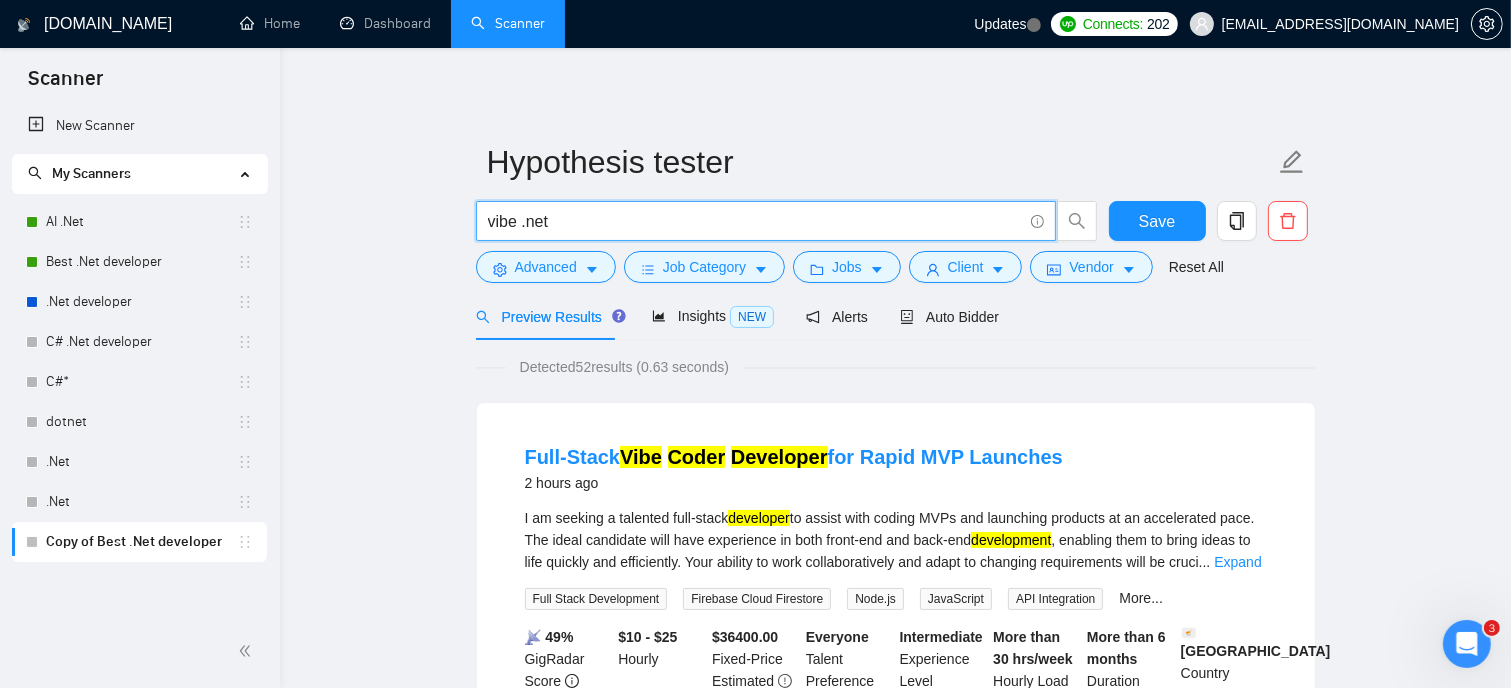 click on "vibe .net" at bounding box center (755, 221) 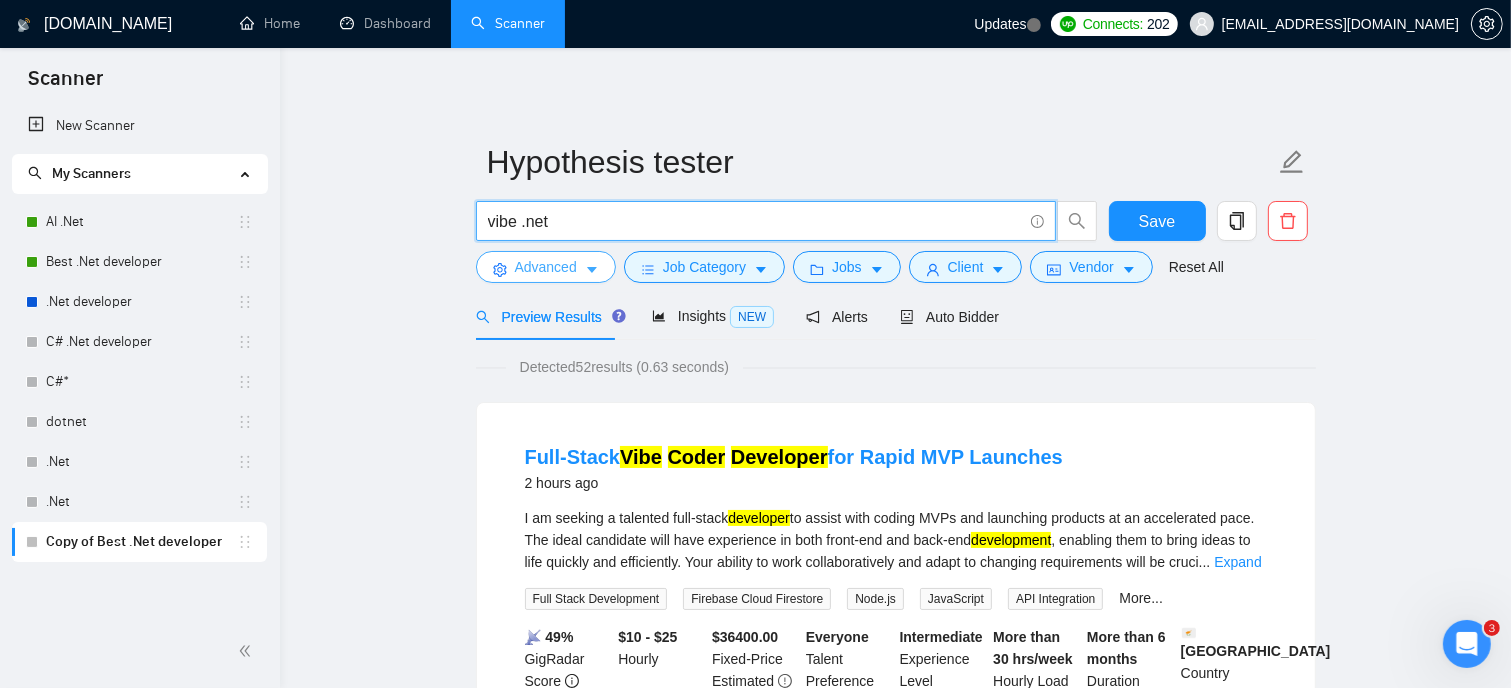 click at bounding box center (592, 269) 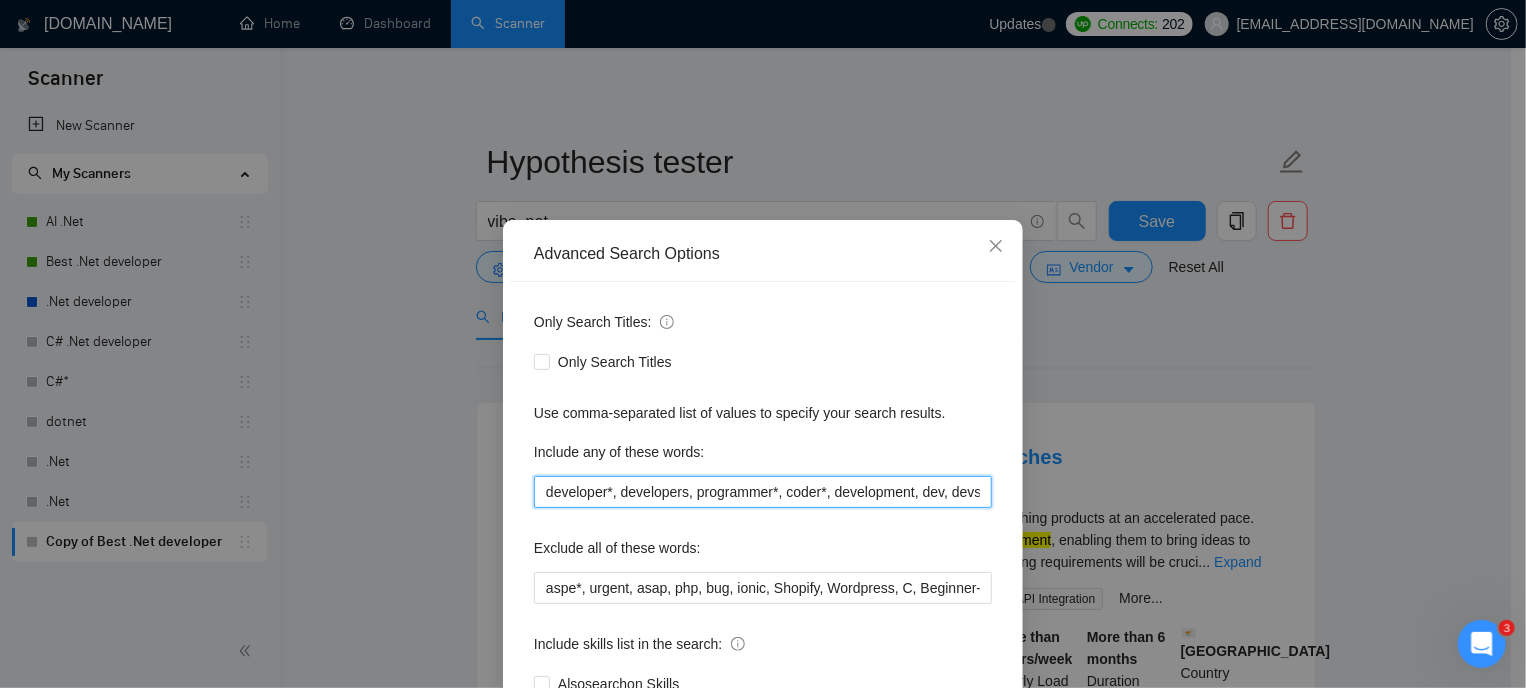 drag, startPoint x: 536, startPoint y: 487, endPoint x: 1006, endPoint y: 493, distance: 470.0383 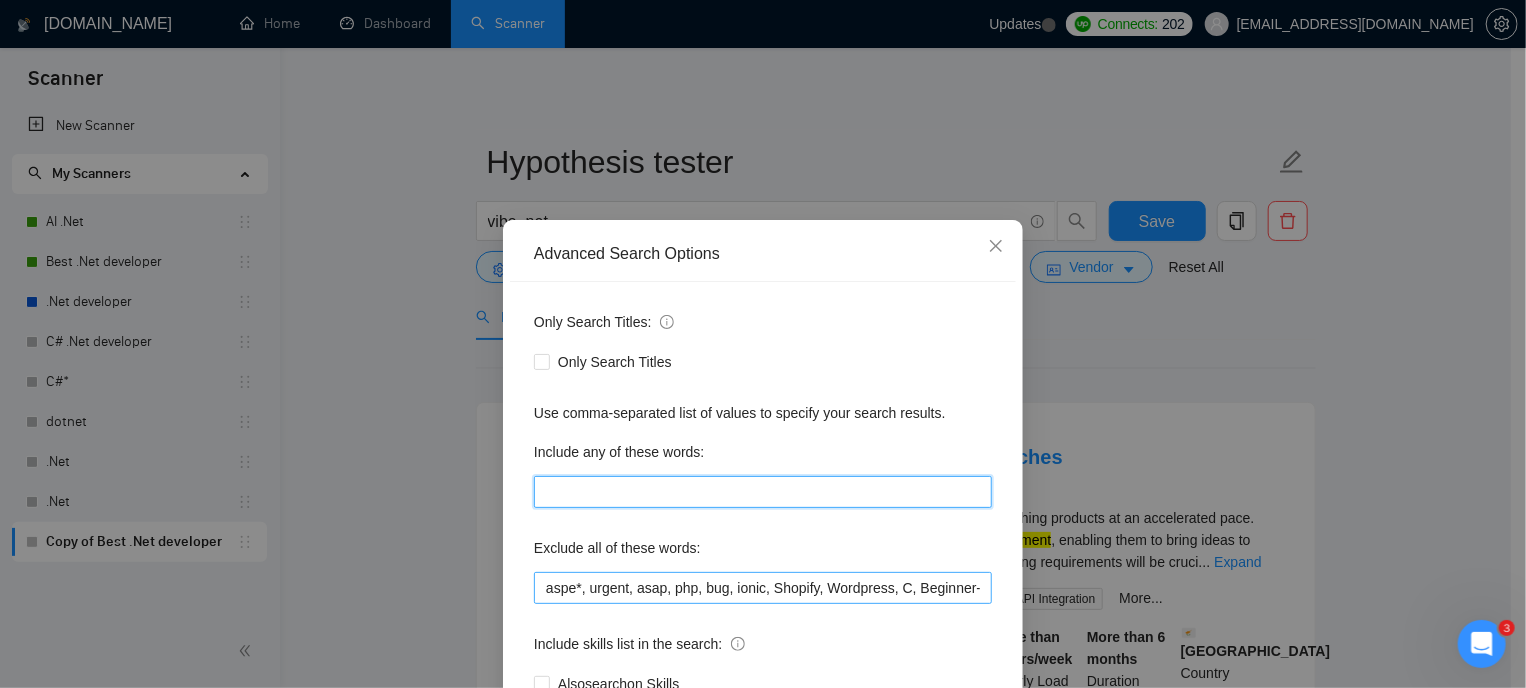 type 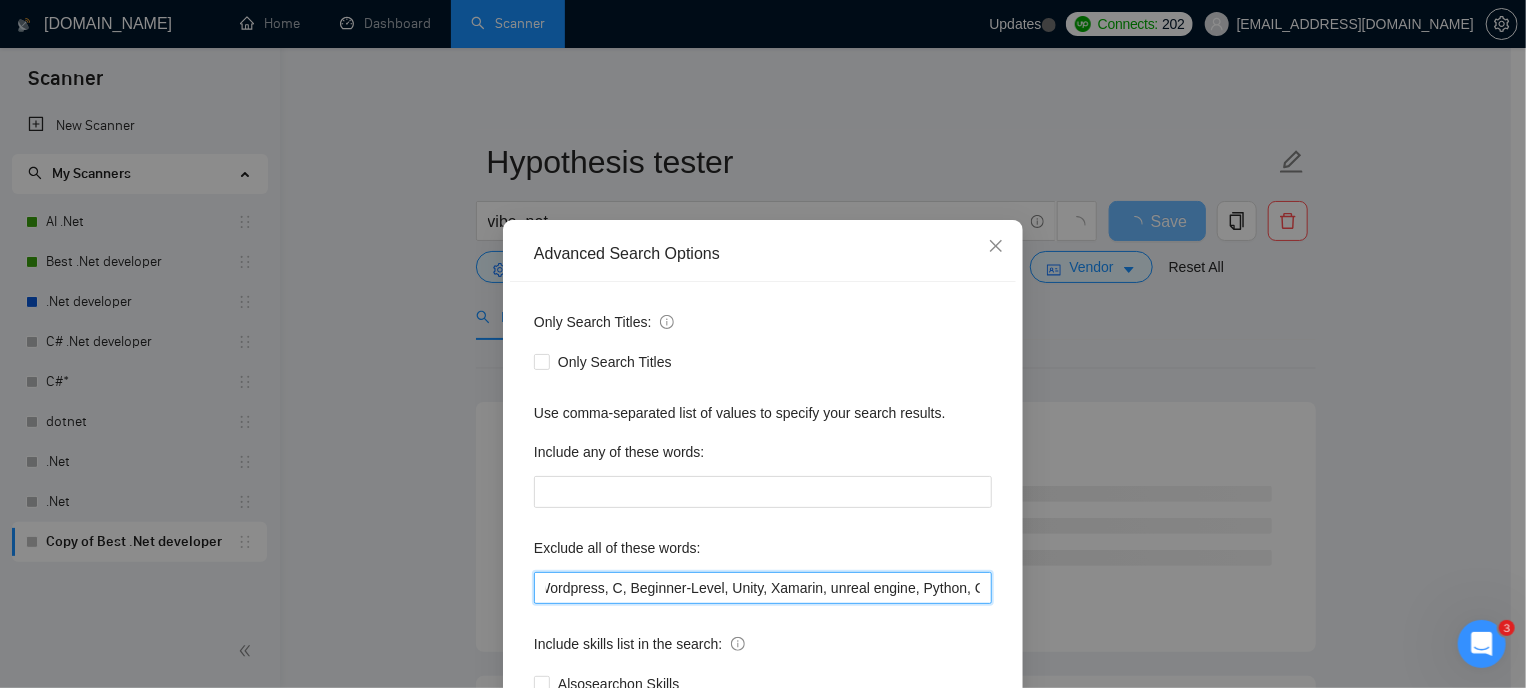 scroll, scrollTop: 0, scrollLeft: 694, axis: horizontal 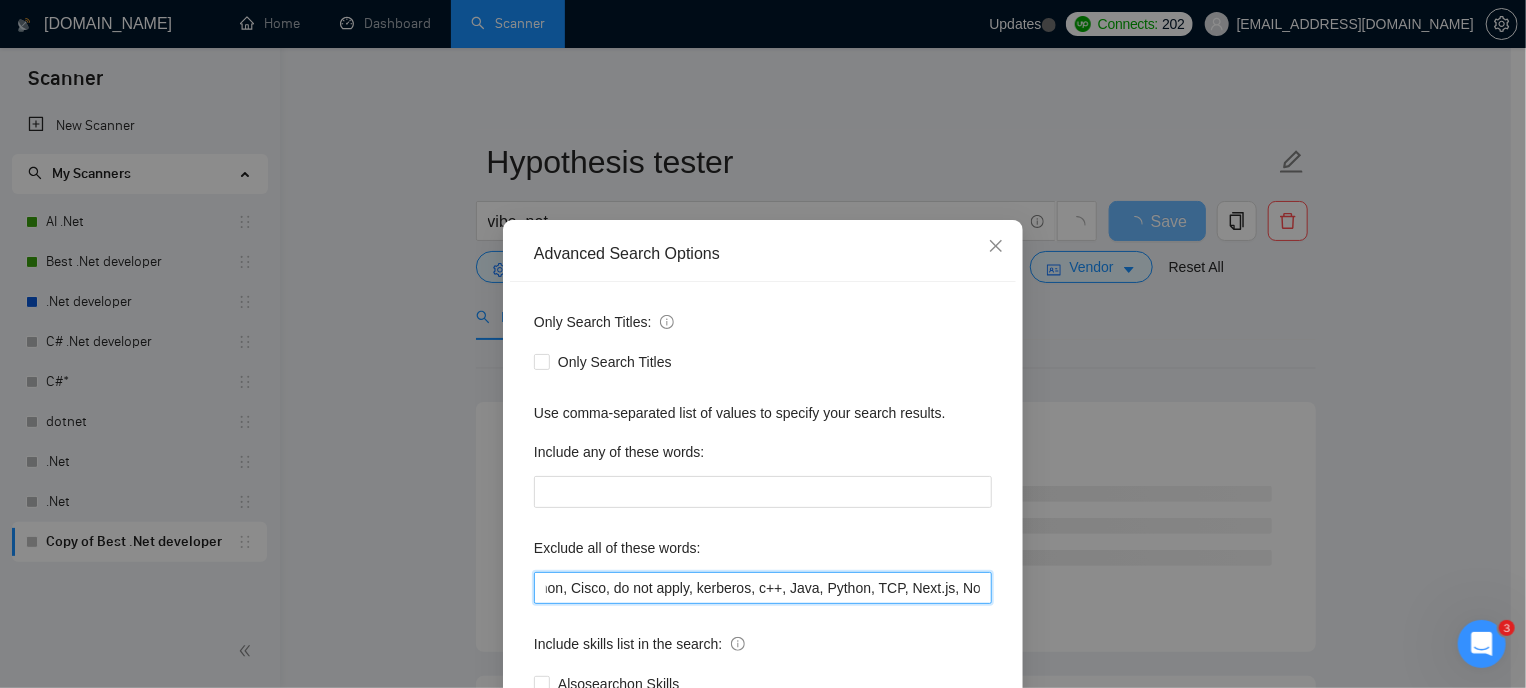 drag, startPoint x: 536, startPoint y: 591, endPoint x: 1044, endPoint y: 552, distance: 509.49484 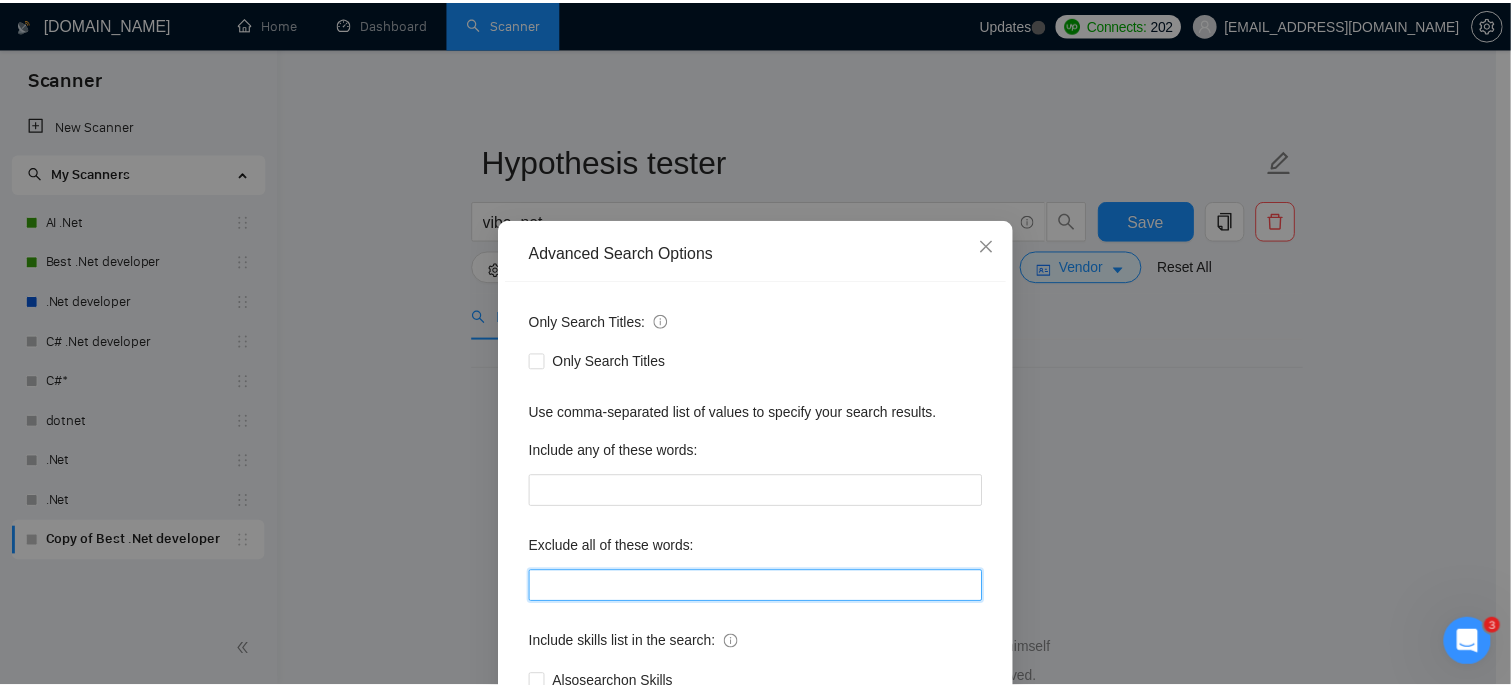 scroll, scrollTop: 0, scrollLeft: 0, axis: both 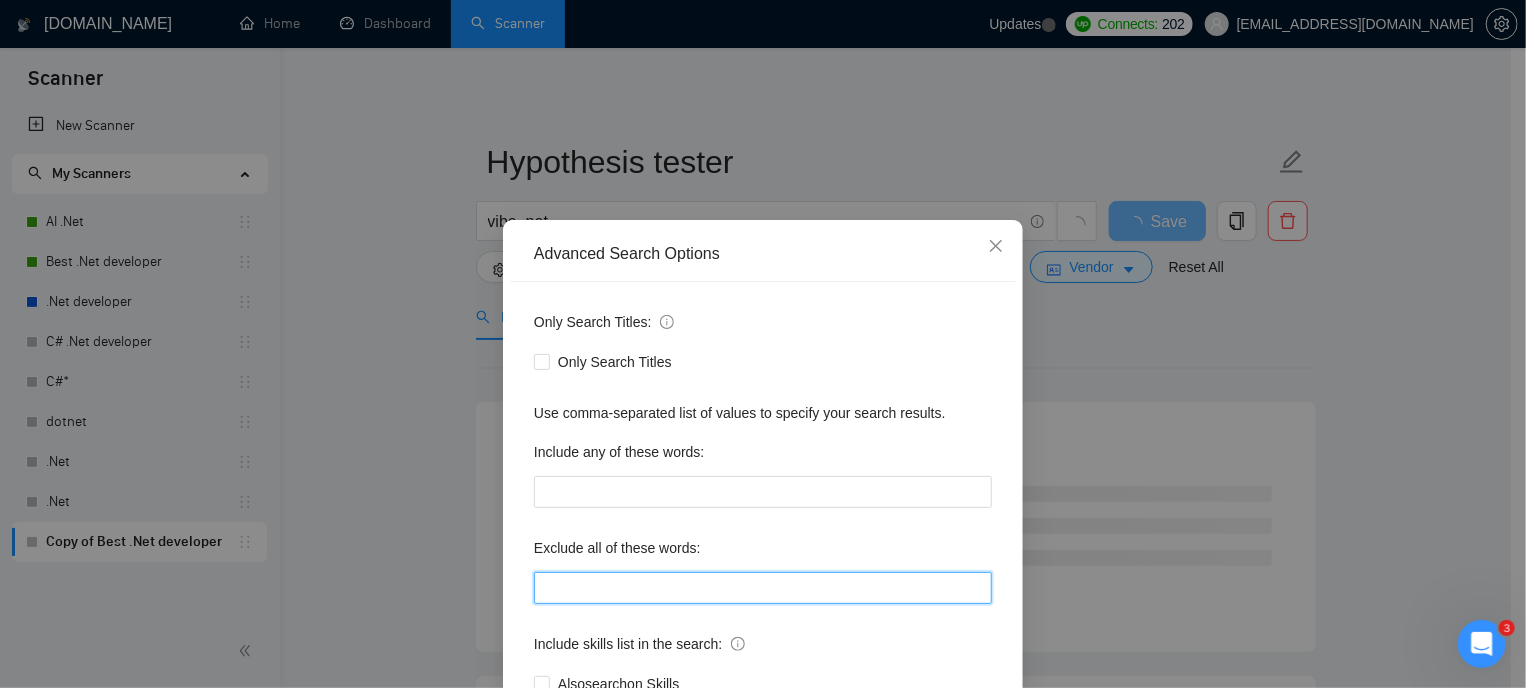 type 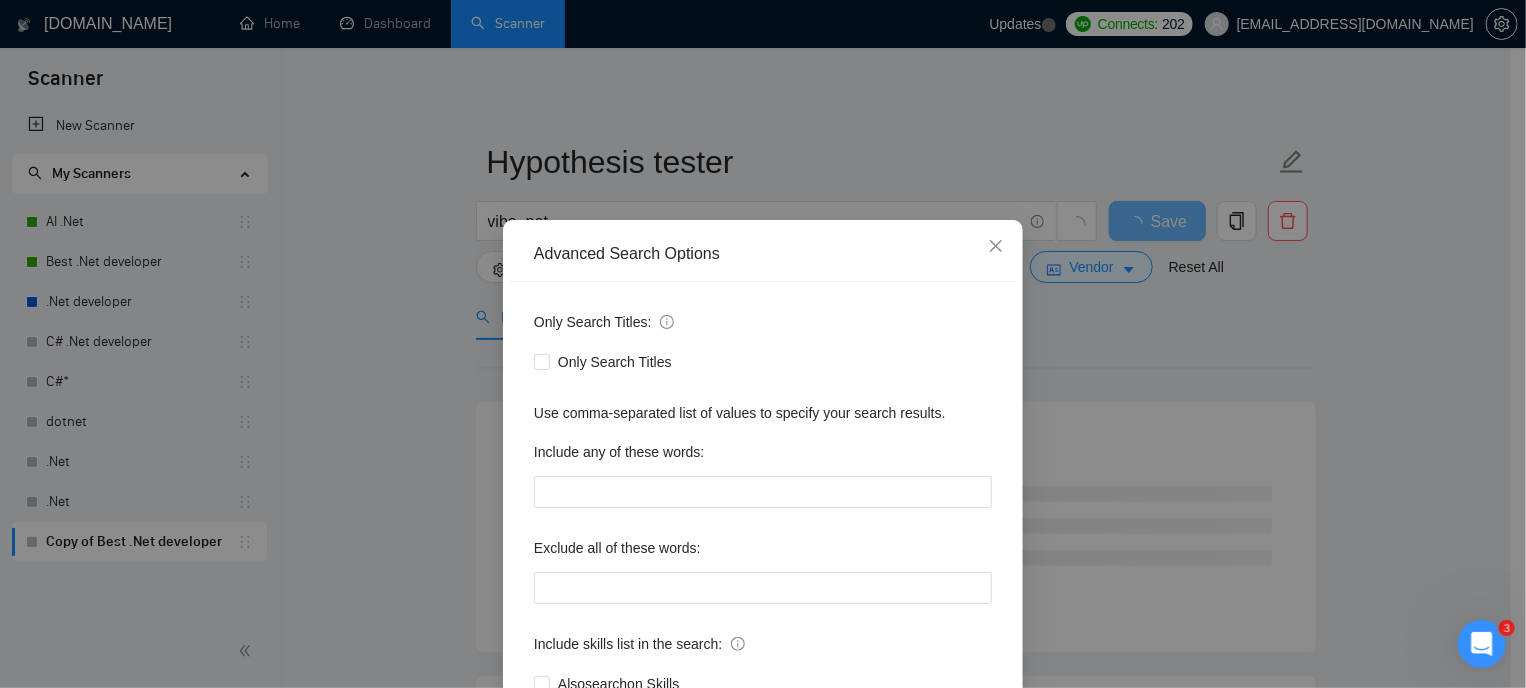 click on "Advanced Search Options Only Search Titles:   Only Search Titles Use comma-separated list of values to specify your search results. Include any of these words: Exclude all of these words: Include skills list in the search:   Also  search  on Skills Reset OK" at bounding box center [763, 344] 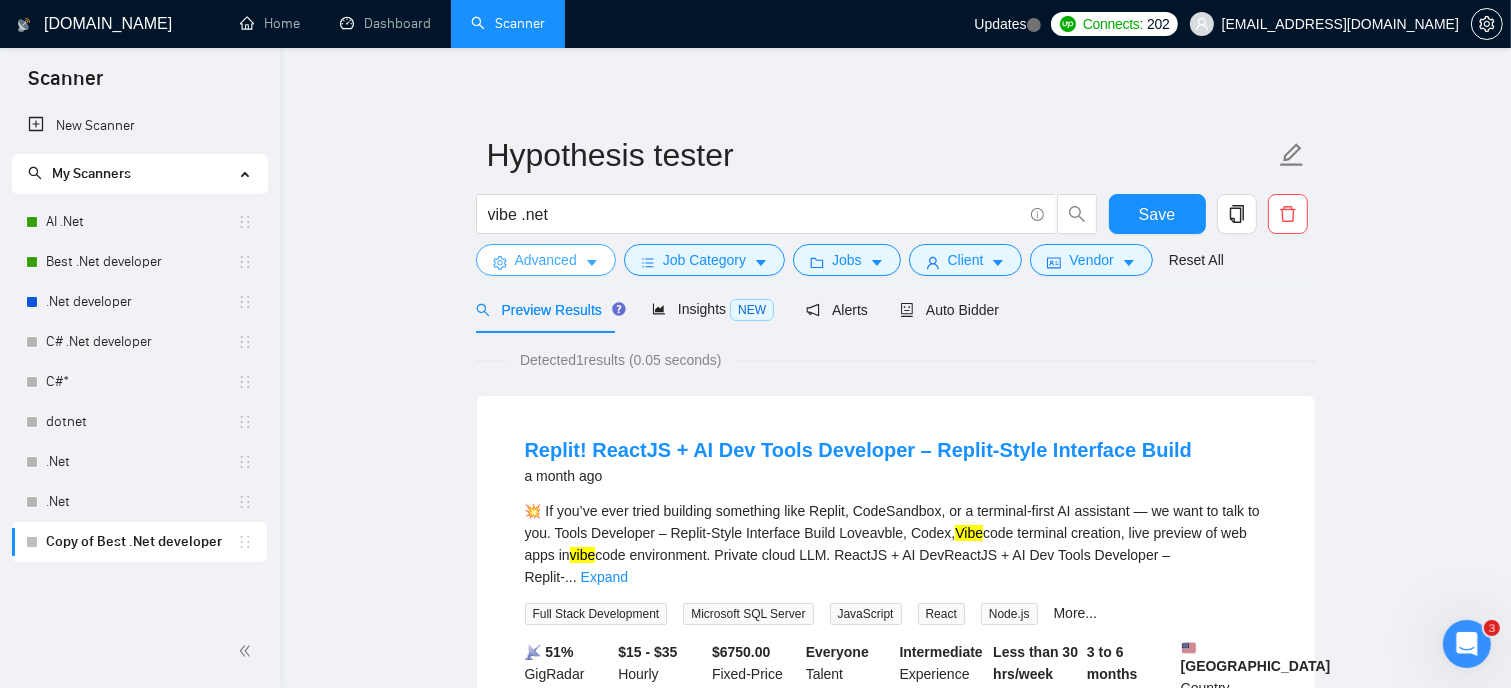 scroll, scrollTop: 0, scrollLeft: 0, axis: both 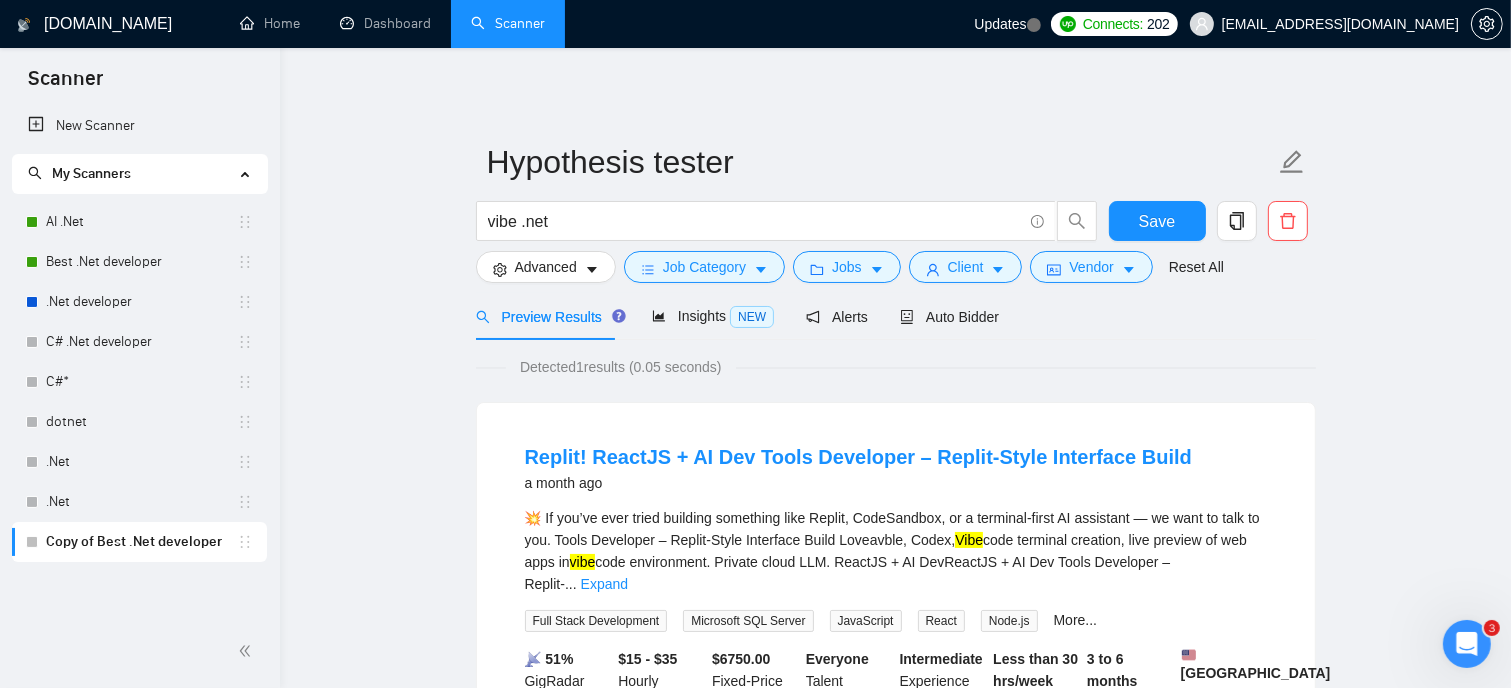 click on "Detected   1  results   (0.05 seconds)" at bounding box center [896, 367] 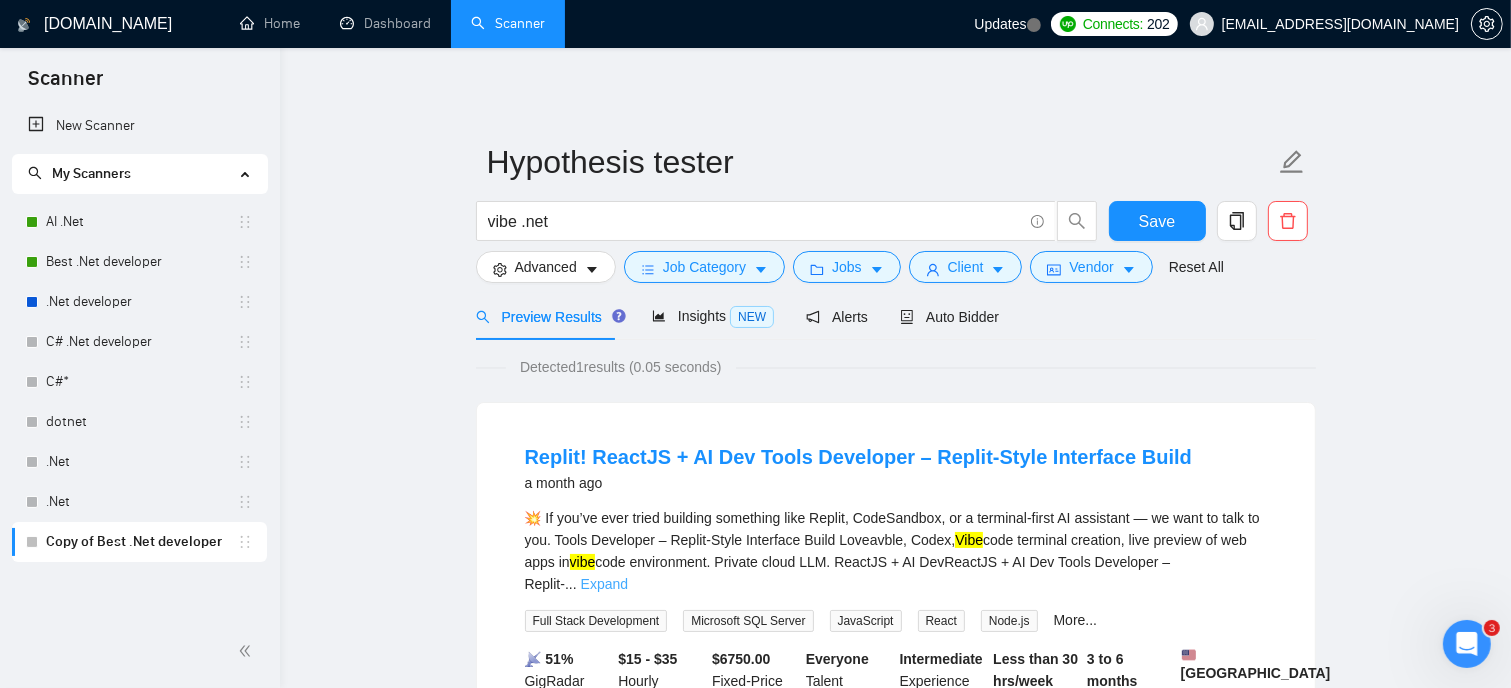 click on "Expand" at bounding box center [604, 584] 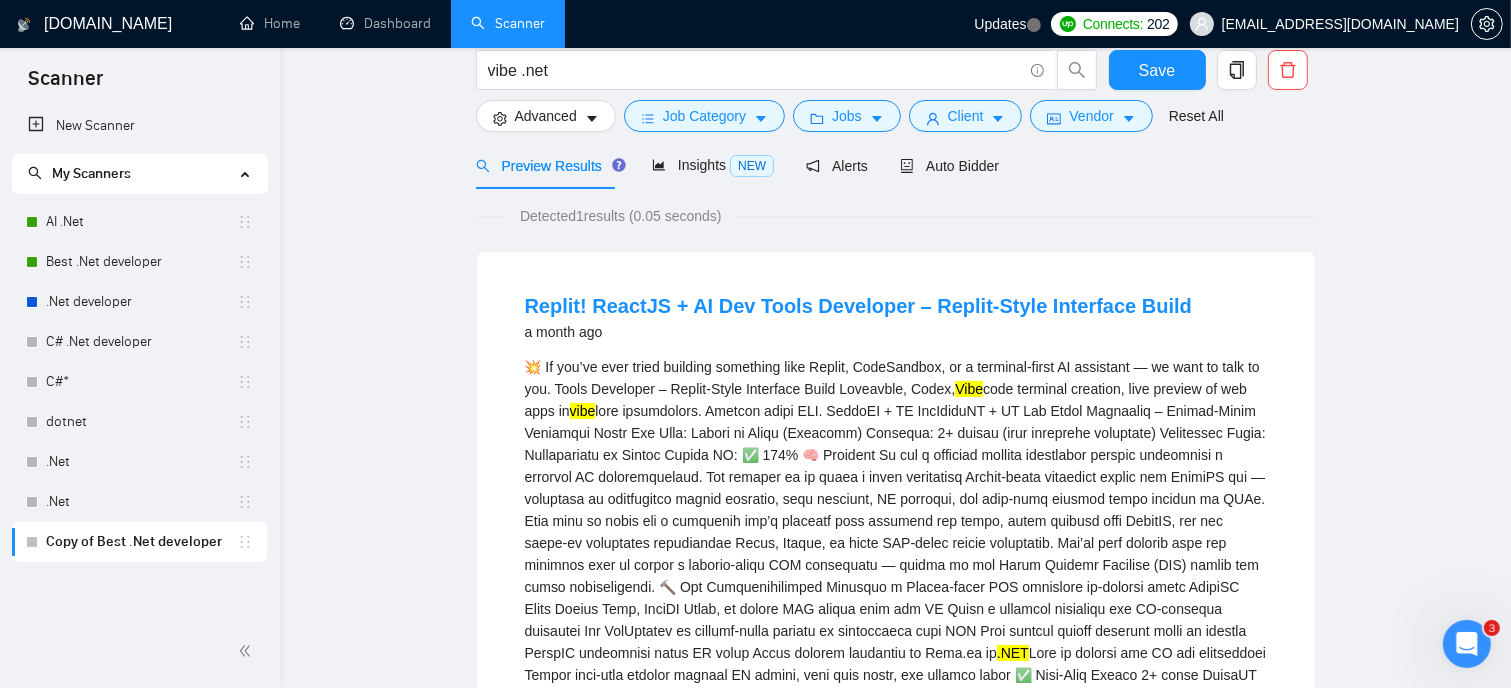 scroll, scrollTop: 0, scrollLeft: 0, axis: both 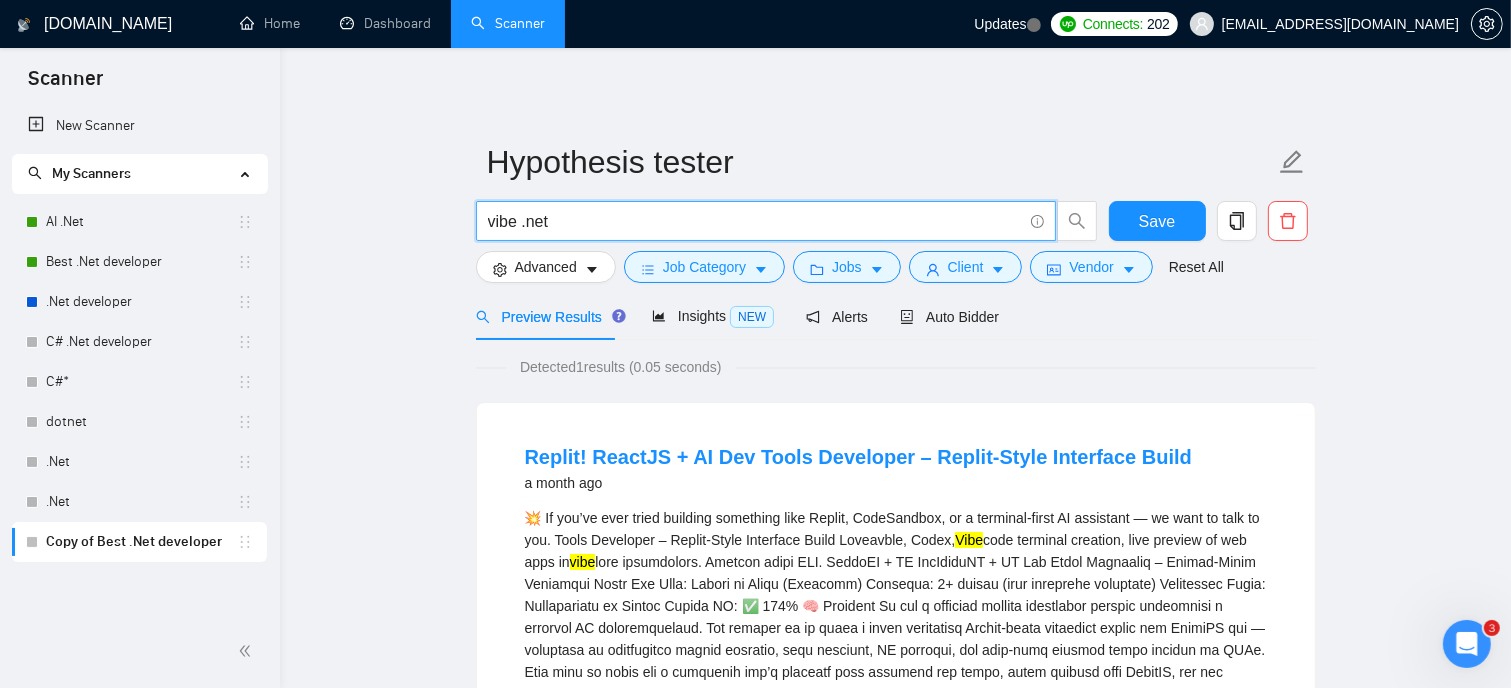 drag, startPoint x: 524, startPoint y: 224, endPoint x: 607, endPoint y: 227, distance: 83.0542 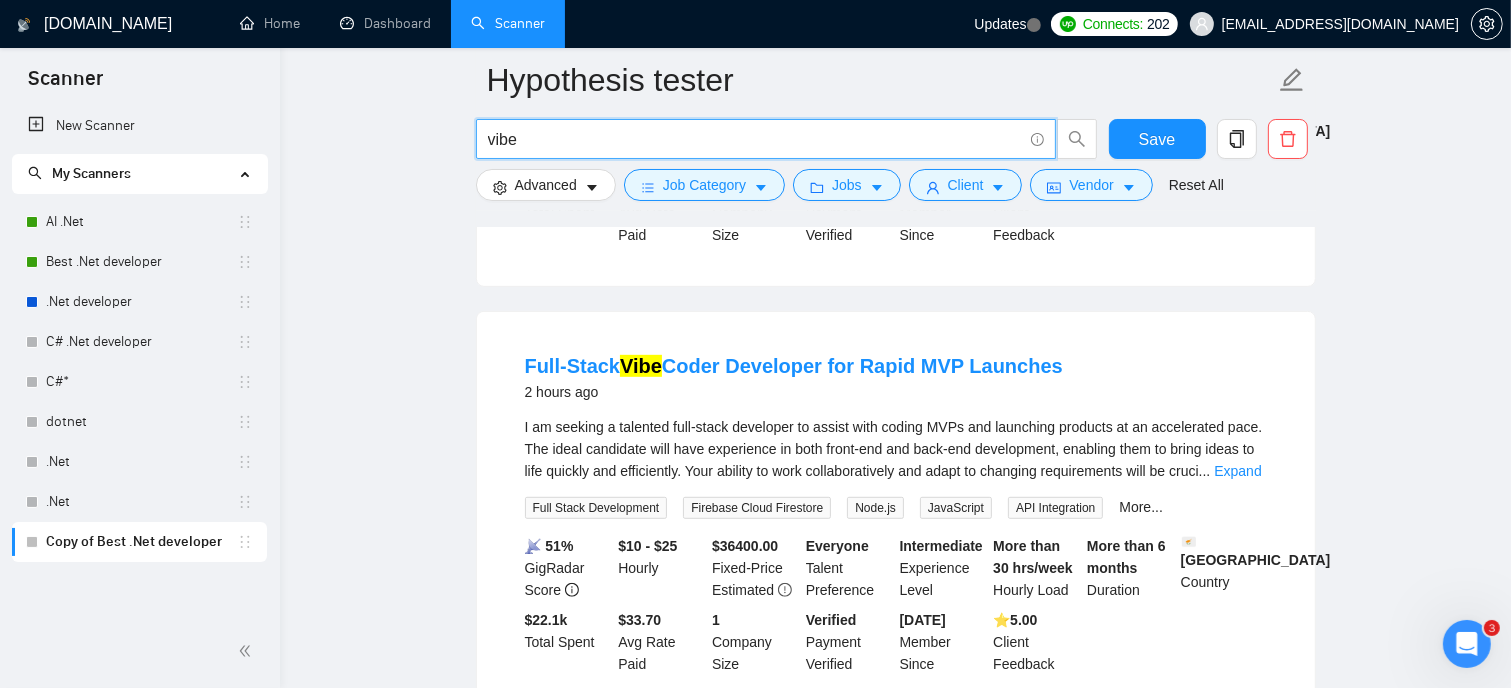 scroll, scrollTop: 1000, scrollLeft: 0, axis: vertical 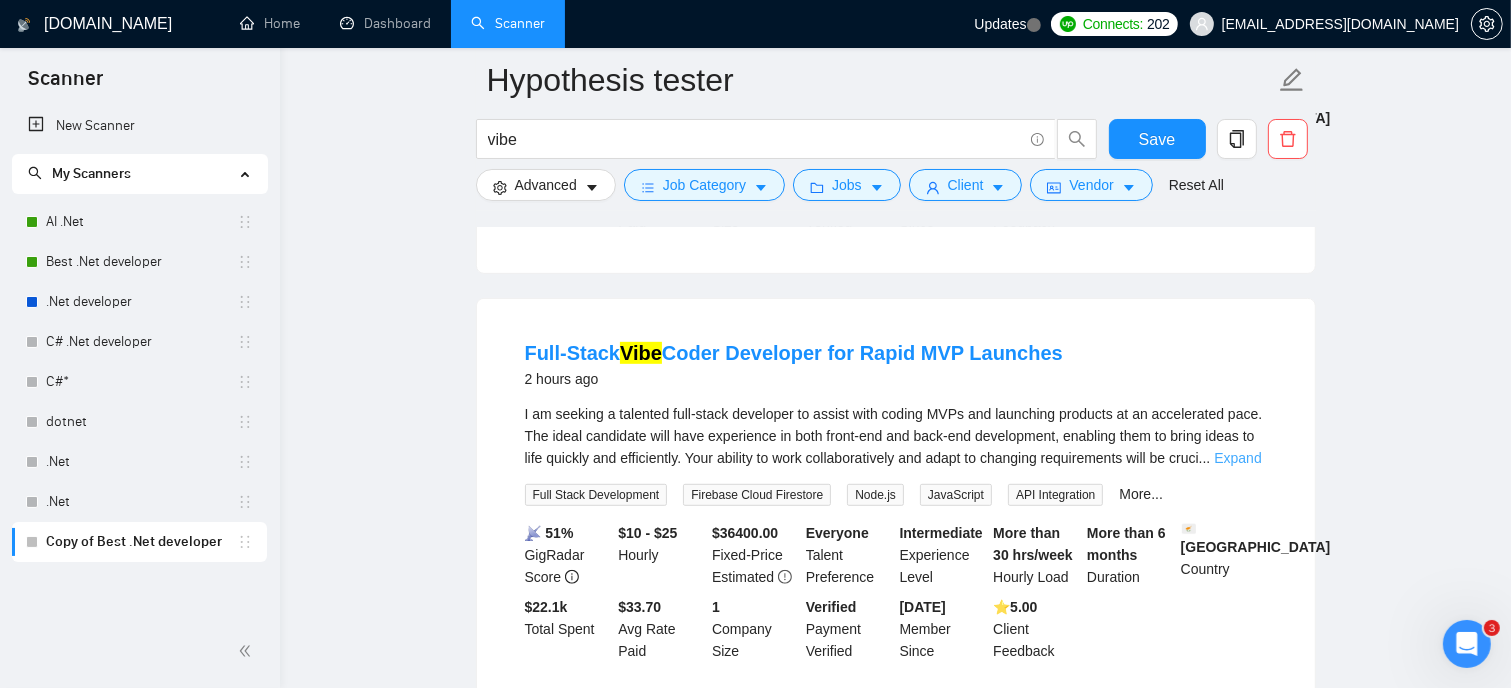 click on "Expand" at bounding box center [1237, 458] 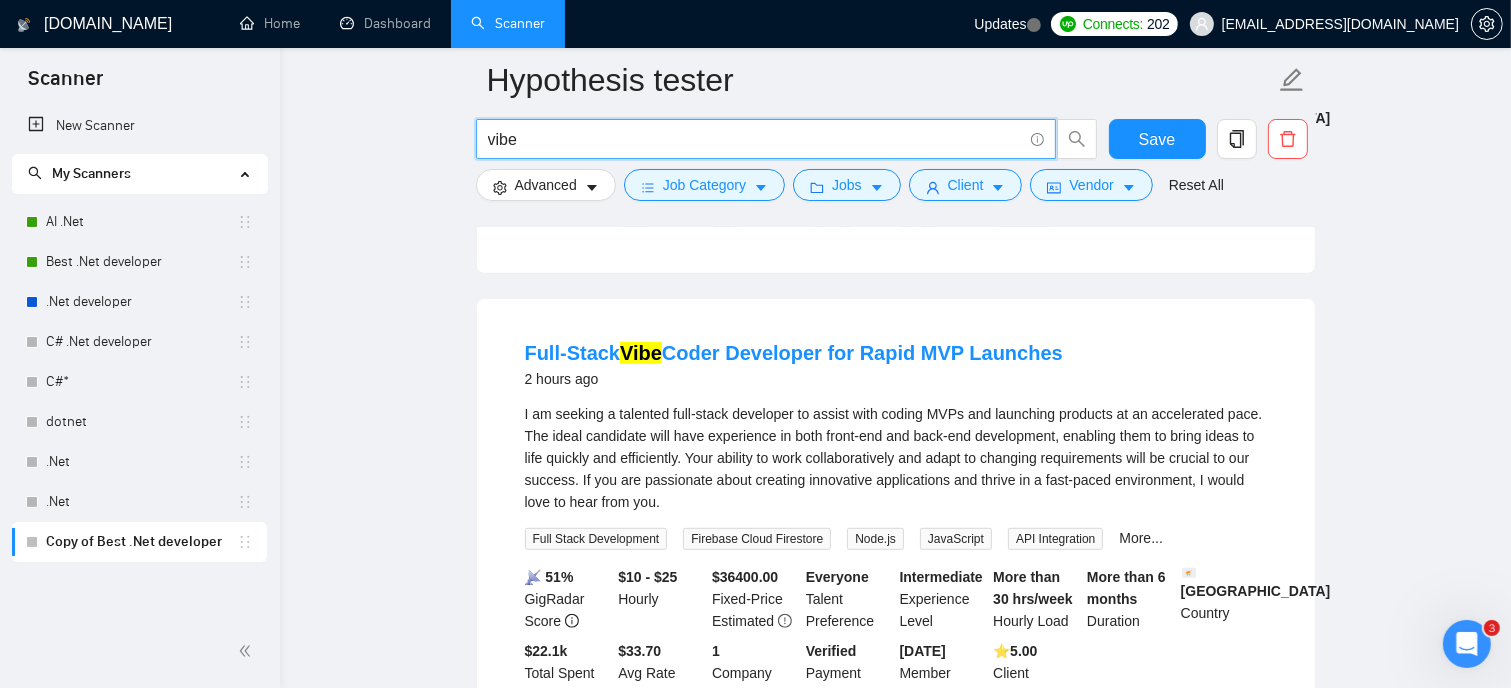 drag, startPoint x: 549, startPoint y: 136, endPoint x: 440, endPoint y: 131, distance: 109.11462 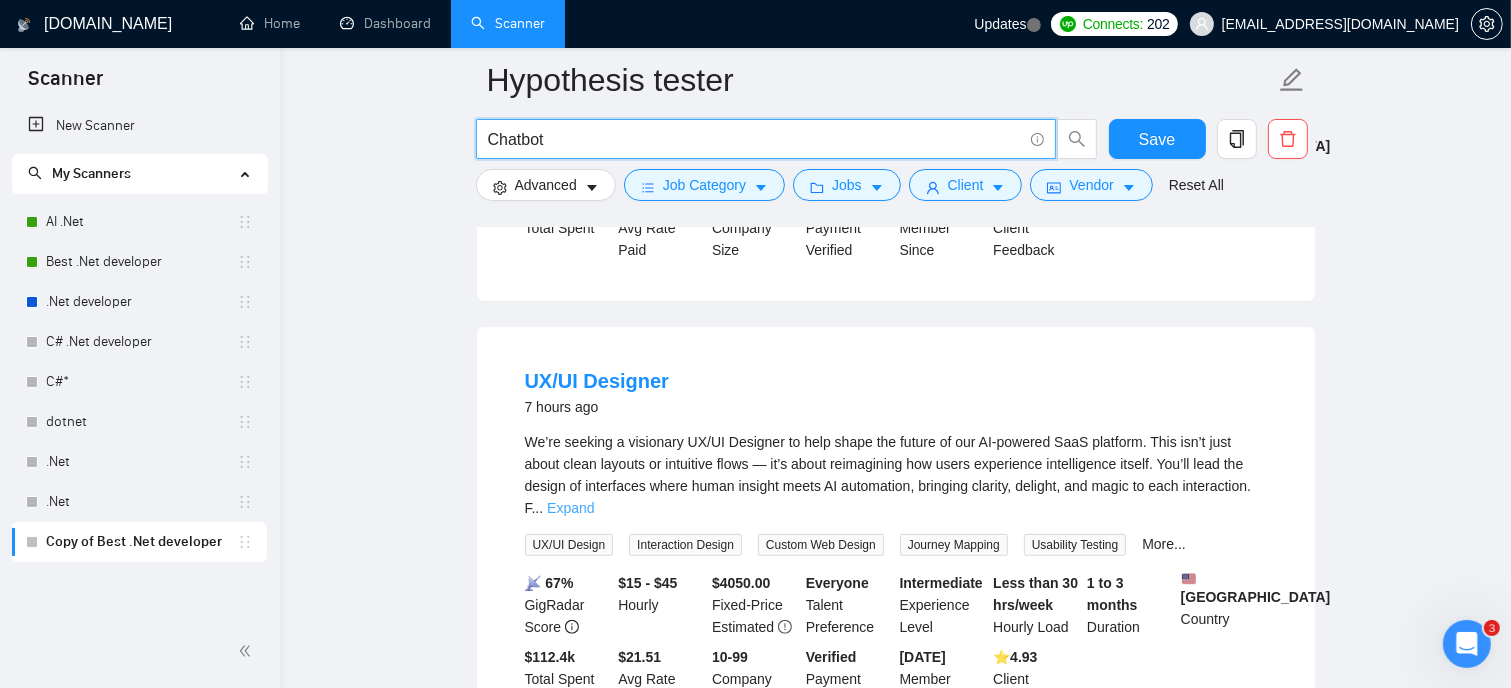click on "Expand" at bounding box center [570, 508] 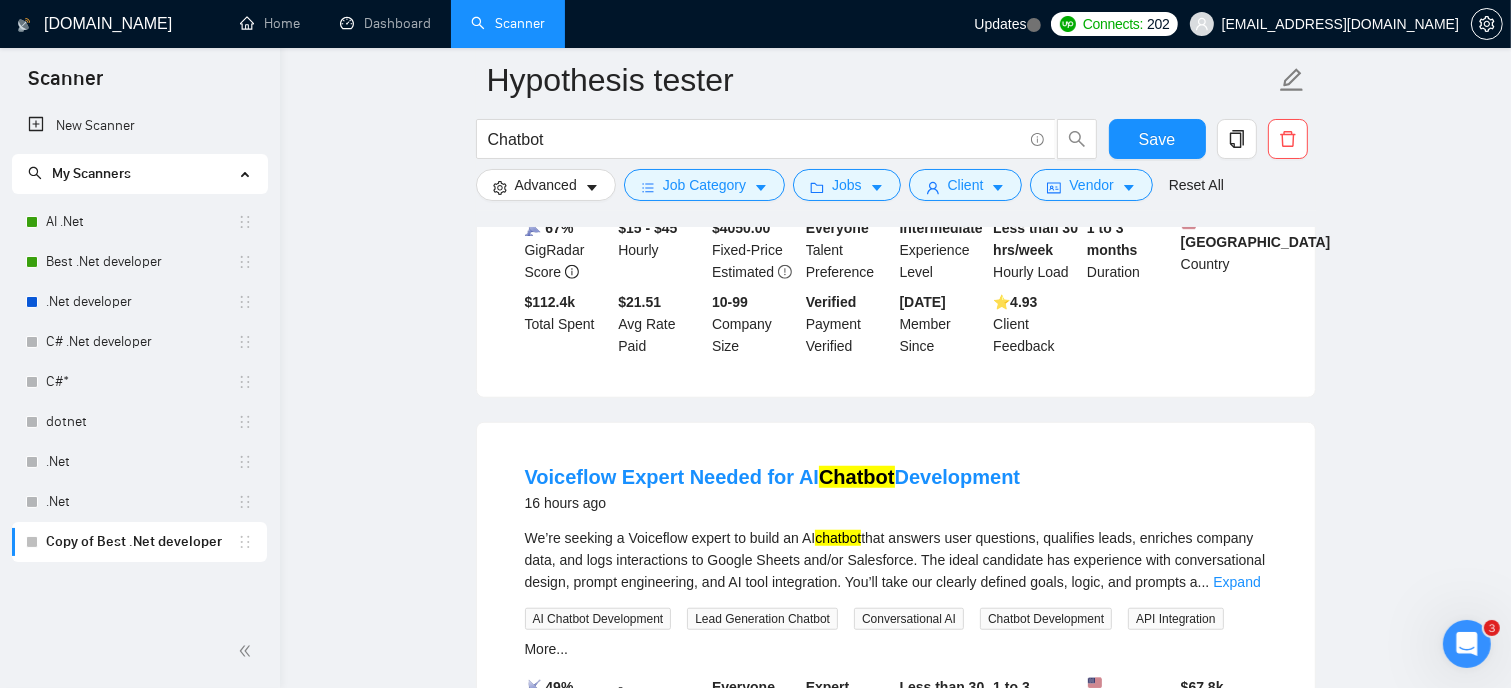 scroll, scrollTop: 1500, scrollLeft: 0, axis: vertical 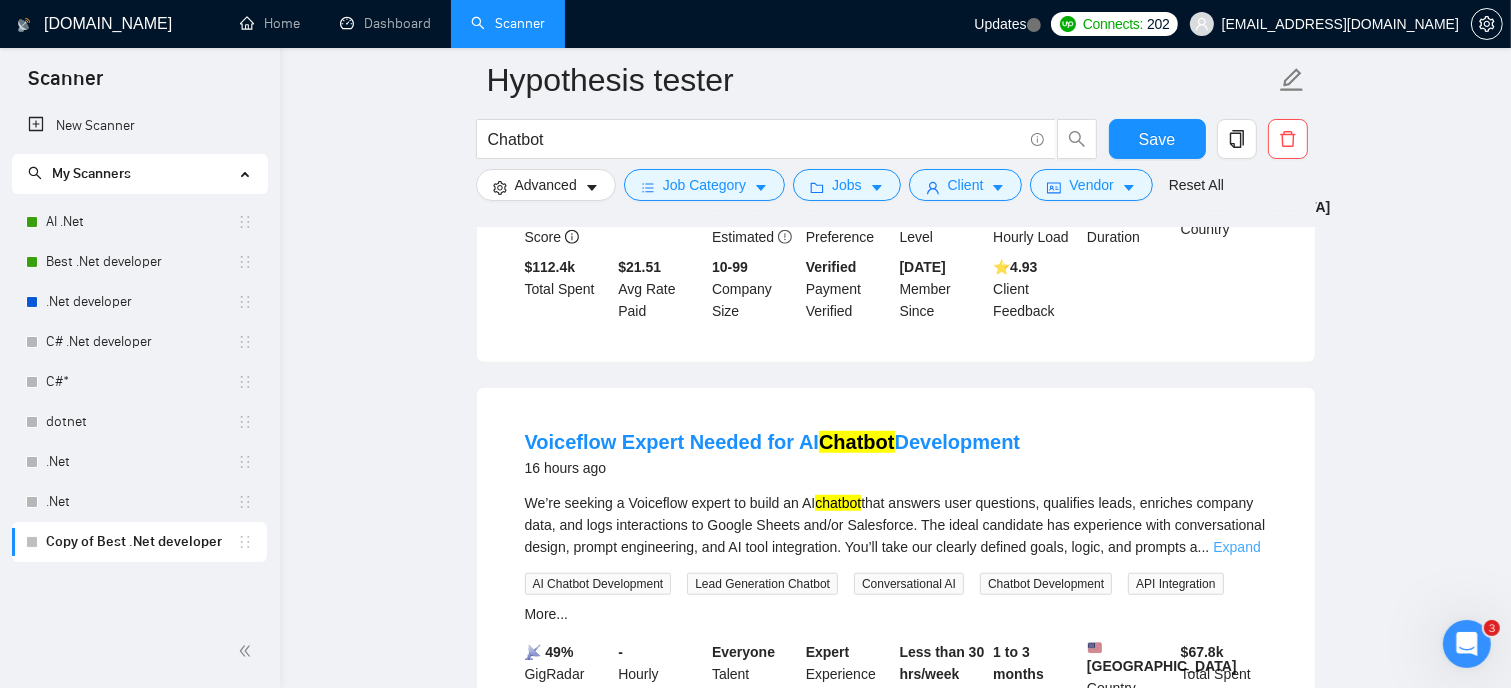 click on "Expand" at bounding box center (1236, 547) 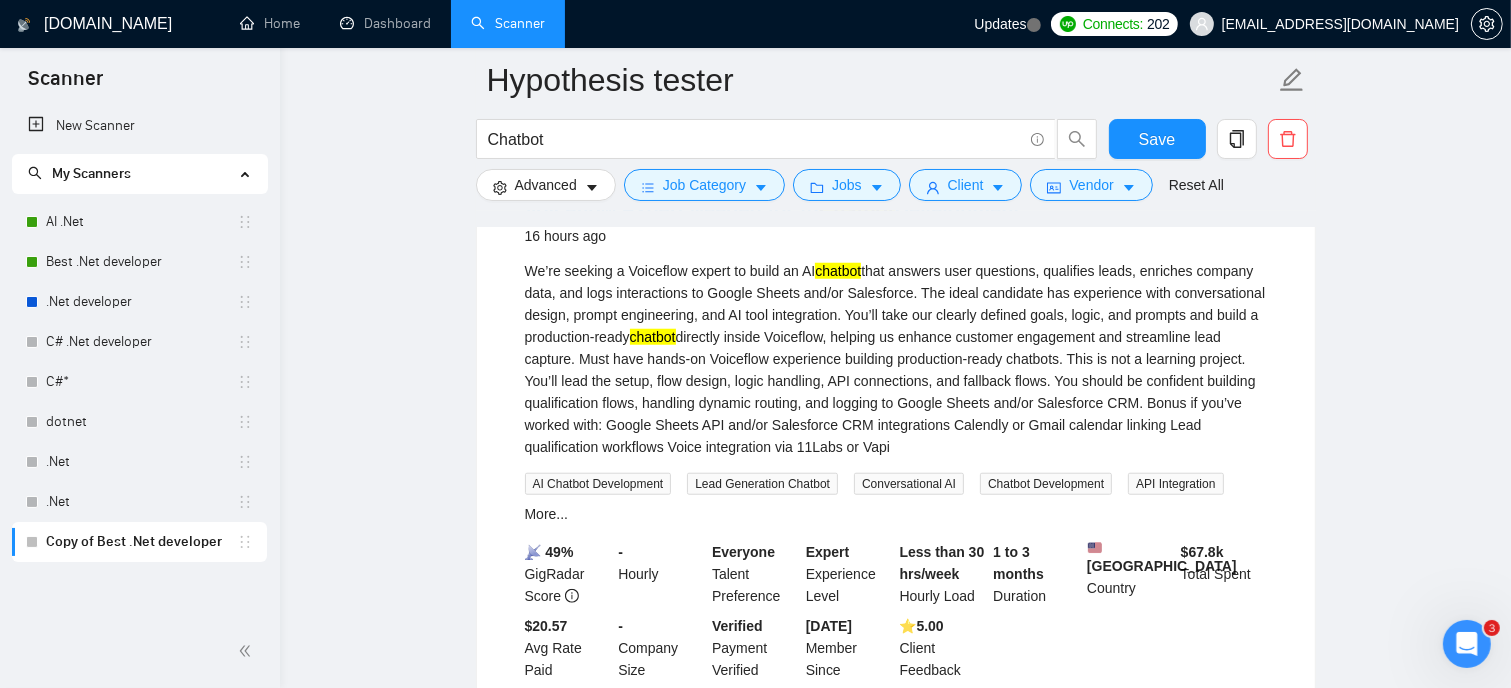 scroll, scrollTop: 1700, scrollLeft: 0, axis: vertical 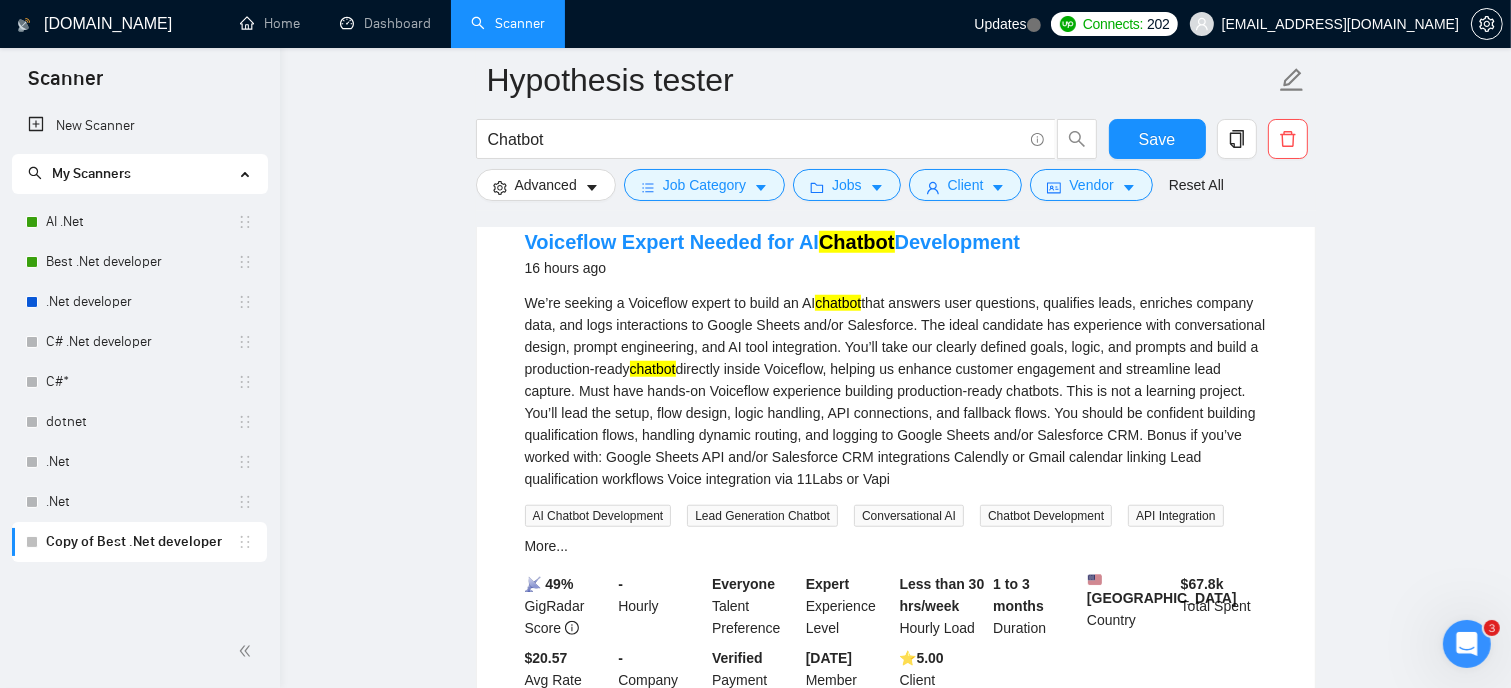 click on "We’re seeking a Voiceflow expert to build an AI  chatbot  that answers user questions, qualifies leads, enriches company data, and logs interactions to Google Sheets and/or Salesforce. The ideal candidate has experience with conversational design, prompt engineering, and AI tool integration.
You’ll take our clearly defined goals, logic, and prompts and build a production-ready  chatbot  directly inside Voiceflow, helping us enhance customer engagement and streamline lead capture.
Must have hands-on Voiceflow experience building production-ready chatbots. This is not a learning project. You’ll lead the setup, flow design, logic handling, API connections, and fallback flows. You should be confident building qualification flows, handling dynamic routing, and logging to Google Sheets and/or Salesforce CRM.
Bonus if you’ve worked with:
Google Sheets API and/or Salesforce CRM integrations
Calendly or Gmail calendar linking
Lead qualification workflows
Voice integration via 11Labs or Vapi" at bounding box center [896, 391] 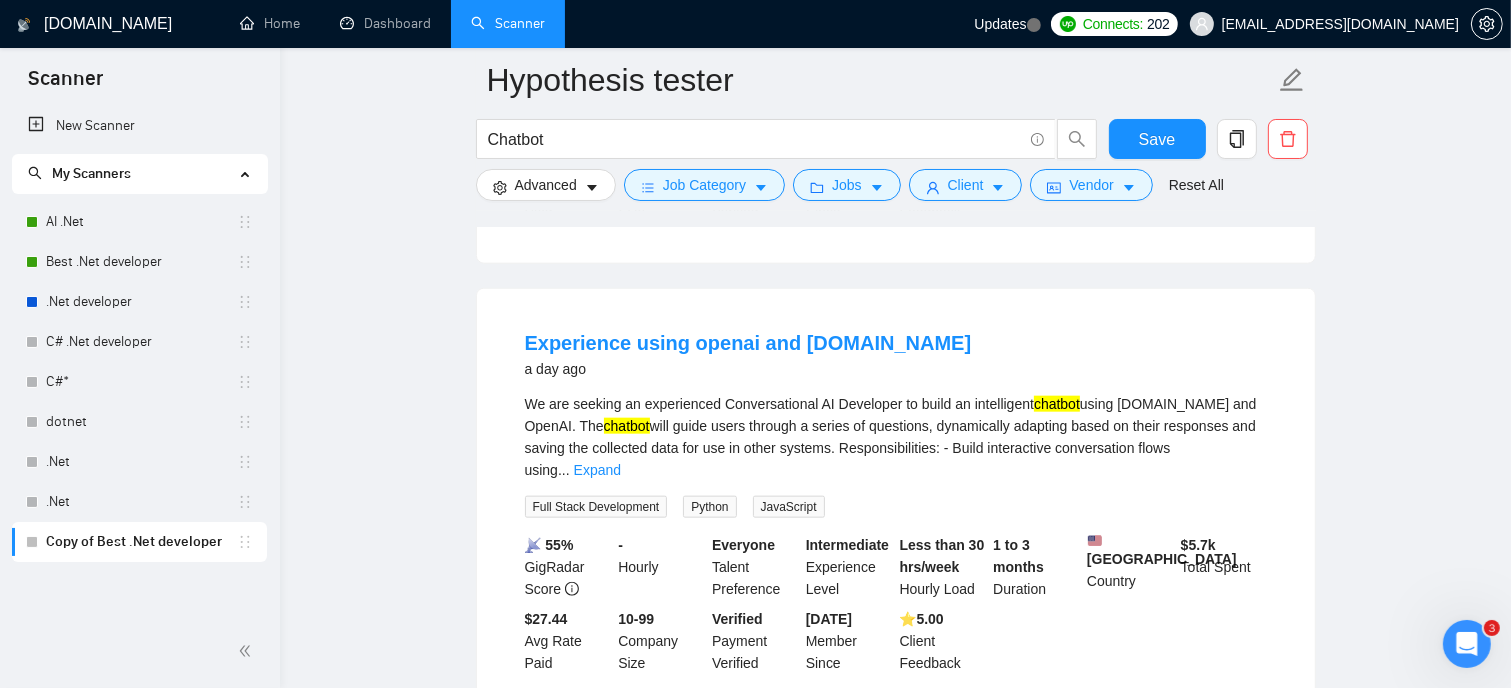 scroll, scrollTop: 2200, scrollLeft: 0, axis: vertical 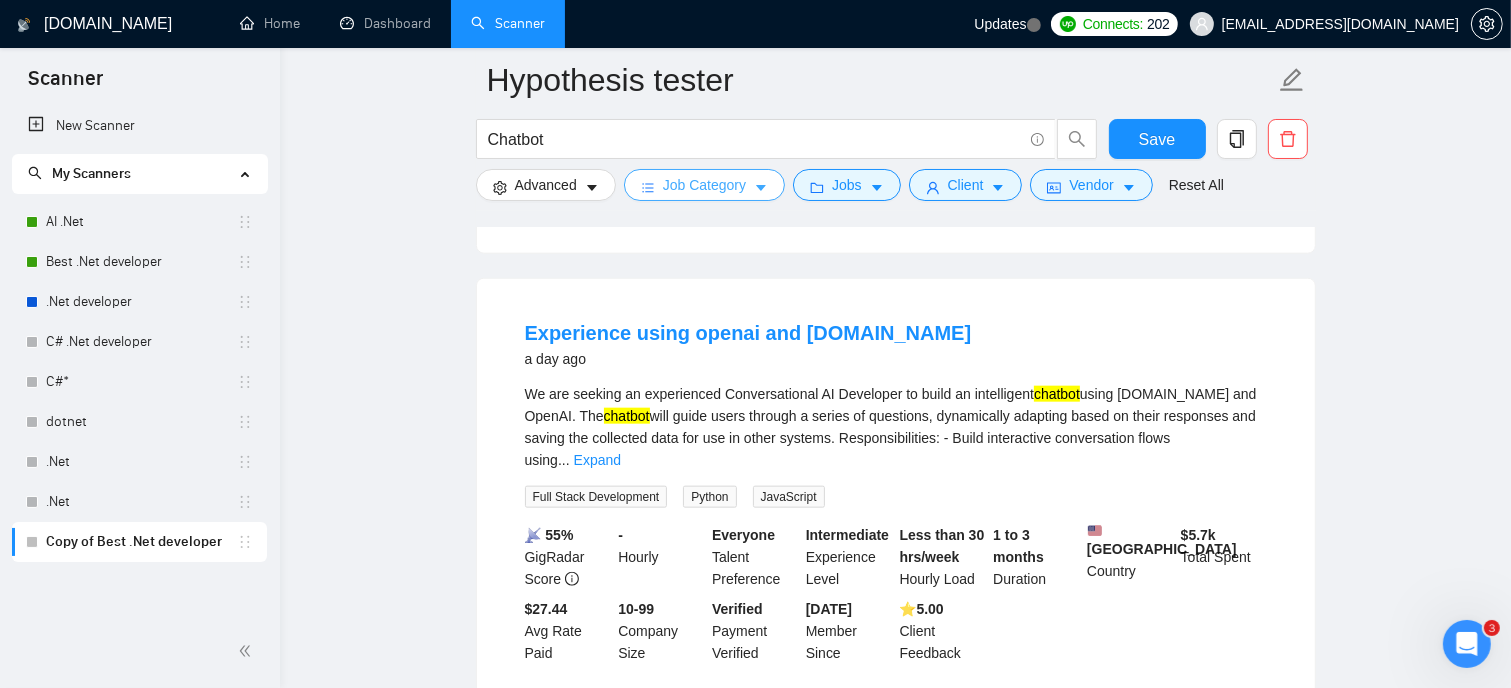 click 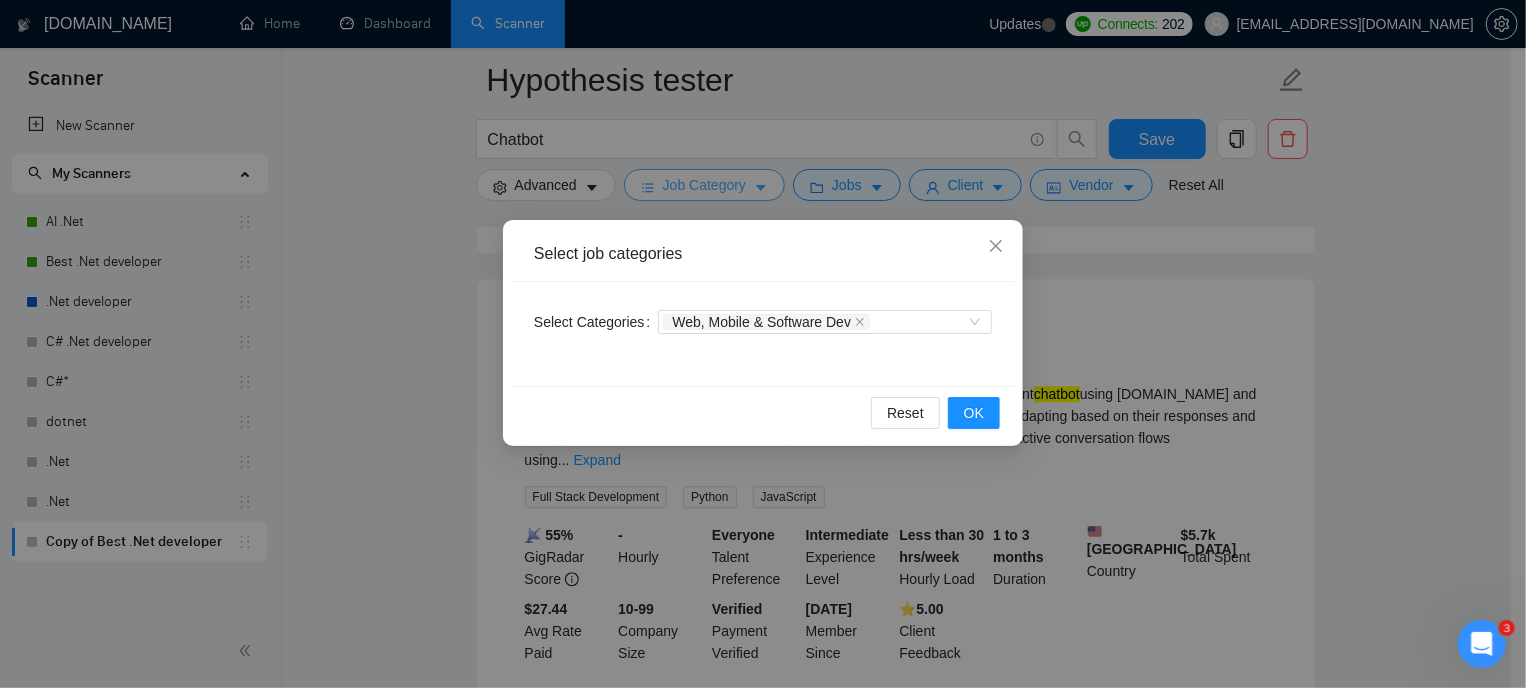 click on "Select job categories Select Categories Web, Mobile & Software Dev   Reset OK" at bounding box center (763, 344) 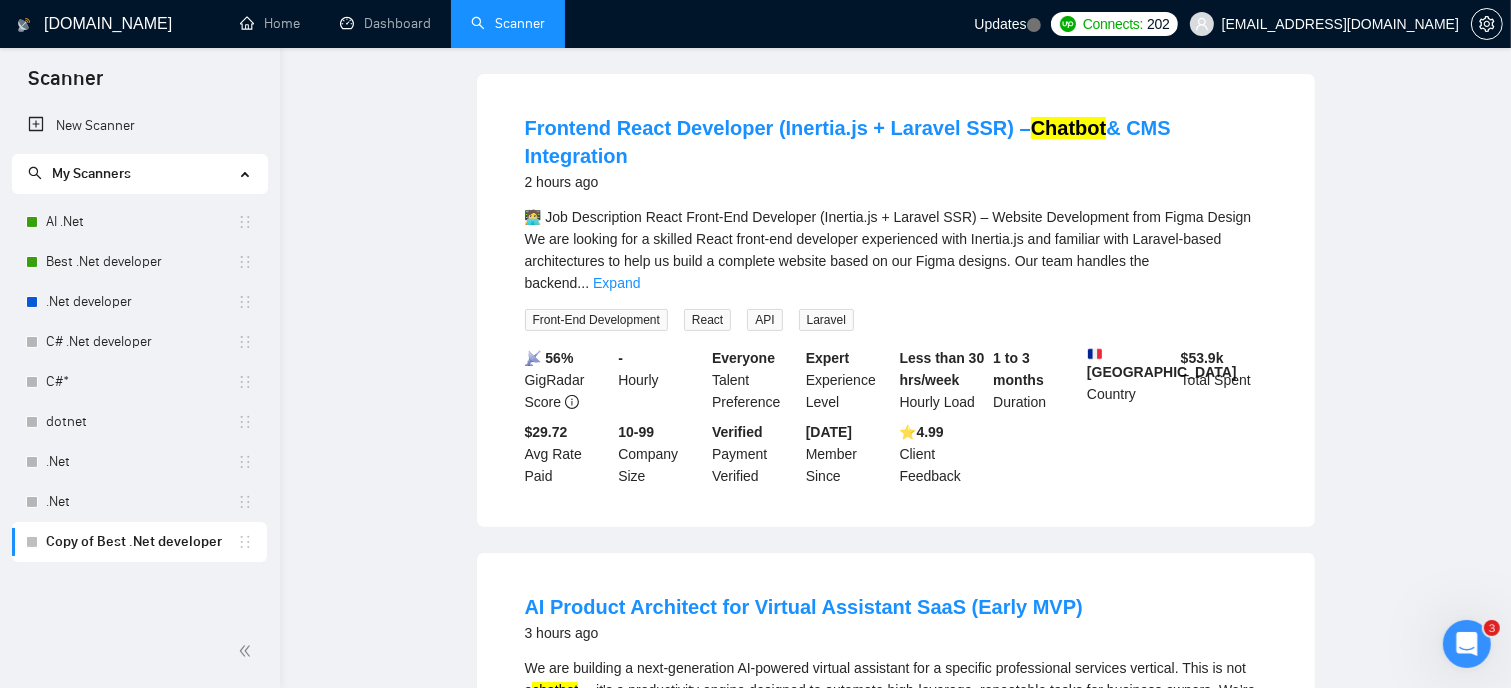 scroll, scrollTop: 0, scrollLeft: 0, axis: both 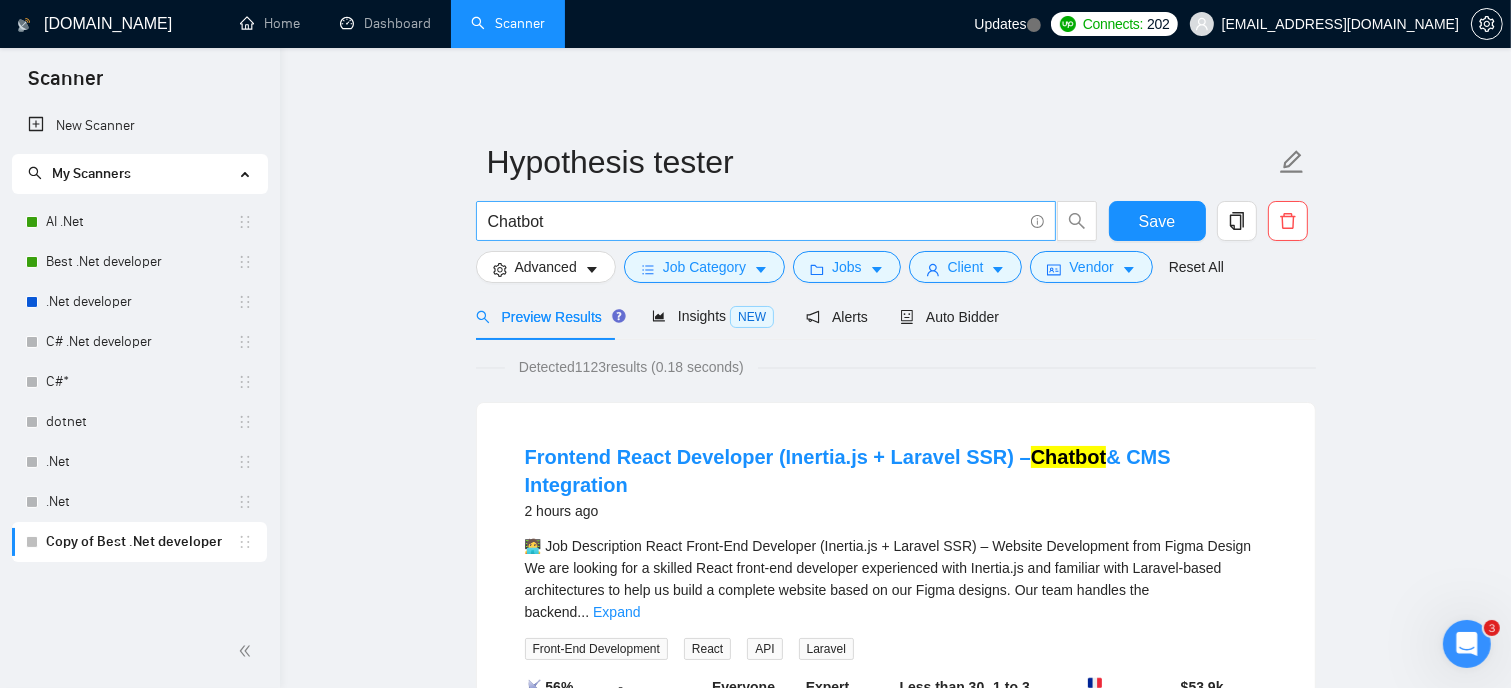click on "Chatbot" at bounding box center (755, 221) 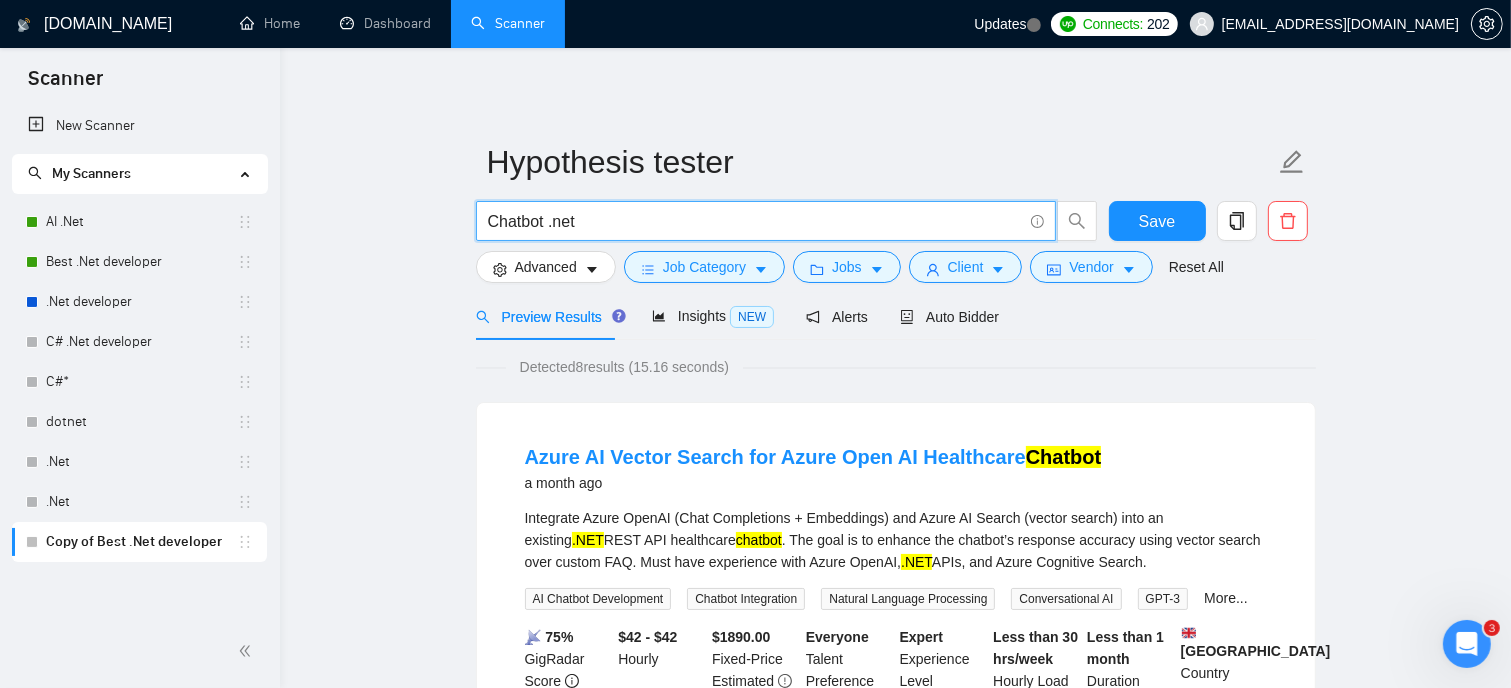 drag, startPoint x: 594, startPoint y: 223, endPoint x: 410, endPoint y: 231, distance: 184.17383 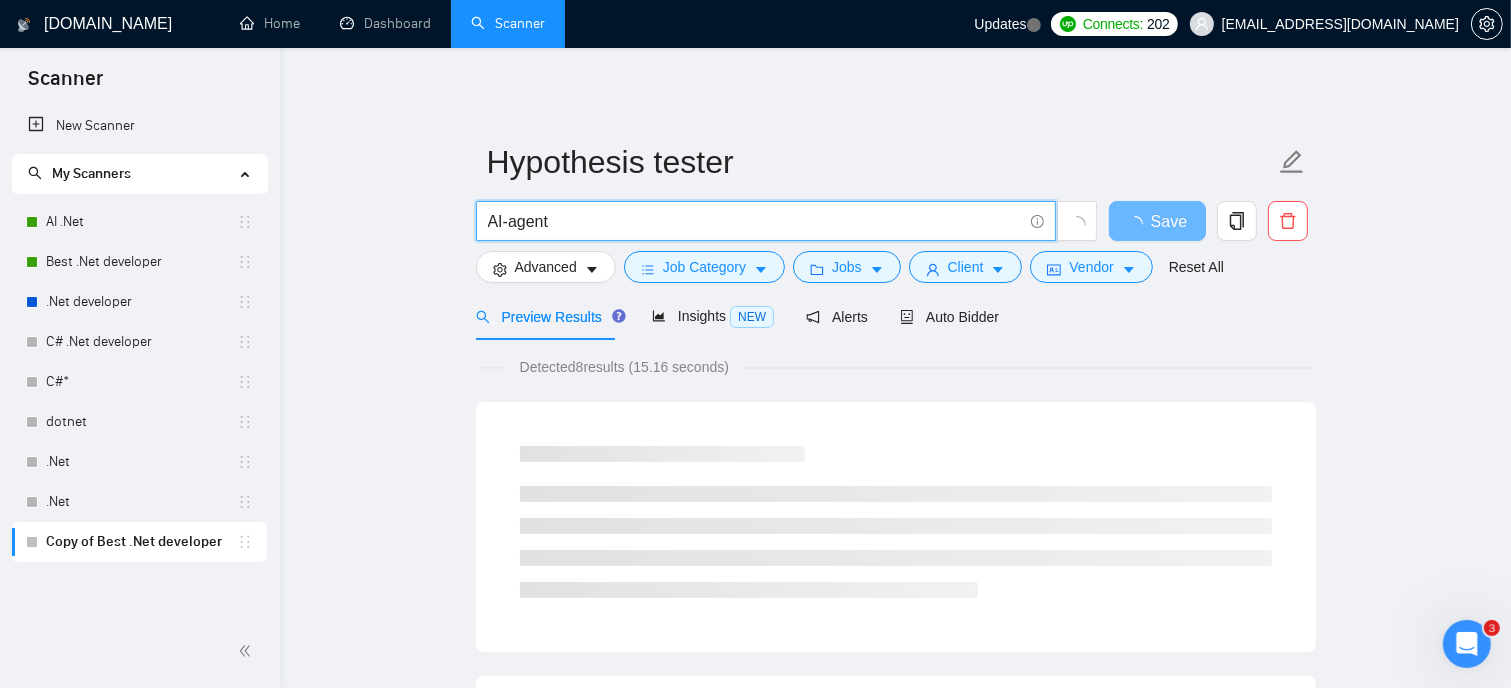 click on "AI-agent" at bounding box center (755, 221) 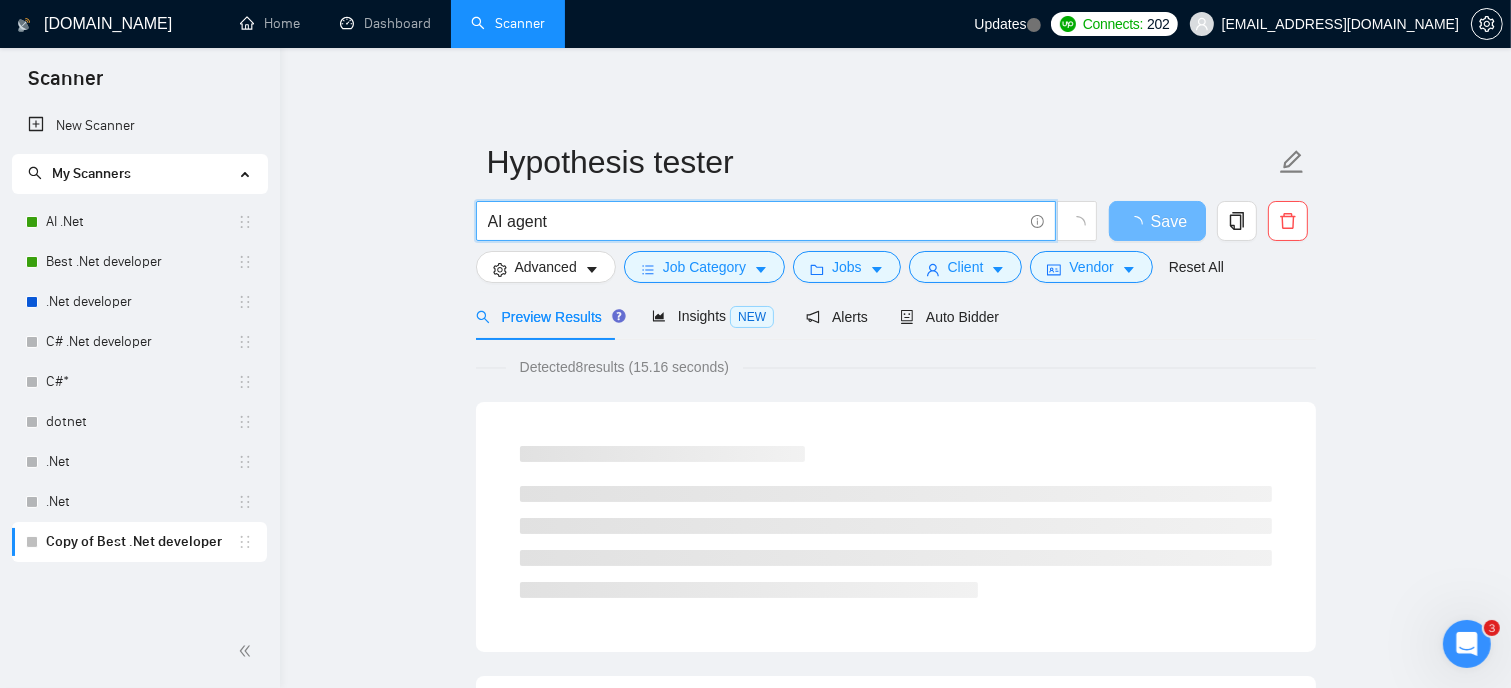 click on "AI agent" at bounding box center (755, 221) 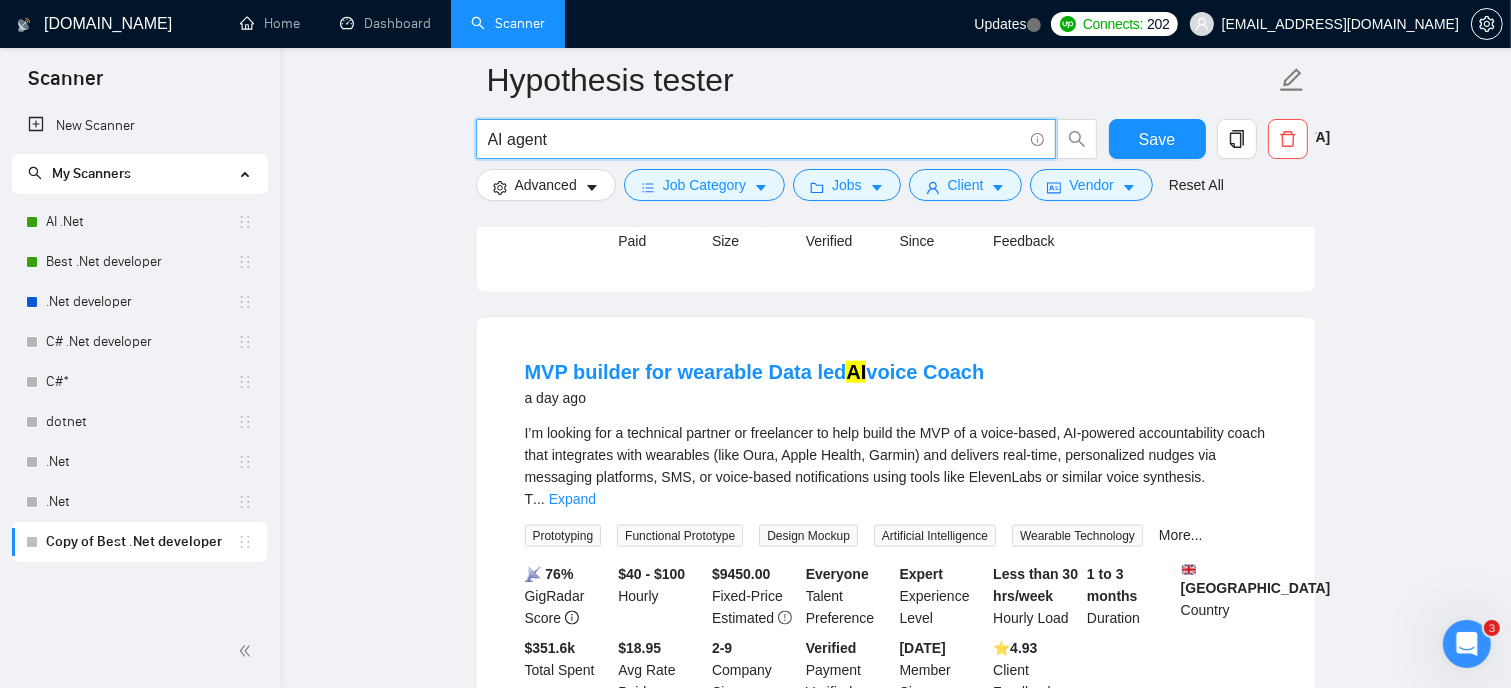 scroll, scrollTop: 2400, scrollLeft: 0, axis: vertical 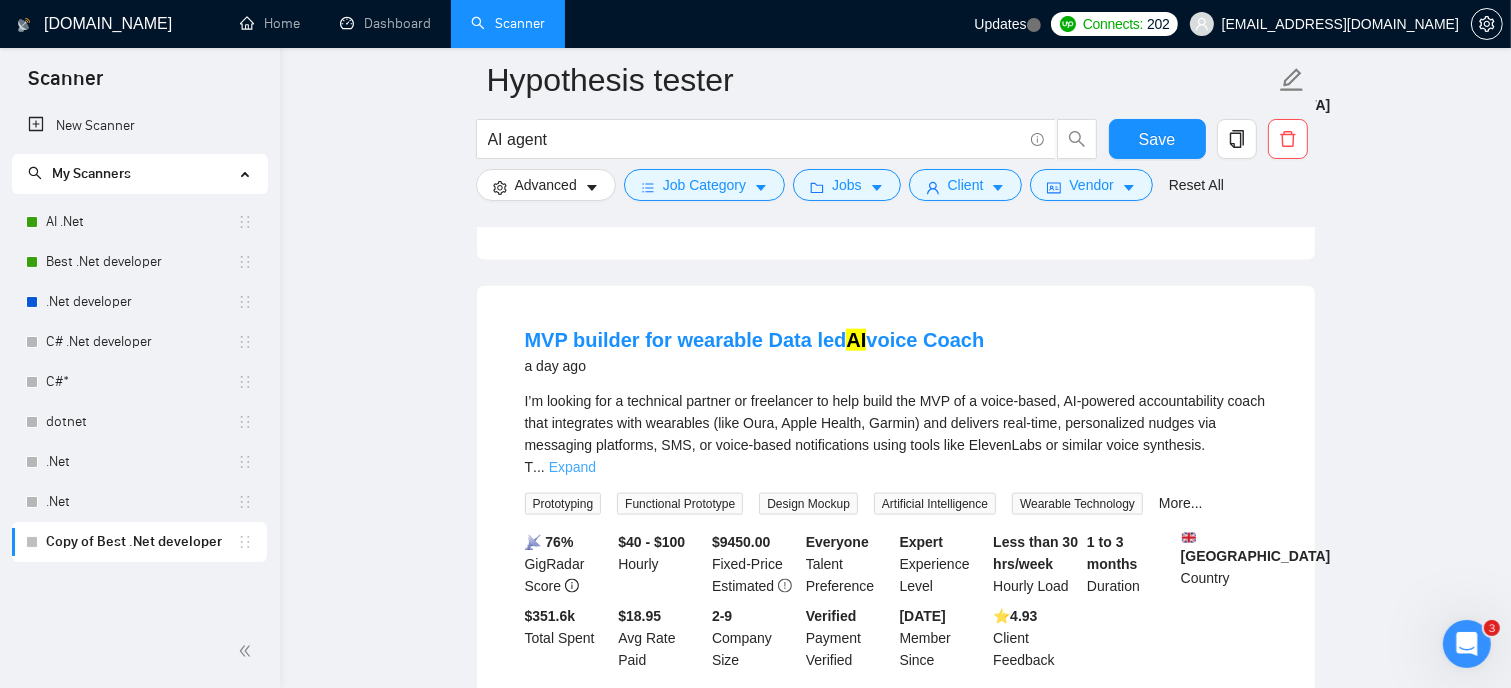 click on "Expand" at bounding box center [572, 467] 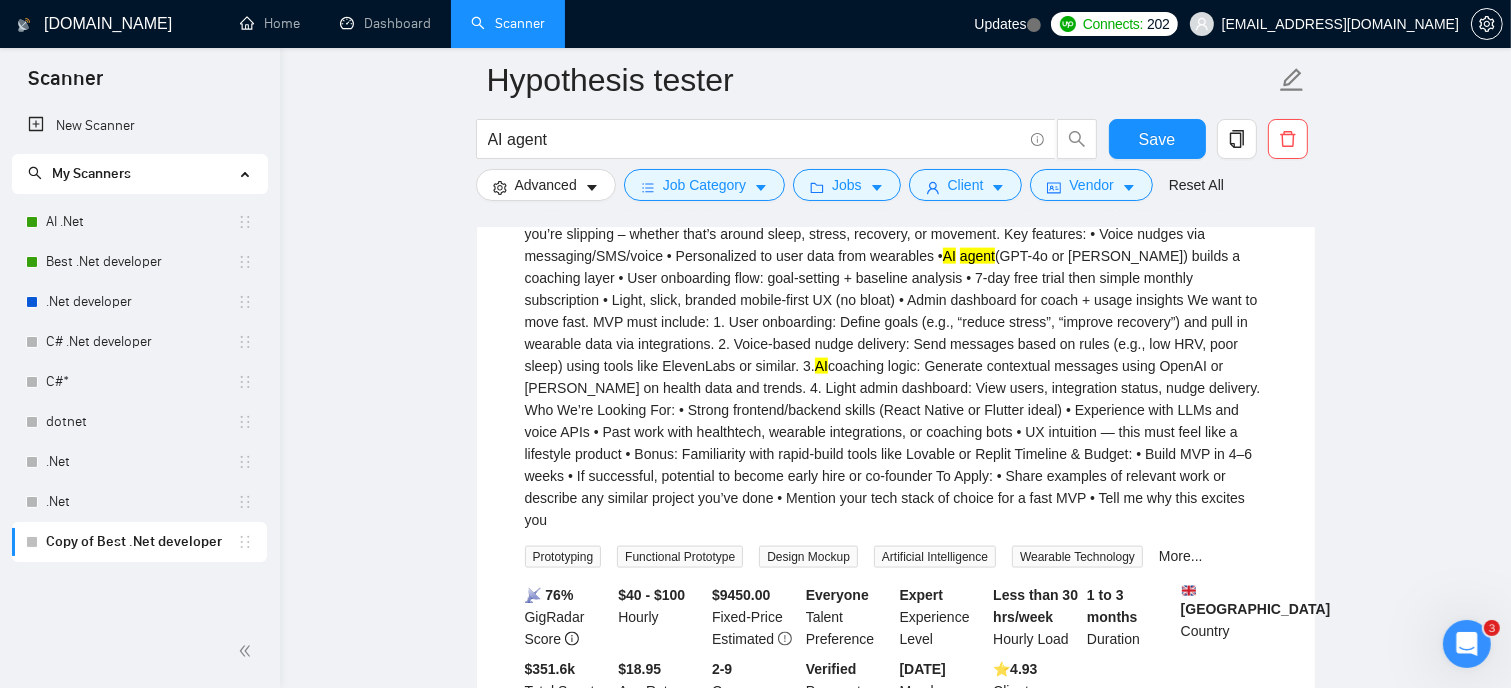 scroll, scrollTop: 2700, scrollLeft: 0, axis: vertical 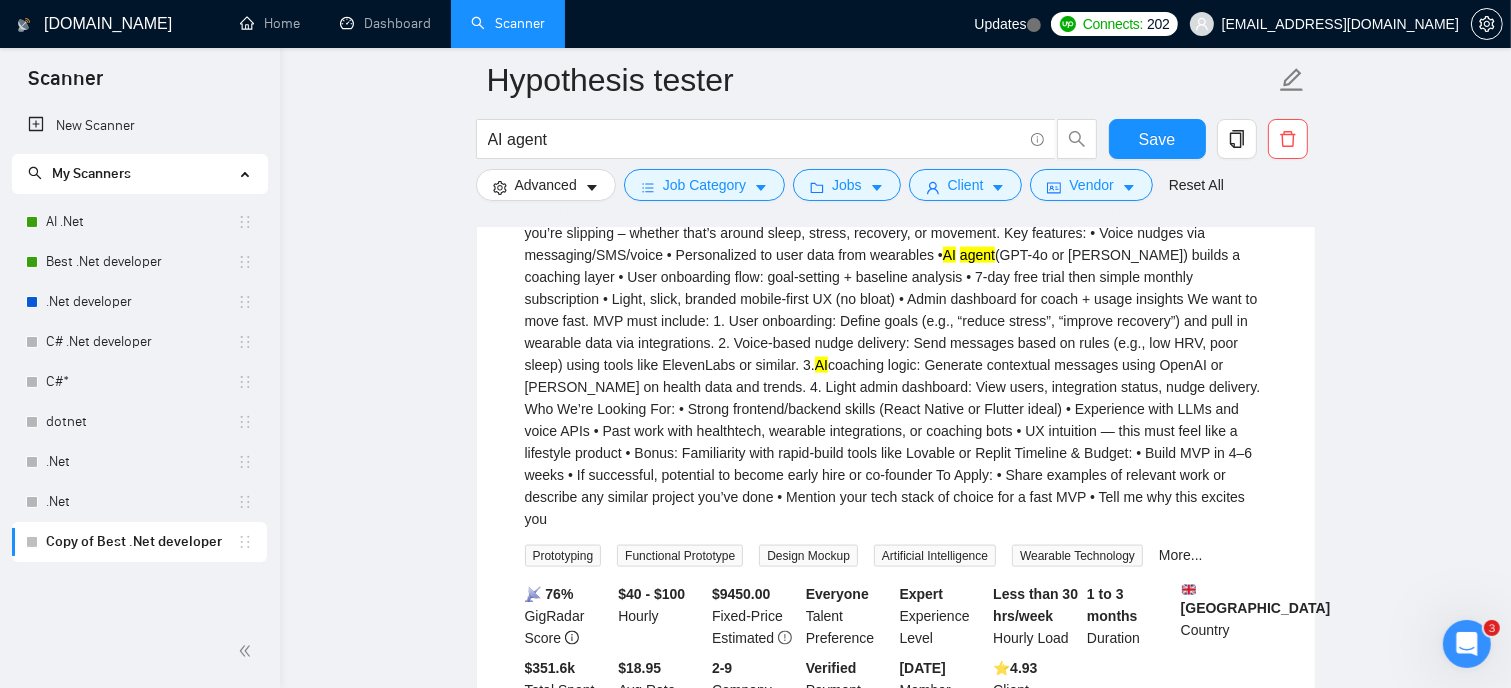 click on "More..." at bounding box center [1181, 555] 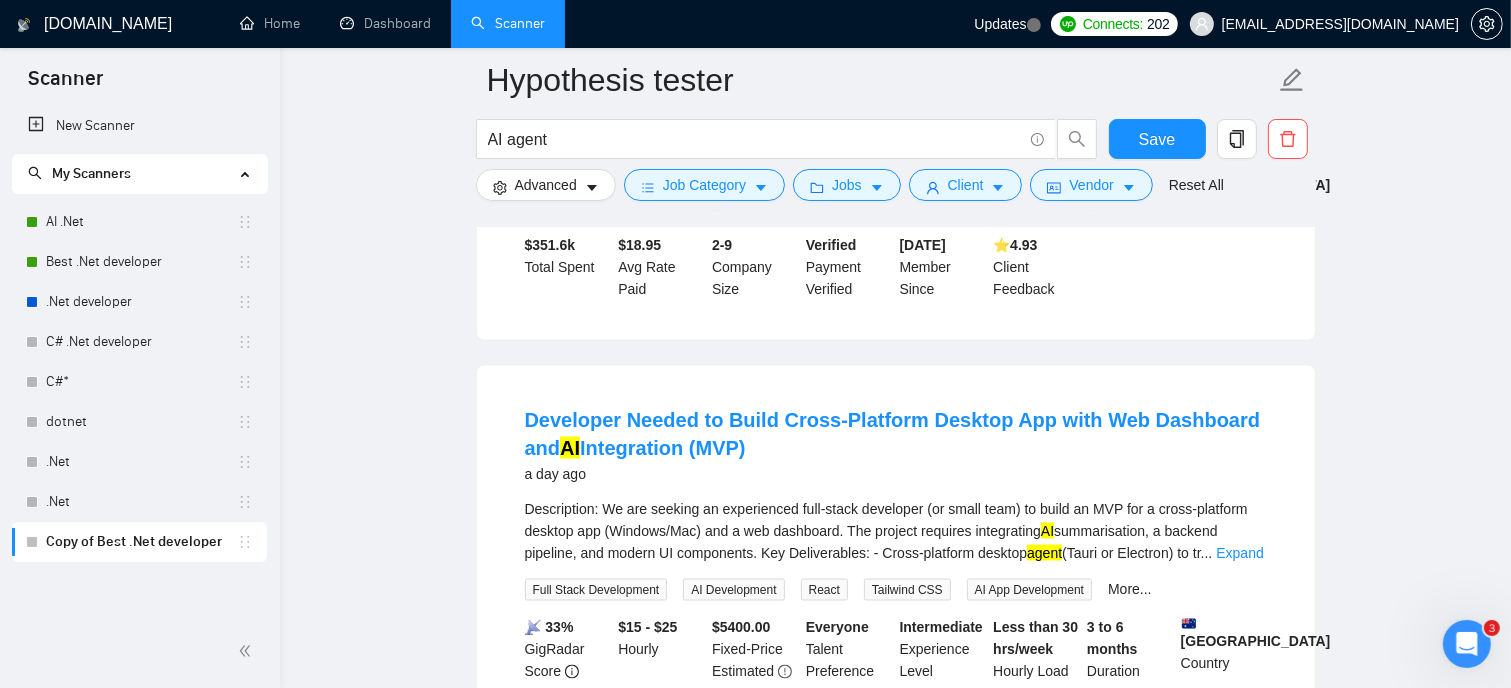 scroll, scrollTop: 3200, scrollLeft: 0, axis: vertical 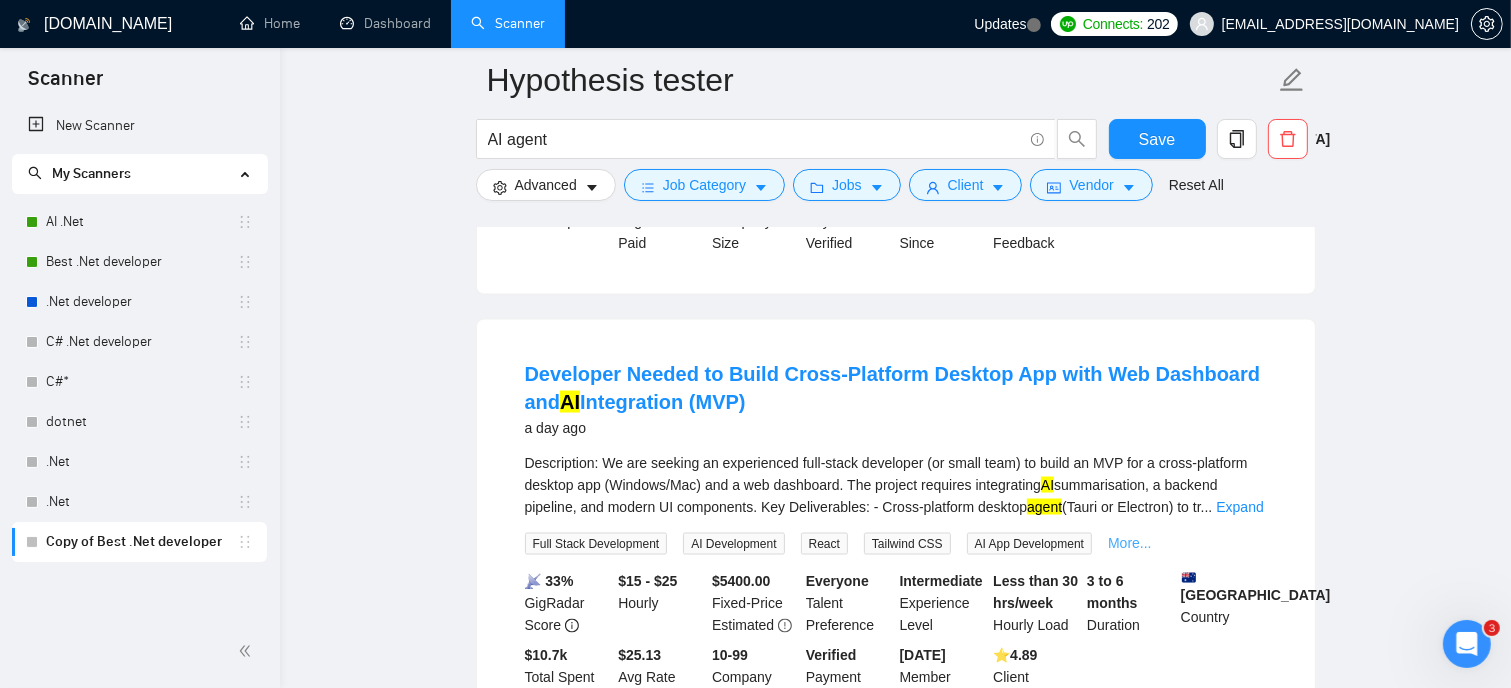 click on "More..." at bounding box center [1130, 543] 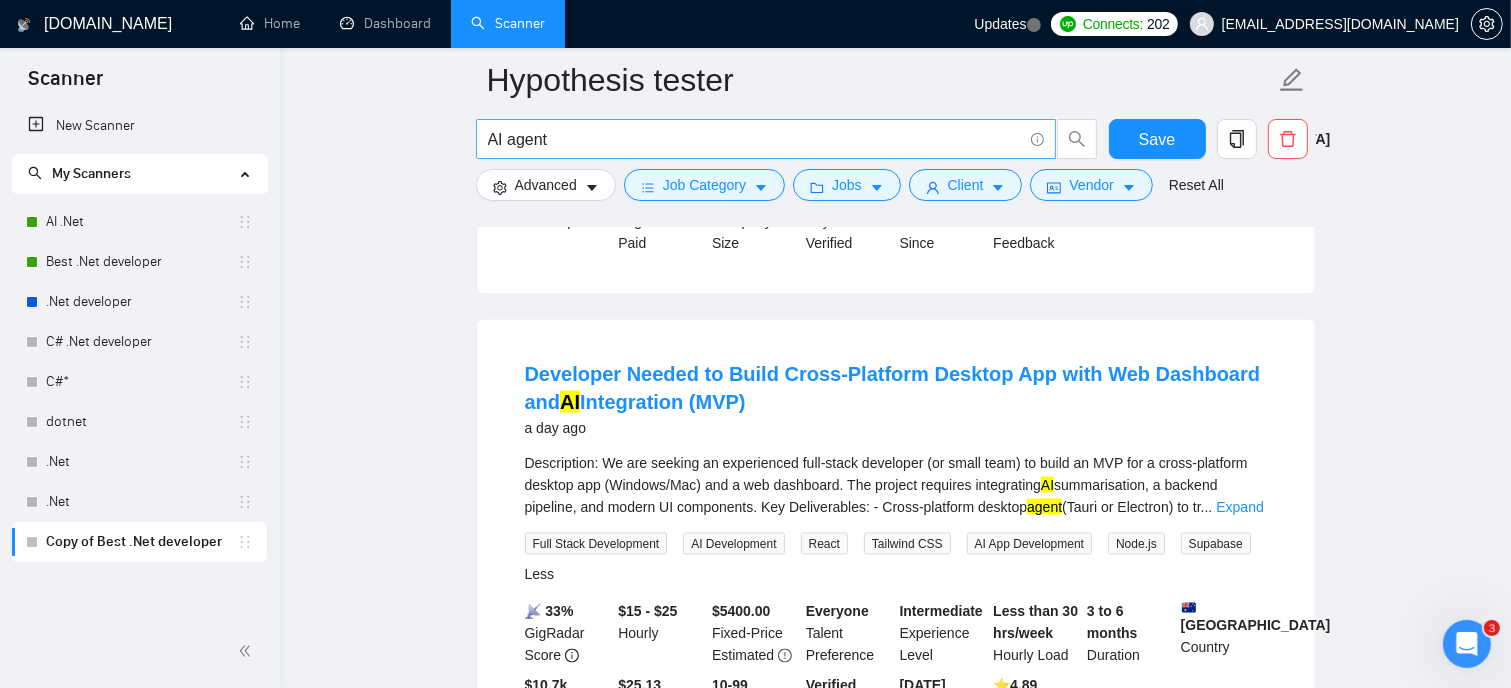 click on "AI agent" at bounding box center (755, 139) 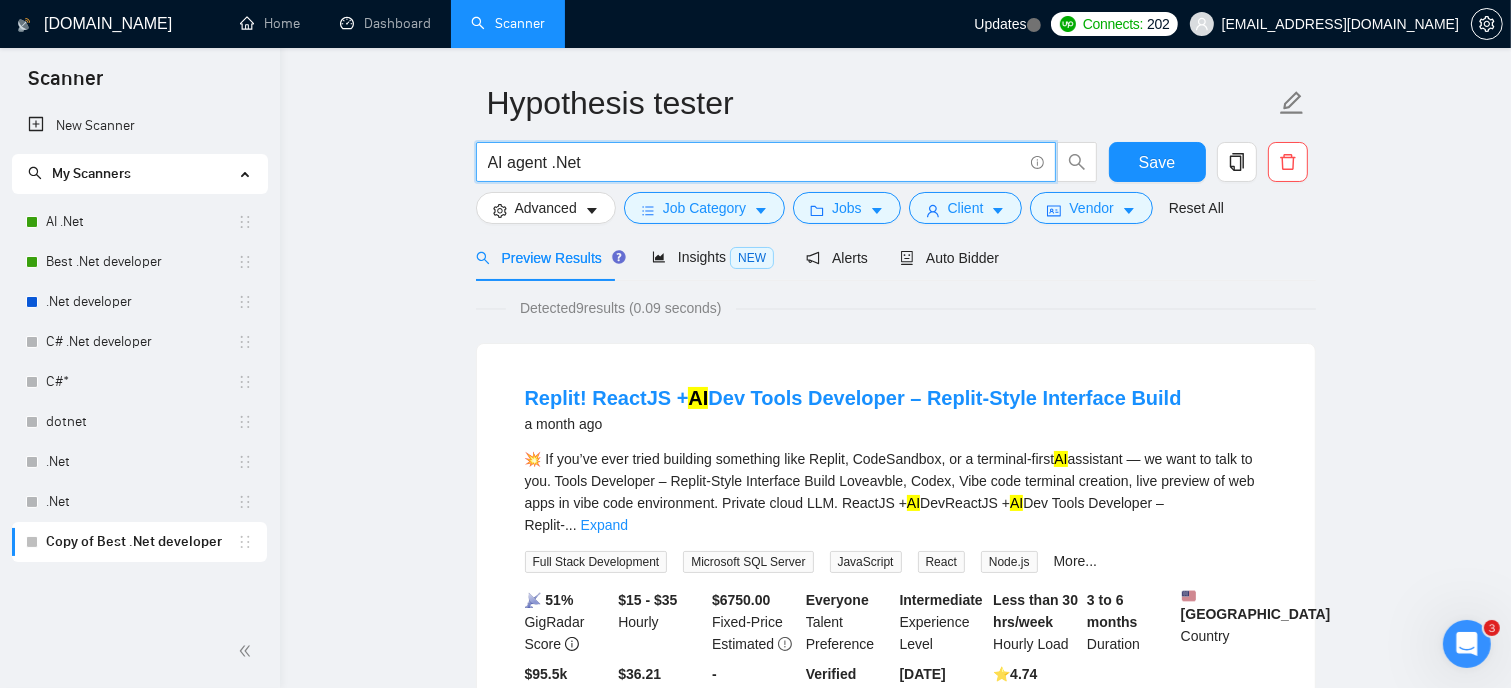 scroll, scrollTop: 0, scrollLeft: 0, axis: both 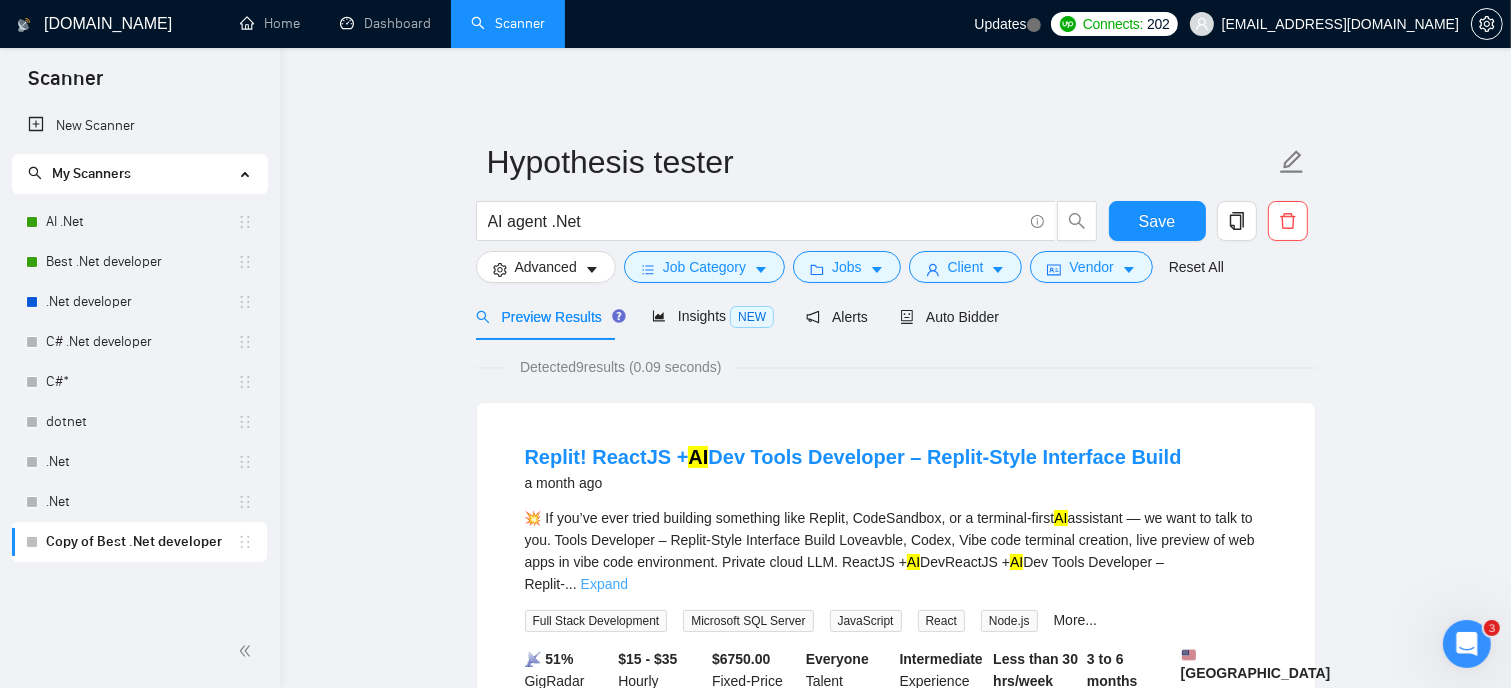 click on "Expand" at bounding box center (604, 584) 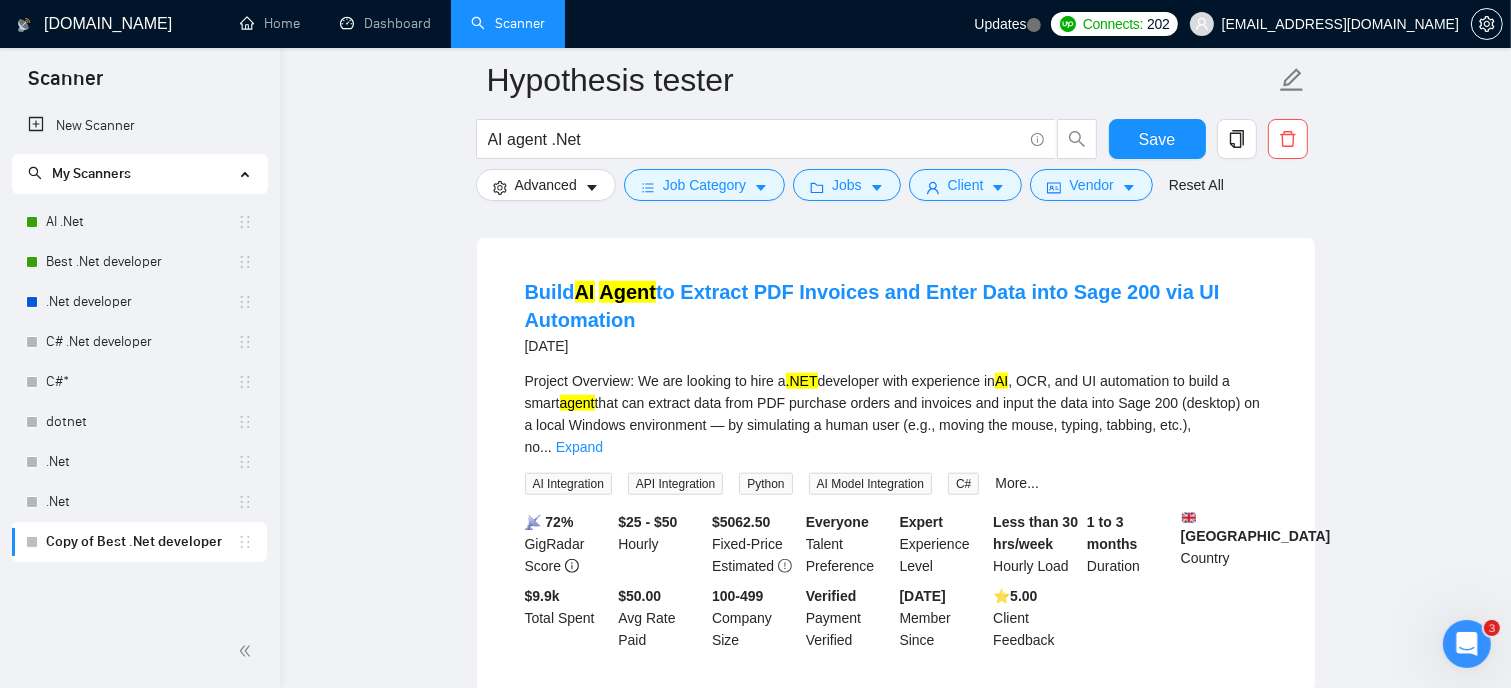scroll, scrollTop: 2000, scrollLeft: 0, axis: vertical 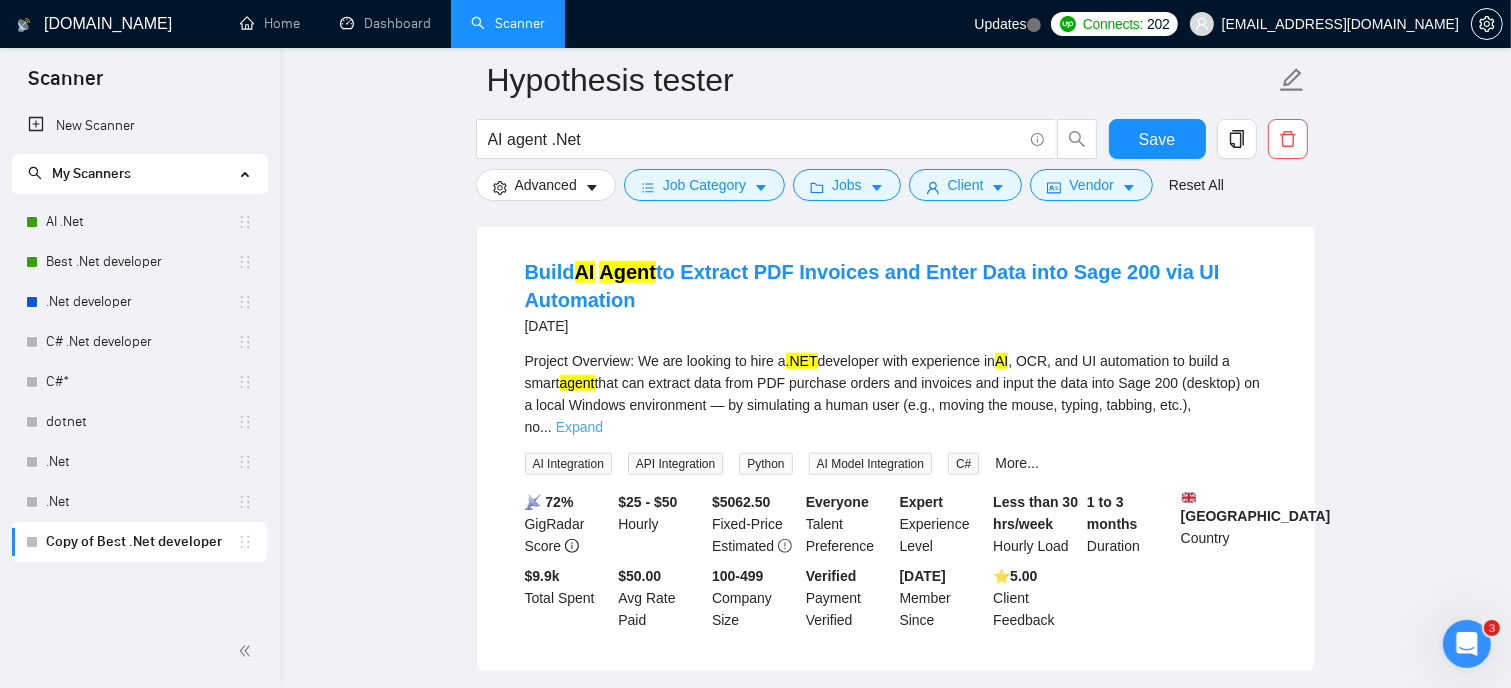 click on "Expand" at bounding box center (579, 427) 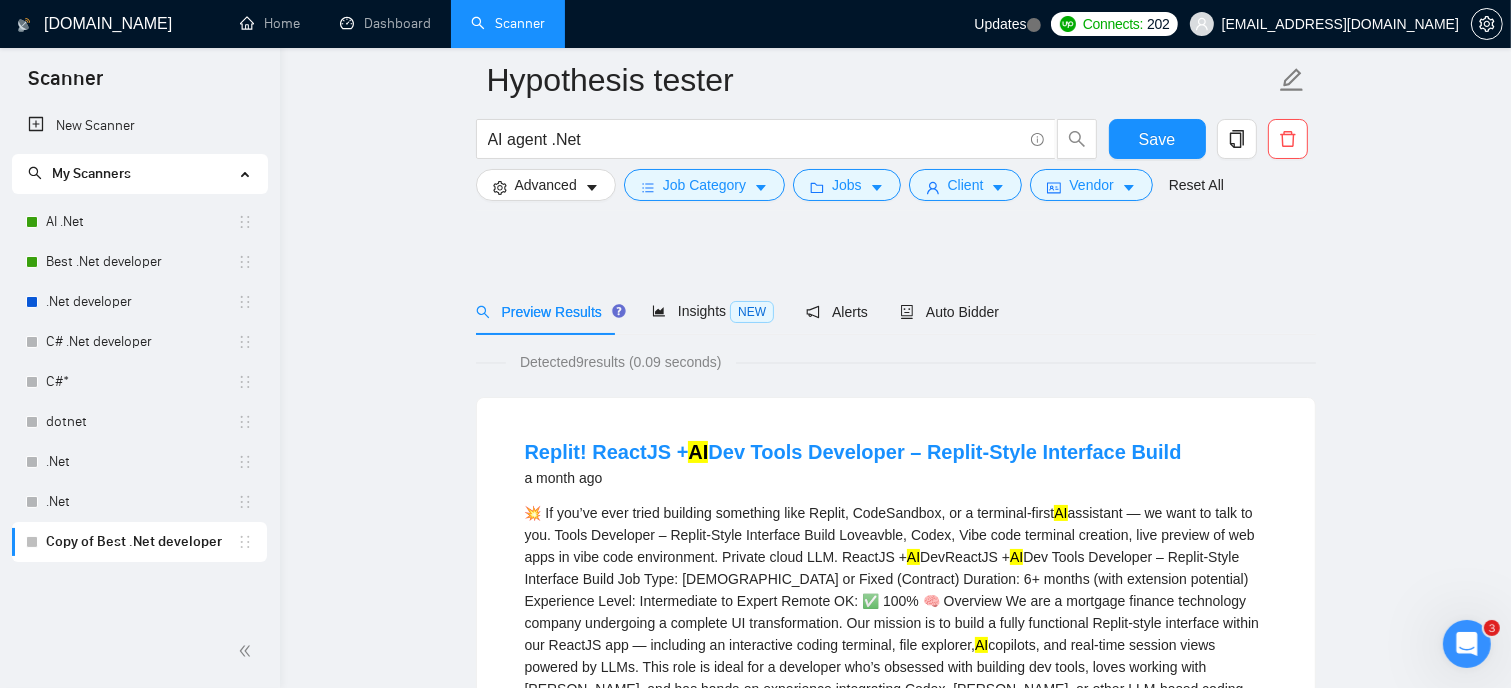 scroll, scrollTop: 0, scrollLeft: 0, axis: both 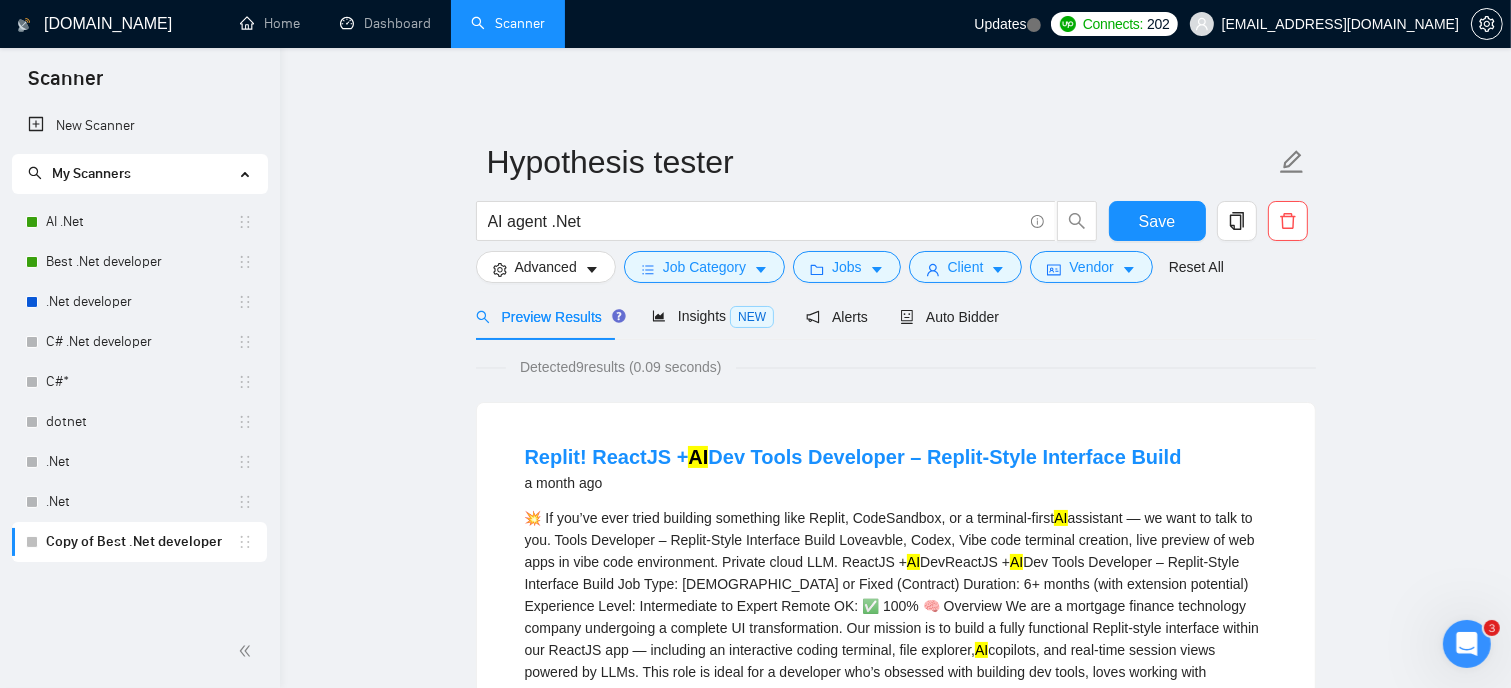 click on "Hypothesis tester AI agent .Net Save Advanced   Job Category   Jobs   Client   Vendor   Reset All Preview Results Insights NEW Alerts Auto Bidder Detected   9  results   (0.09 seconds) Replit! ReactJS +  AI  Dev Tools Developer – Replit-Style Interface Build a month ago 💥 If you’ve ever tried building something like Replit, CodeSandbox, or a terminal-first  AI  assistant — we want to talk to you. Tools Developer – Replit-Style Interface Build
Loveavble, Codex, Vibe code terminal creation, live preview of web apps in vibe code environment. Private cloud LLM.
ReactJS +  AI  DevReactJS +  AI AI  copilots, and real-time session views powered by LLMs.
This role is ideal for a developer who’s obsessed with building dev tools, loves working with [PERSON_NAME], and has hands-on experience integrating Codex, [PERSON_NAME], or other LLM-based coding assistants.
You’ll work closely with our internal team to create a browser-based IDE experience — backed by our Model Context Protocol (MCP) server for  agent AI AI" at bounding box center [895, 2701] 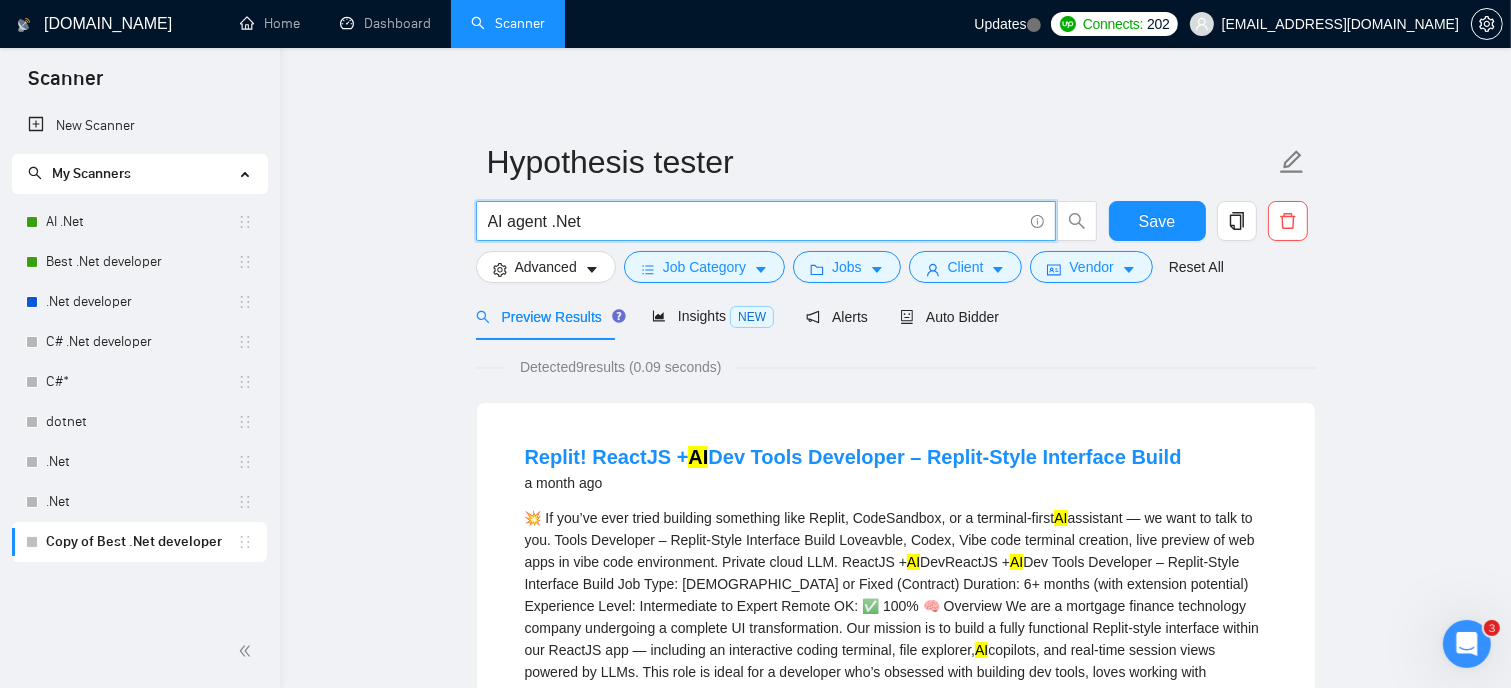 drag, startPoint x: 606, startPoint y: 211, endPoint x: 436, endPoint y: 209, distance: 170.01176 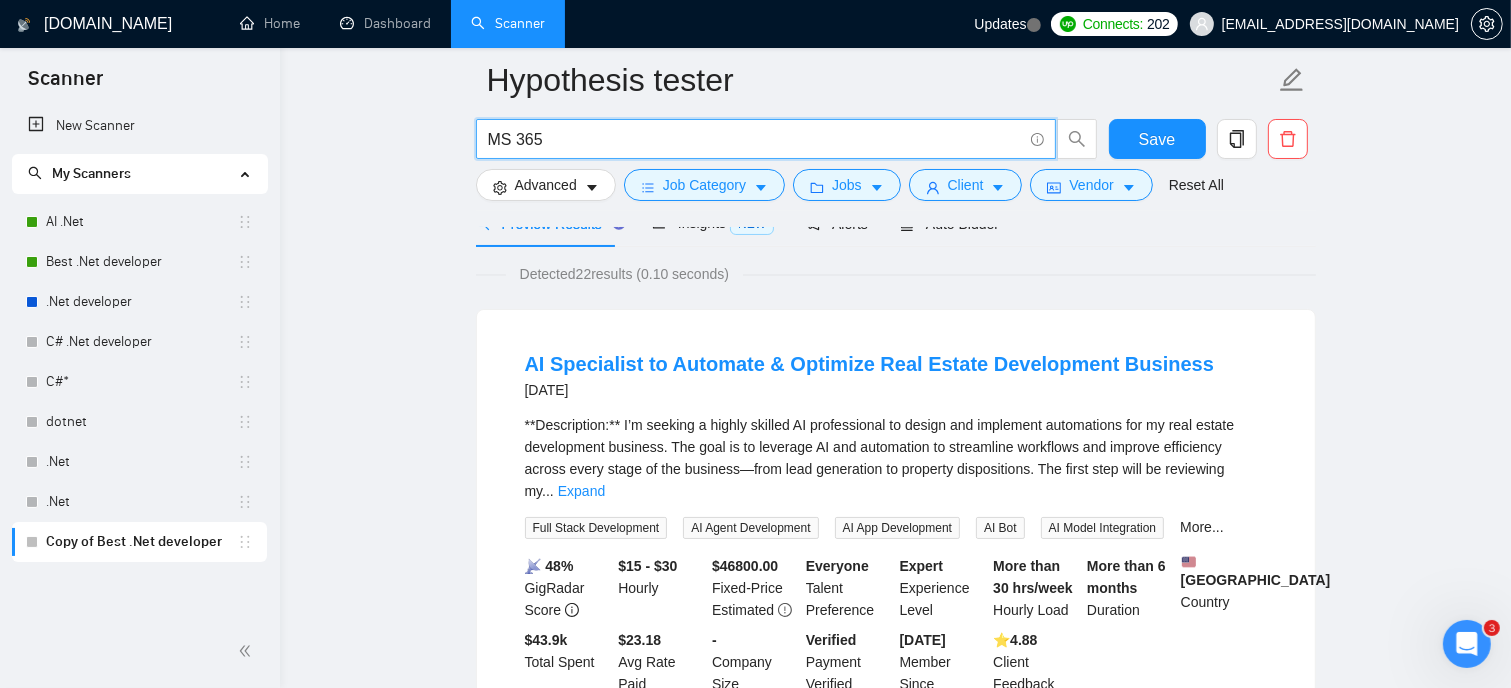 scroll, scrollTop: 100, scrollLeft: 0, axis: vertical 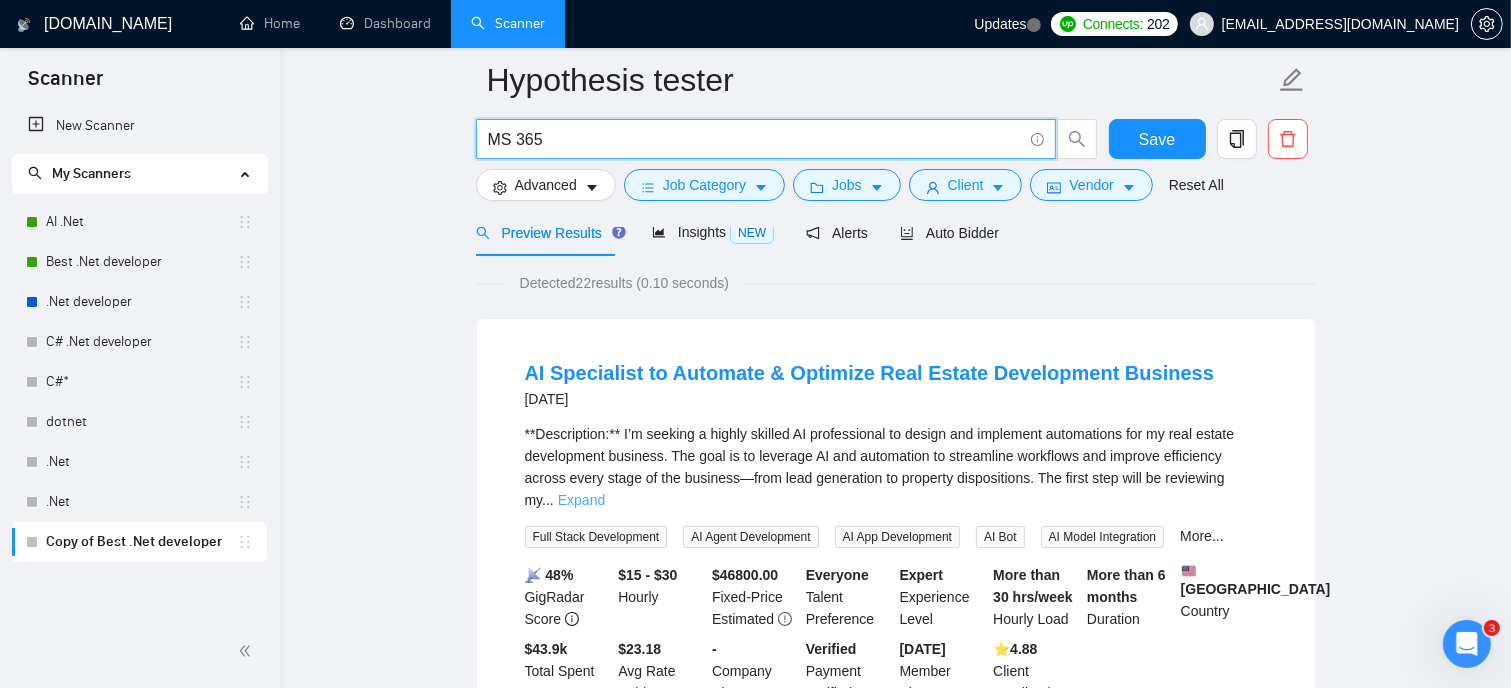 click on "Expand" at bounding box center [581, 500] 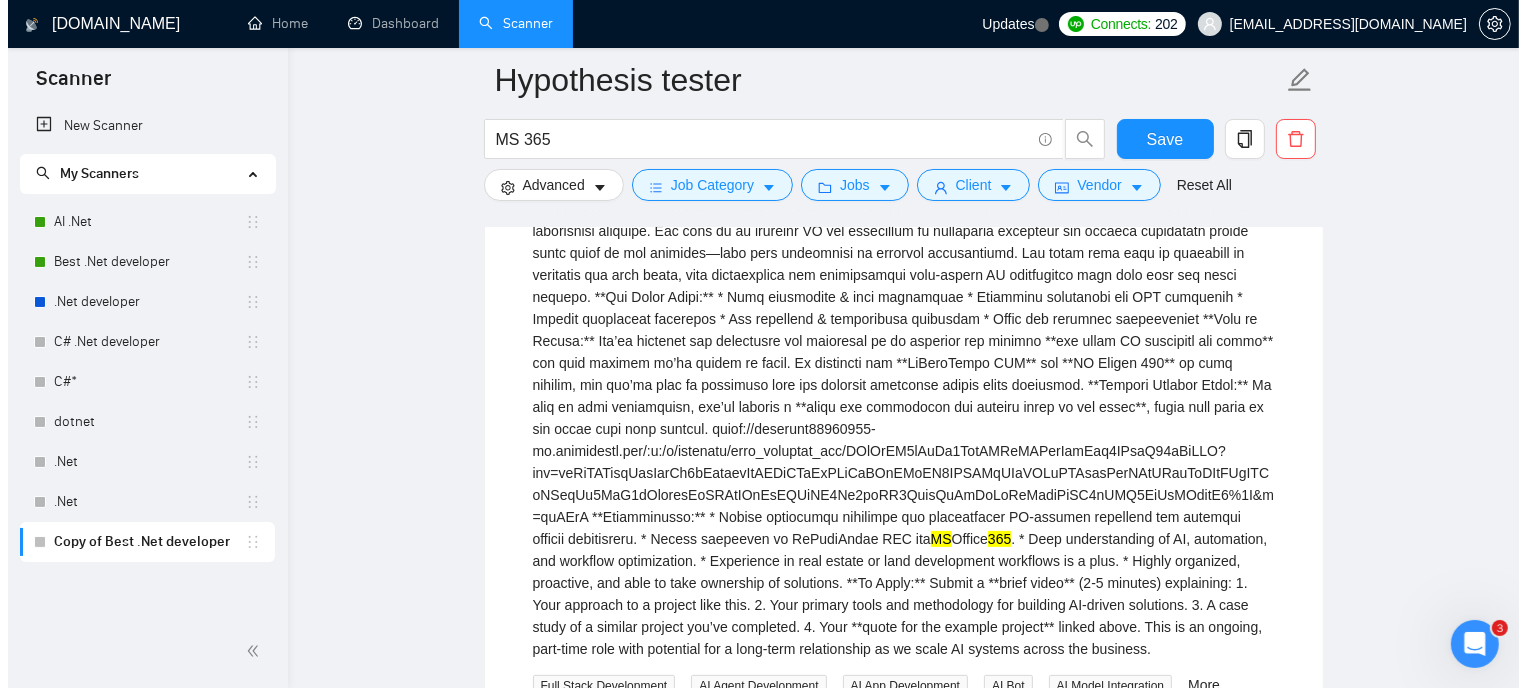 scroll, scrollTop: 0, scrollLeft: 0, axis: both 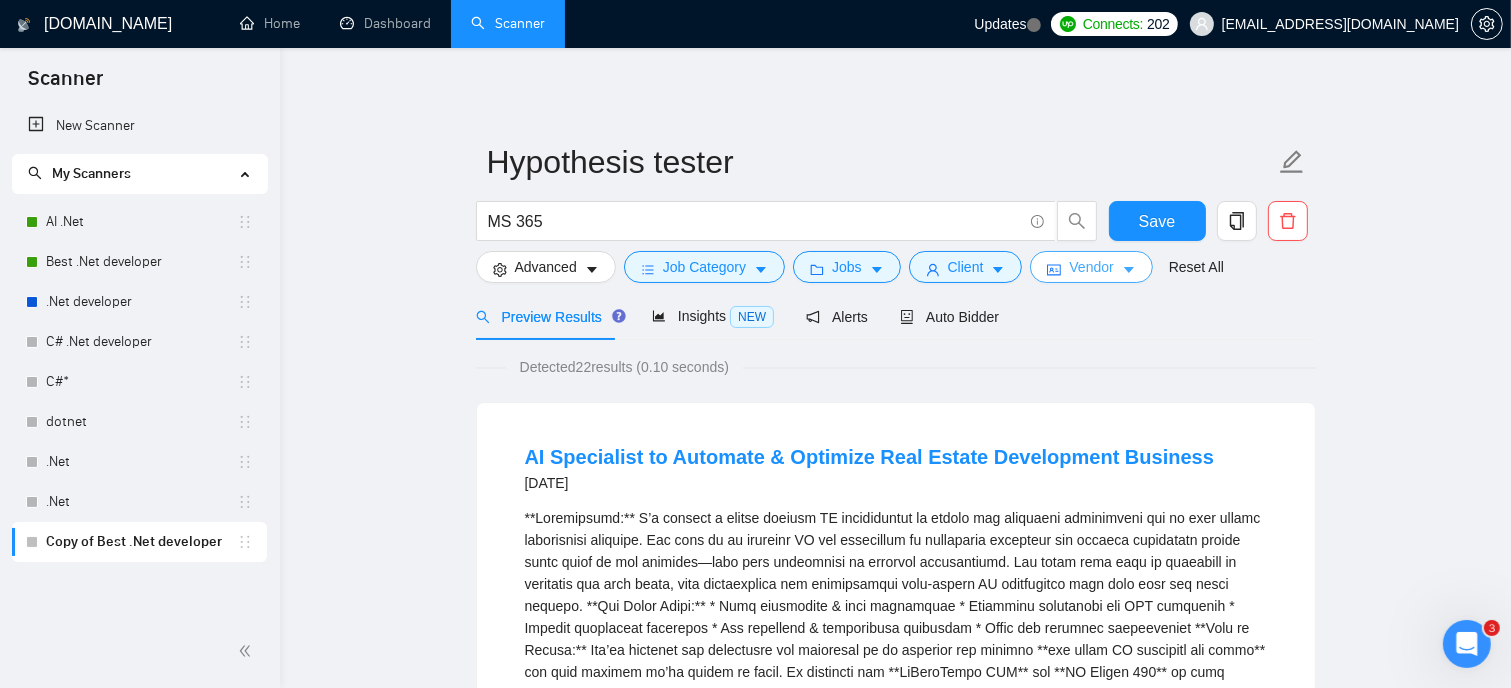 click 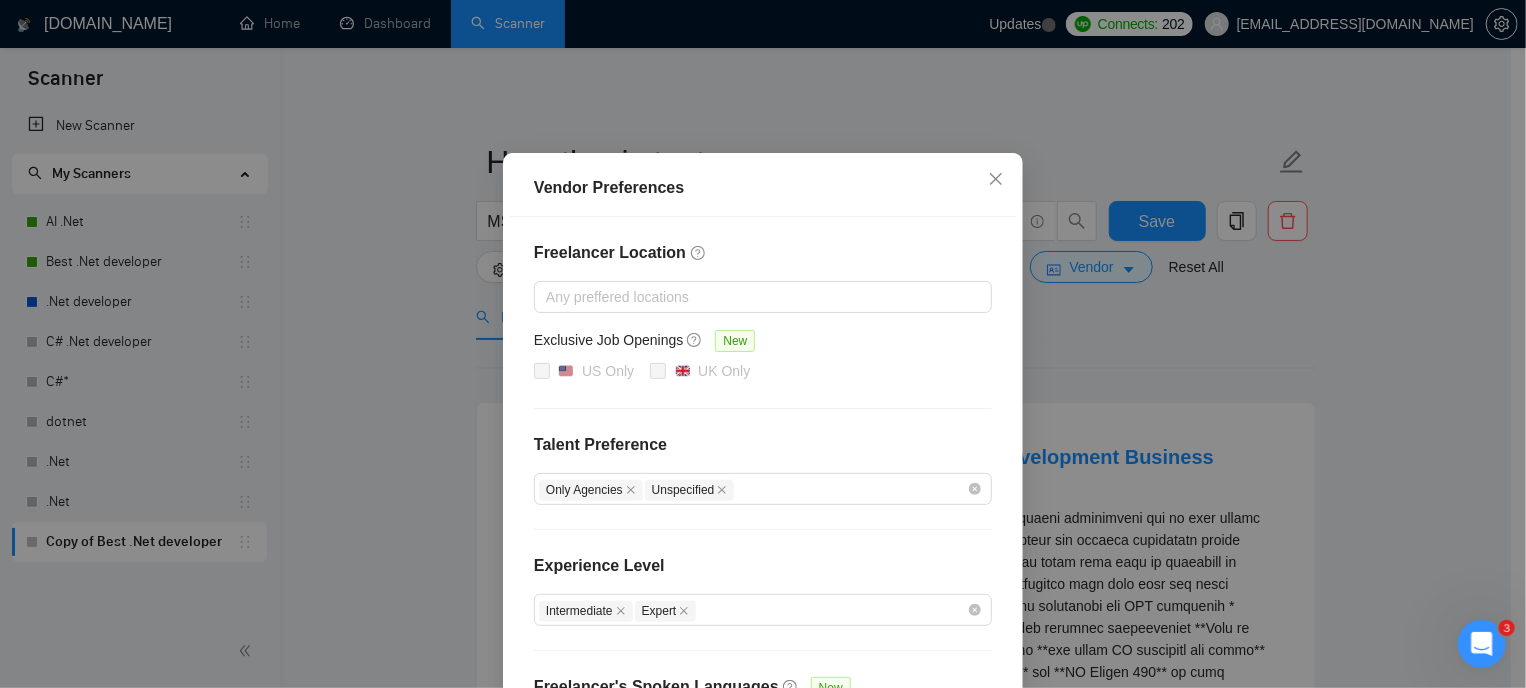 scroll, scrollTop: 200, scrollLeft: 0, axis: vertical 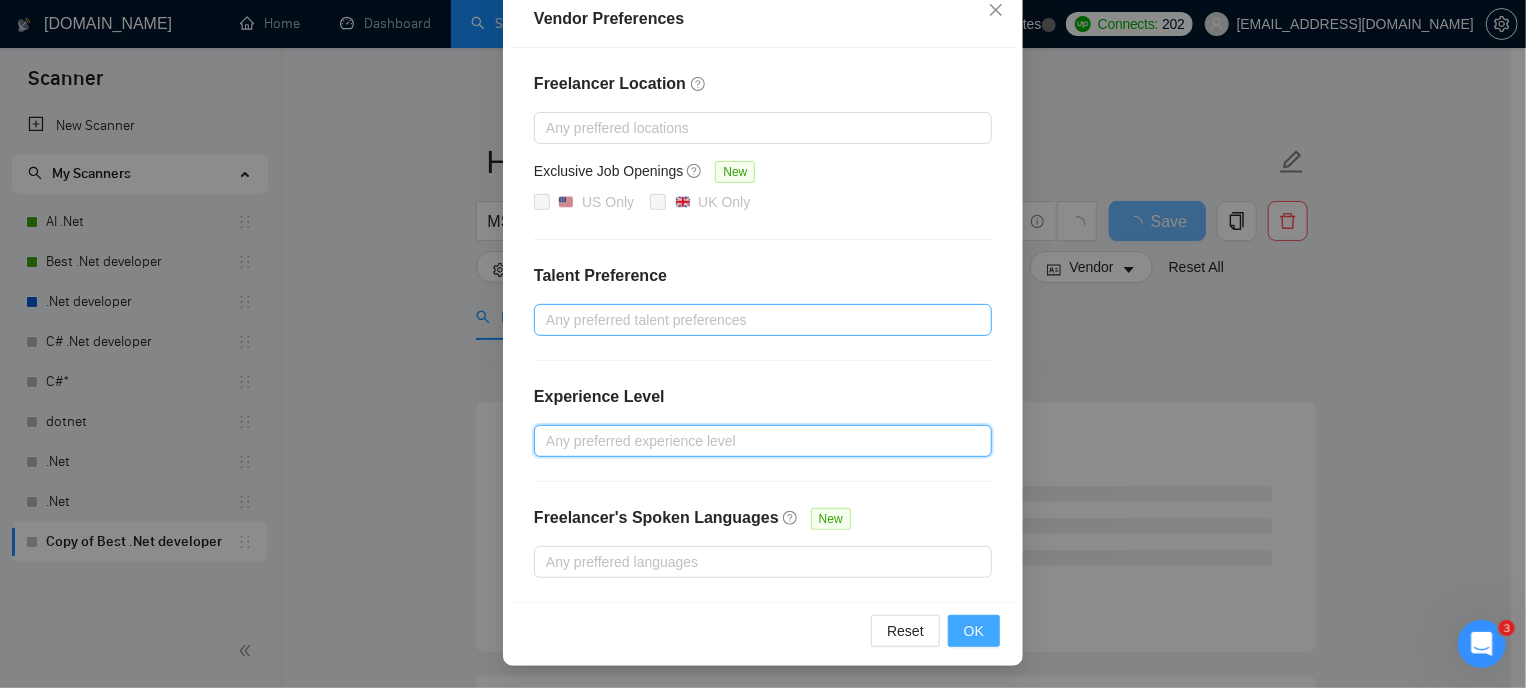 click on "OK" at bounding box center (974, 631) 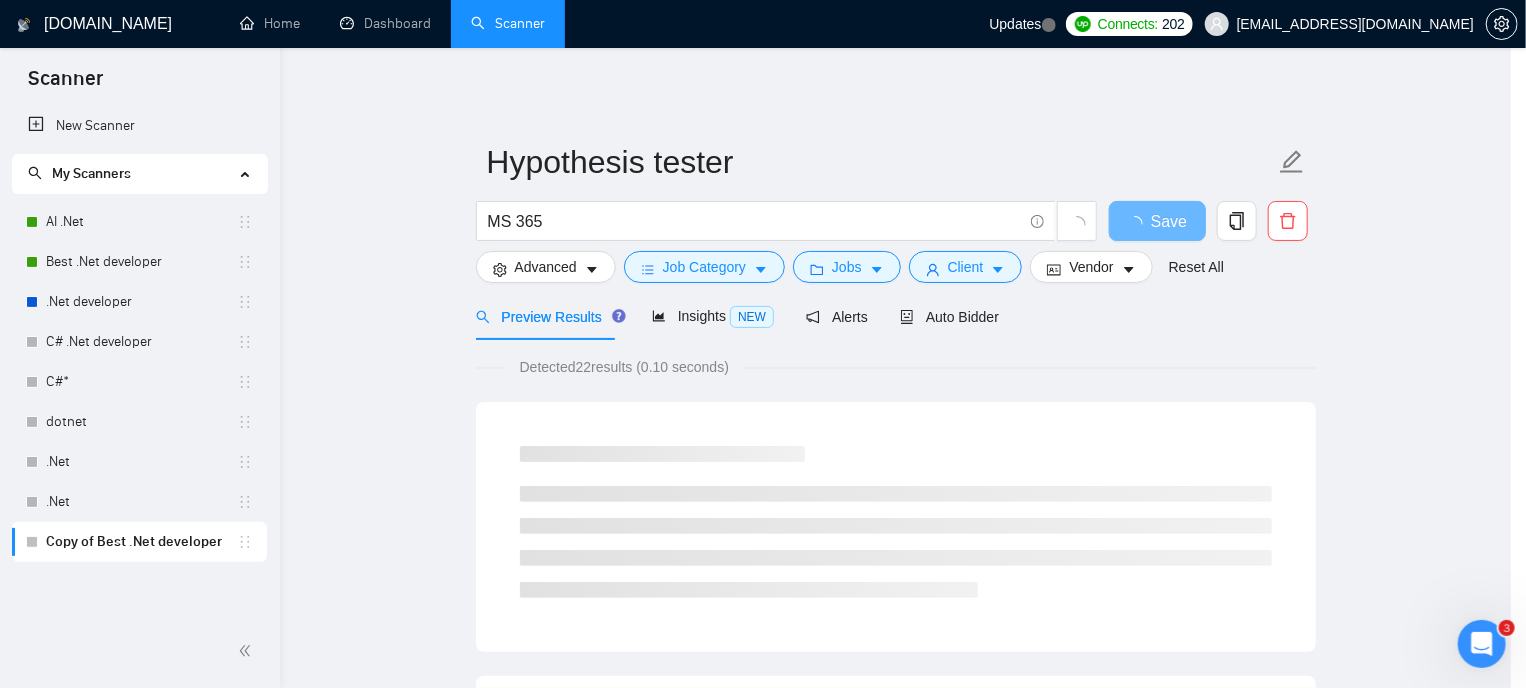 scroll, scrollTop: 136, scrollLeft: 0, axis: vertical 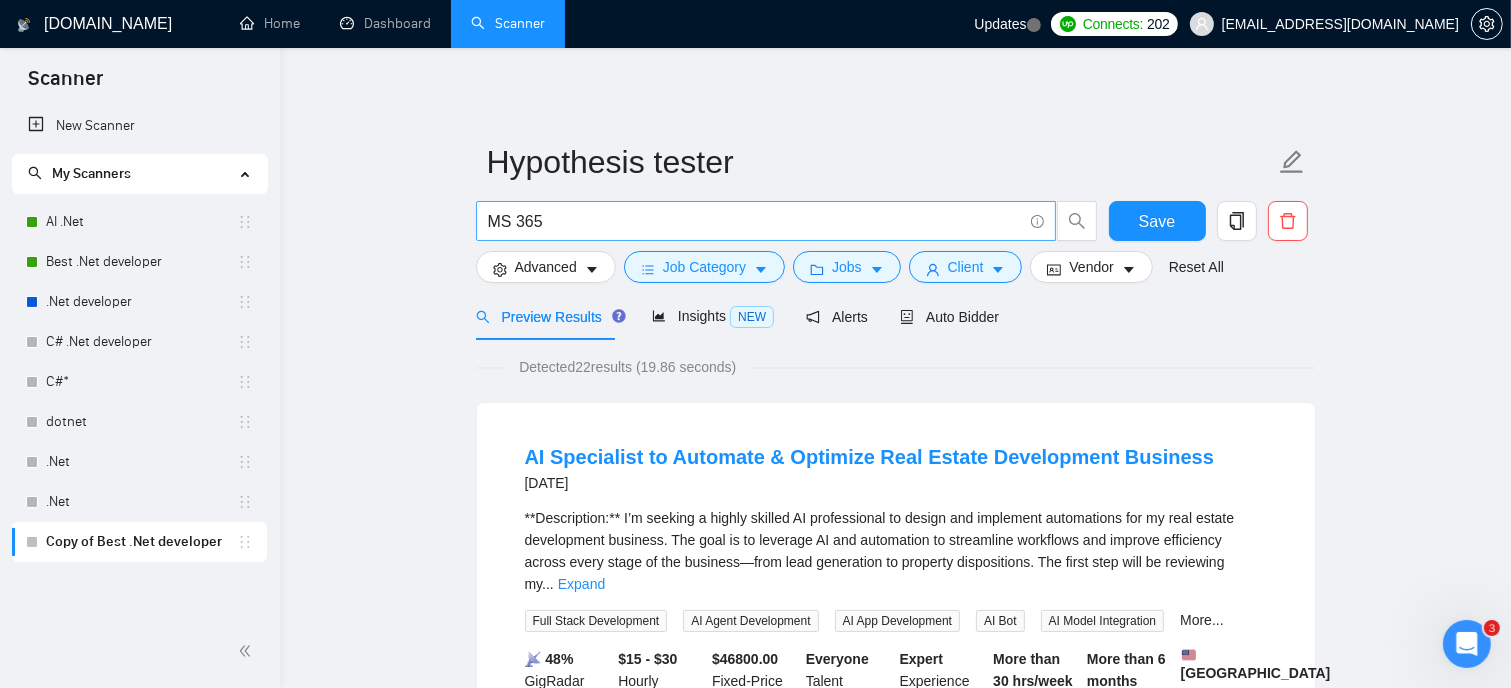 click on "MS 365" at bounding box center [755, 221] 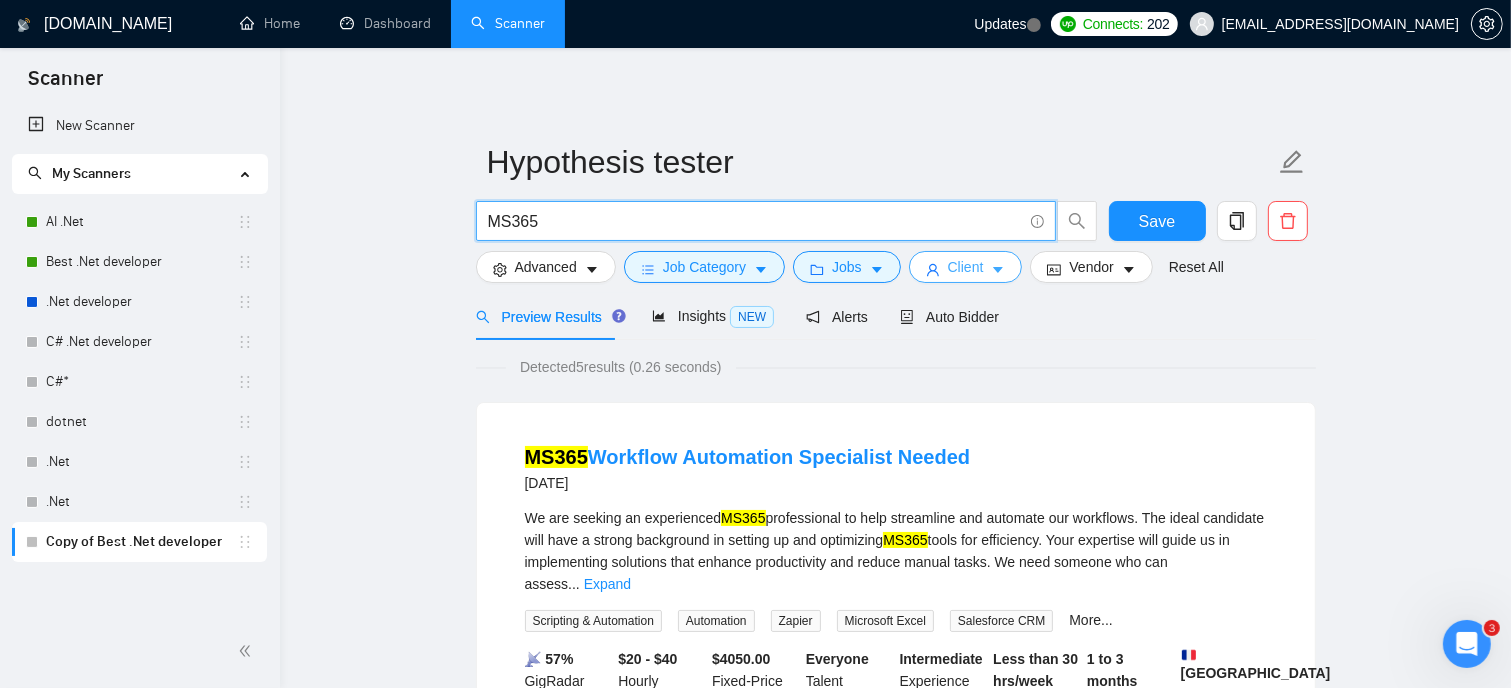 type on "MS365" 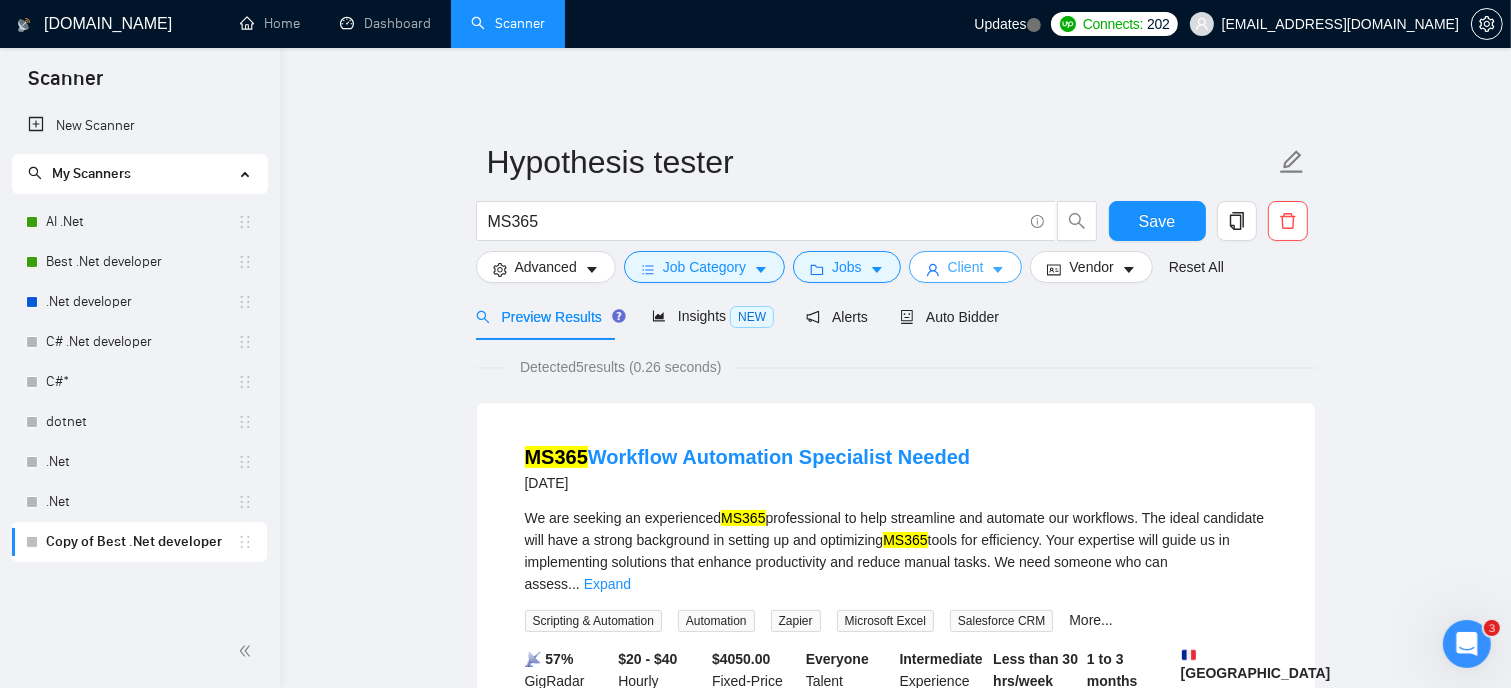 click on "Client" at bounding box center (966, 267) 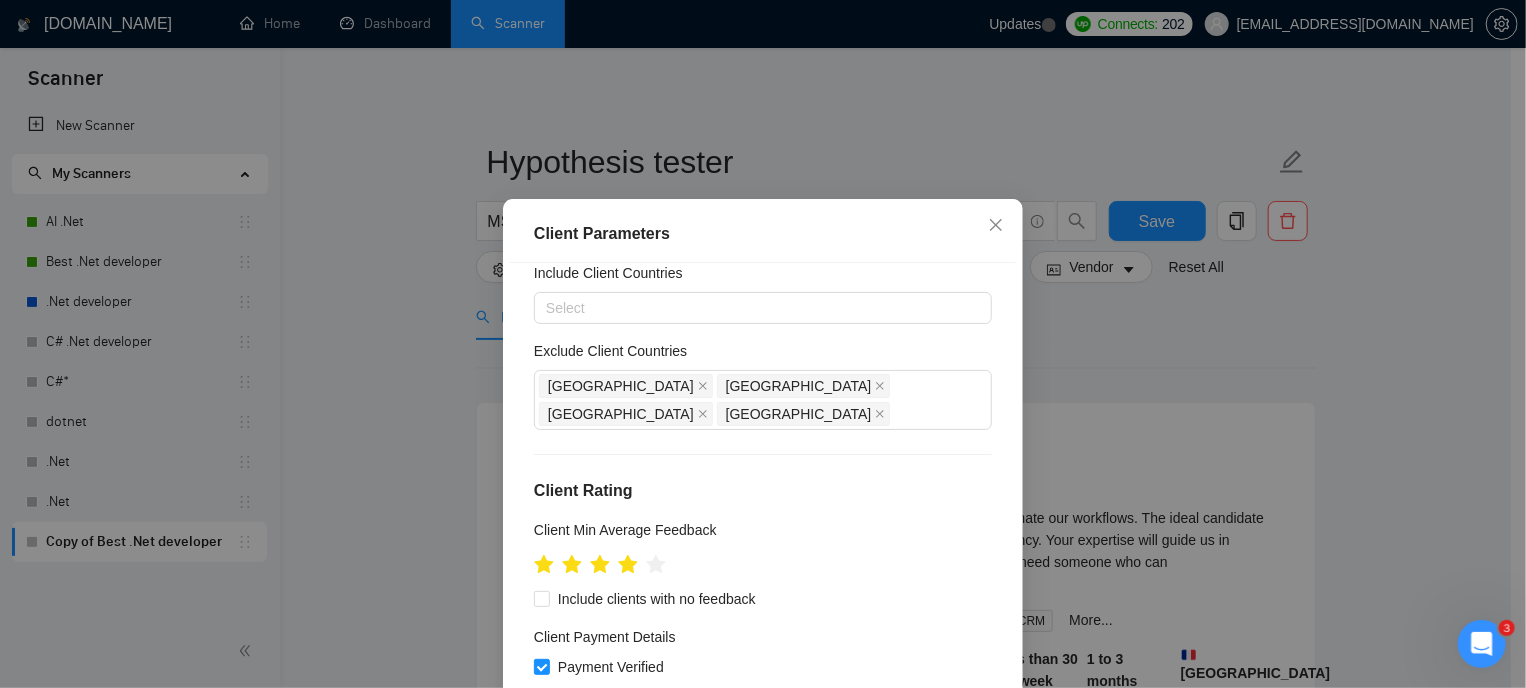 scroll, scrollTop: 100, scrollLeft: 0, axis: vertical 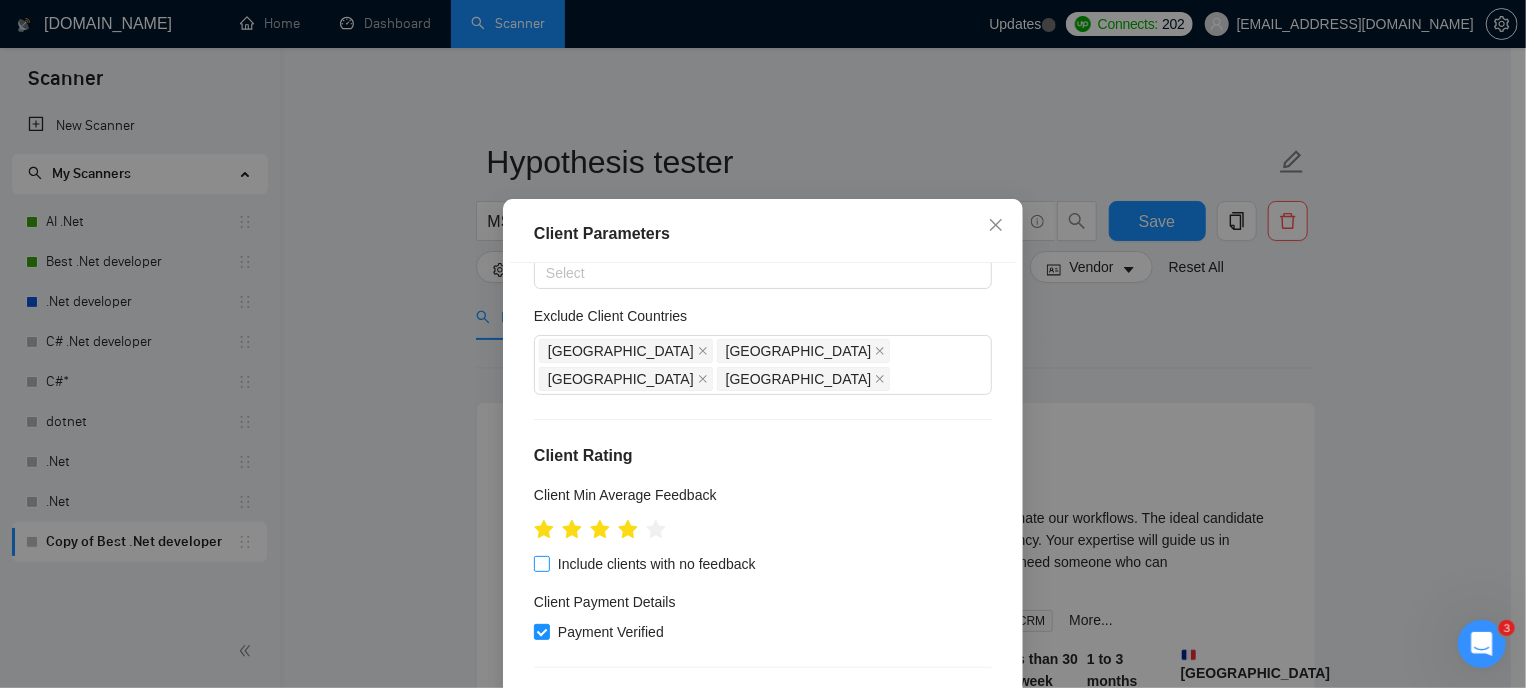 click on "Include clients with no feedback" at bounding box center [541, 563] 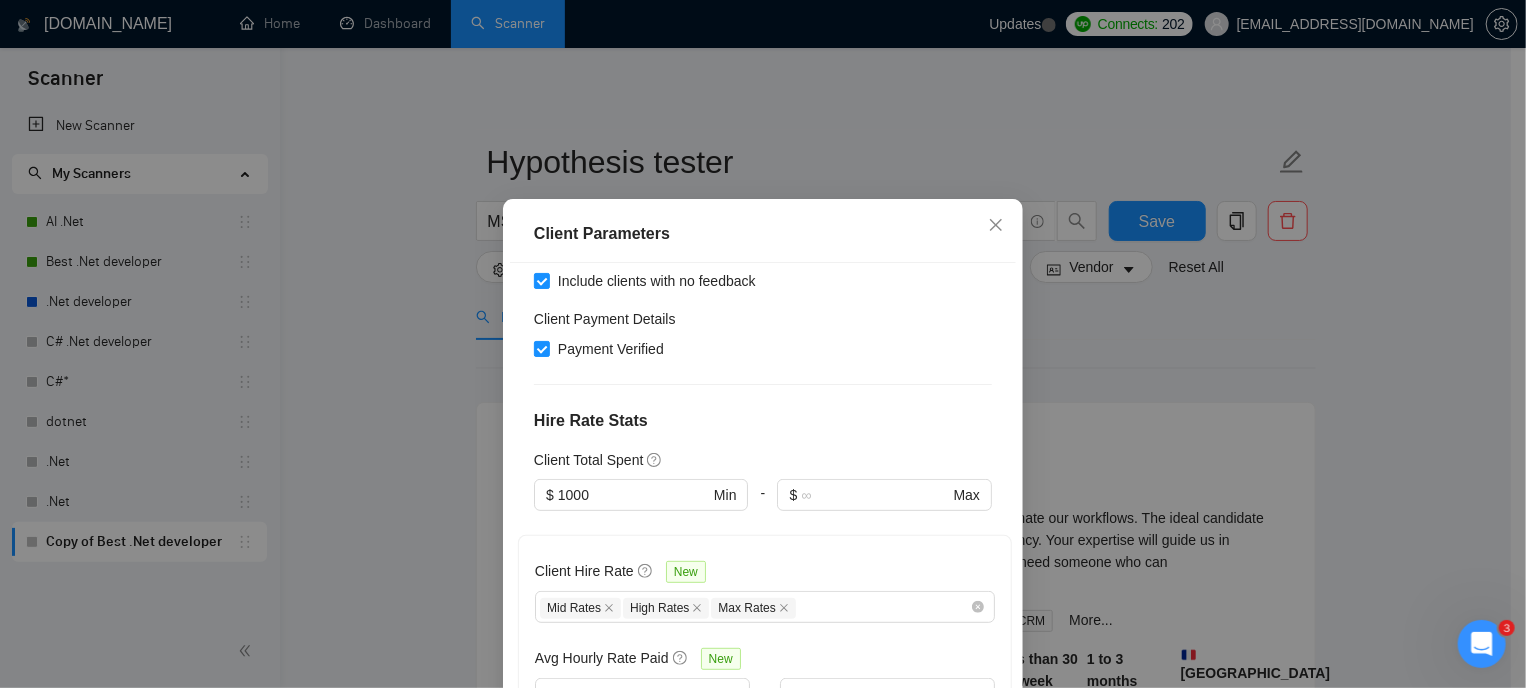 scroll, scrollTop: 500, scrollLeft: 0, axis: vertical 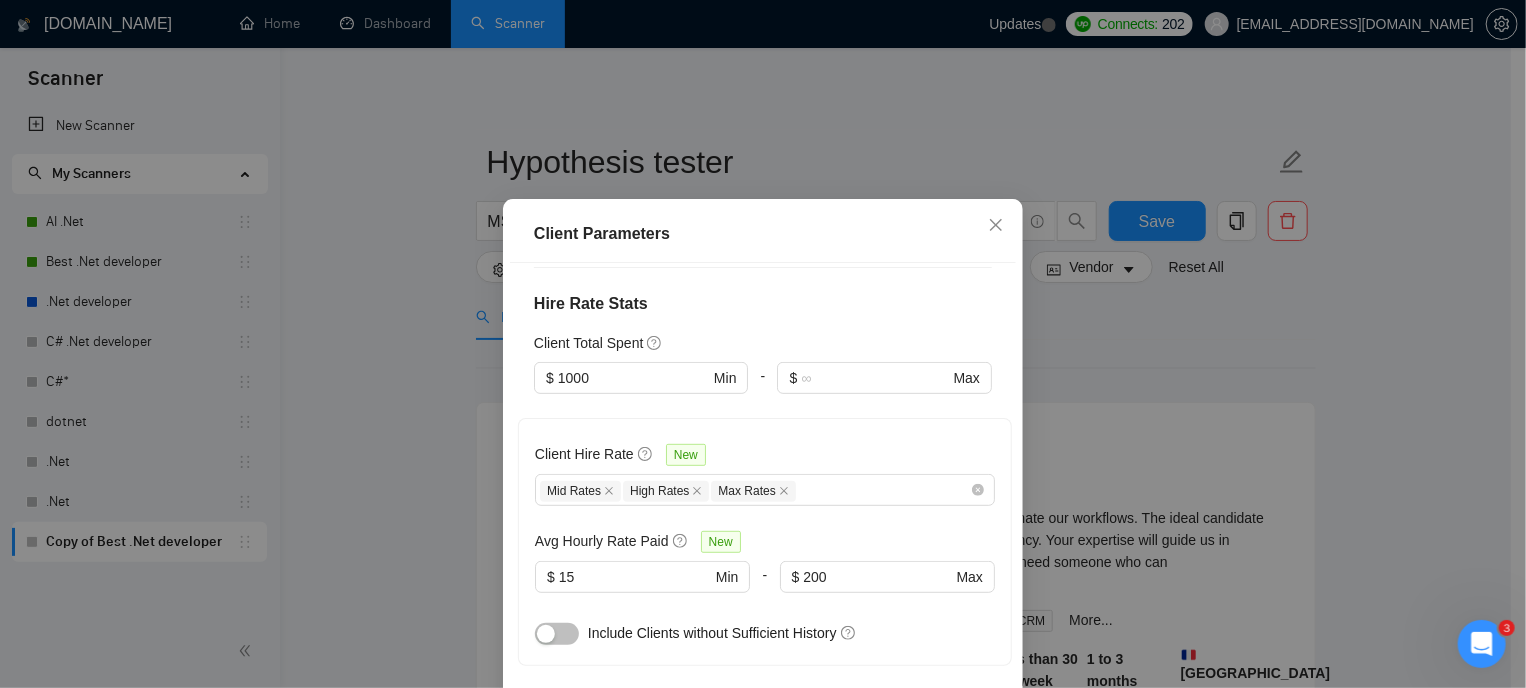 click on "Client Parameters Client Location Include Client Countries   Select Exclude Client Countries [GEOGRAPHIC_DATA] [GEOGRAPHIC_DATA] [GEOGRAPHIC_DATA] [GEOGRAPHIC_DATA]   Client Rating Client Min Average Feedback Include clients with no feedback Client Payment Details Payment Verified Hire Rate Stats   Client Total Spent $ 1000 Min - $ Max Client Hire Rate New Mid Rates High Rates Max Rates     Avg Hourly Rate Paid New $ 15 Min - $ 200 Max Include Clients without Sufficient History Client Profile Client Industry New   Any industry Client Company Size   Any company size Enterprise Clients New   Any clients Reset OK" at bounding box center [763, 344] 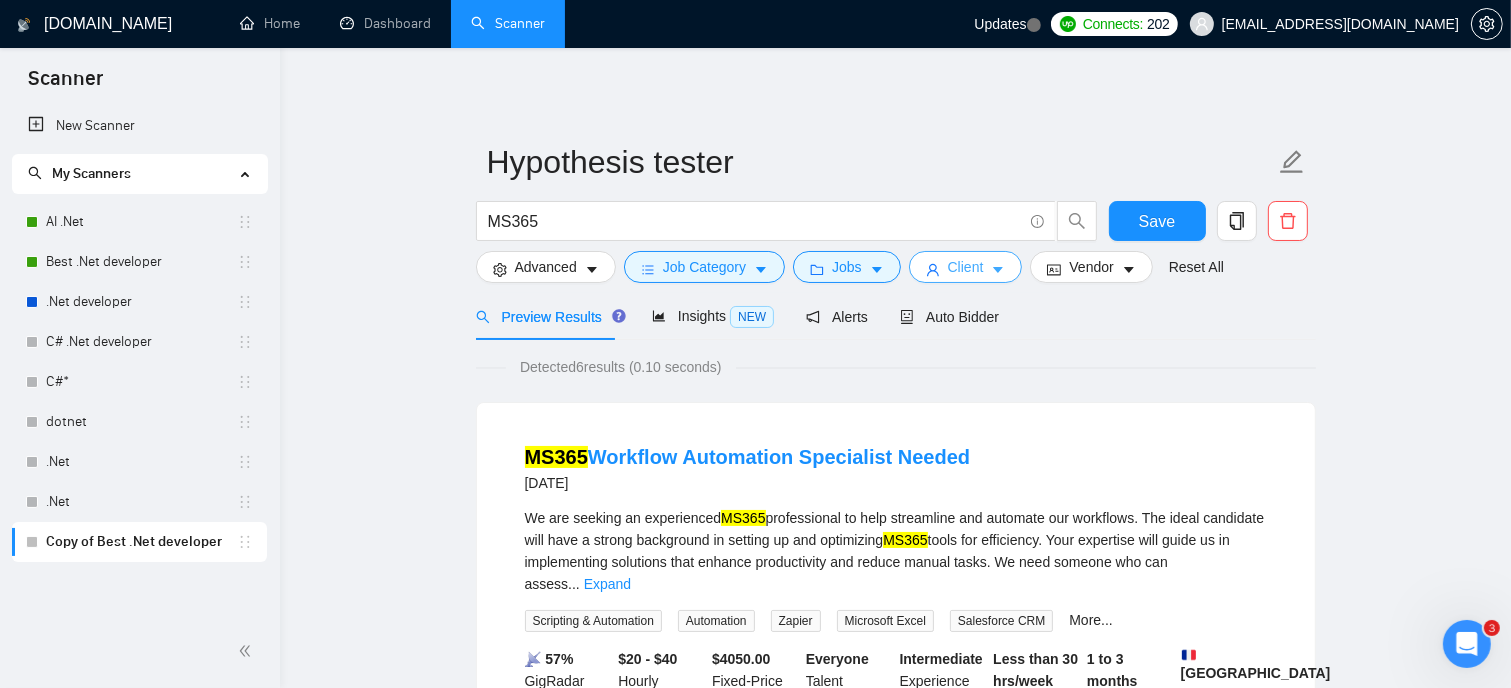 drag, startPoint x: 980, startPoint y: 245, endPoint x: 985, endPoint y: 263, distance: 18.681541 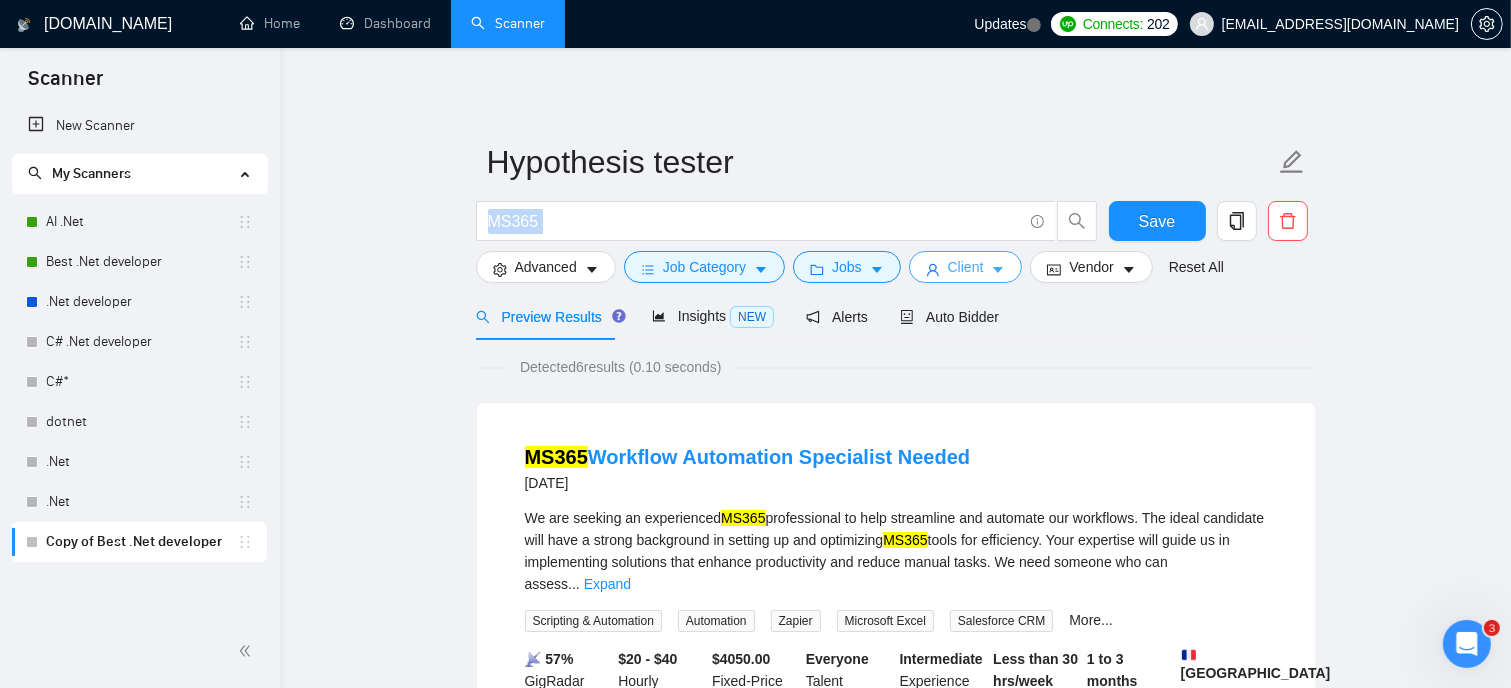 click at bounding box center [998, 269] 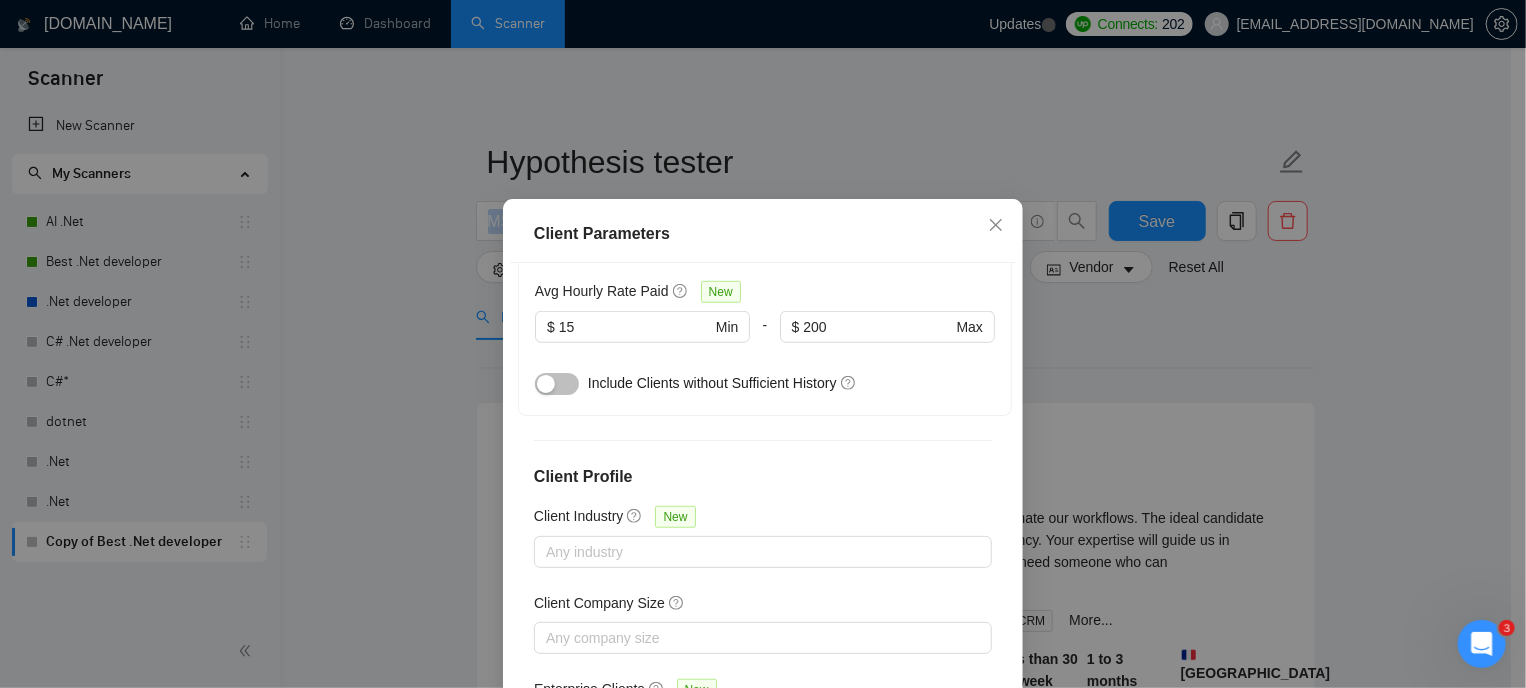 scroll, scrollTop: 766, scrollLeft: 0, axis: vertical 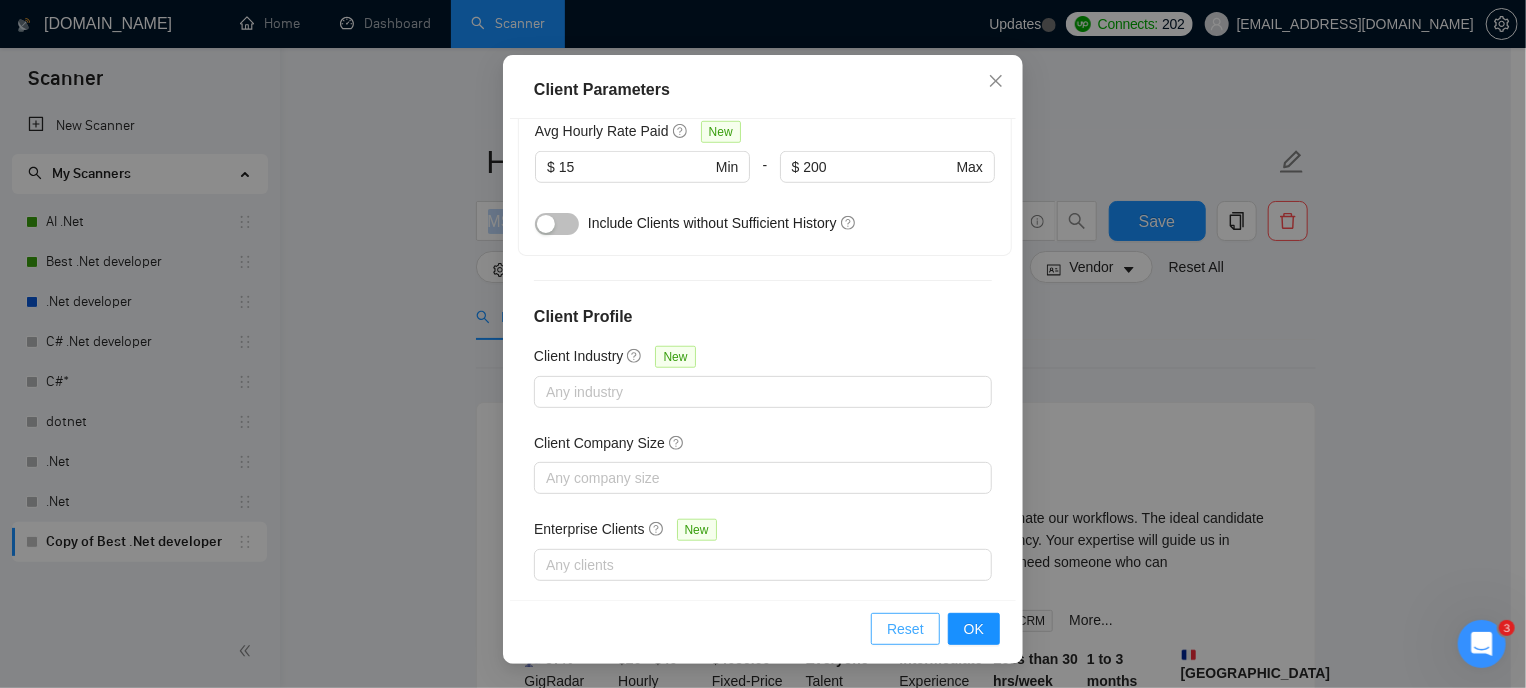 click on "Reset" at bounding box center (905, 629) 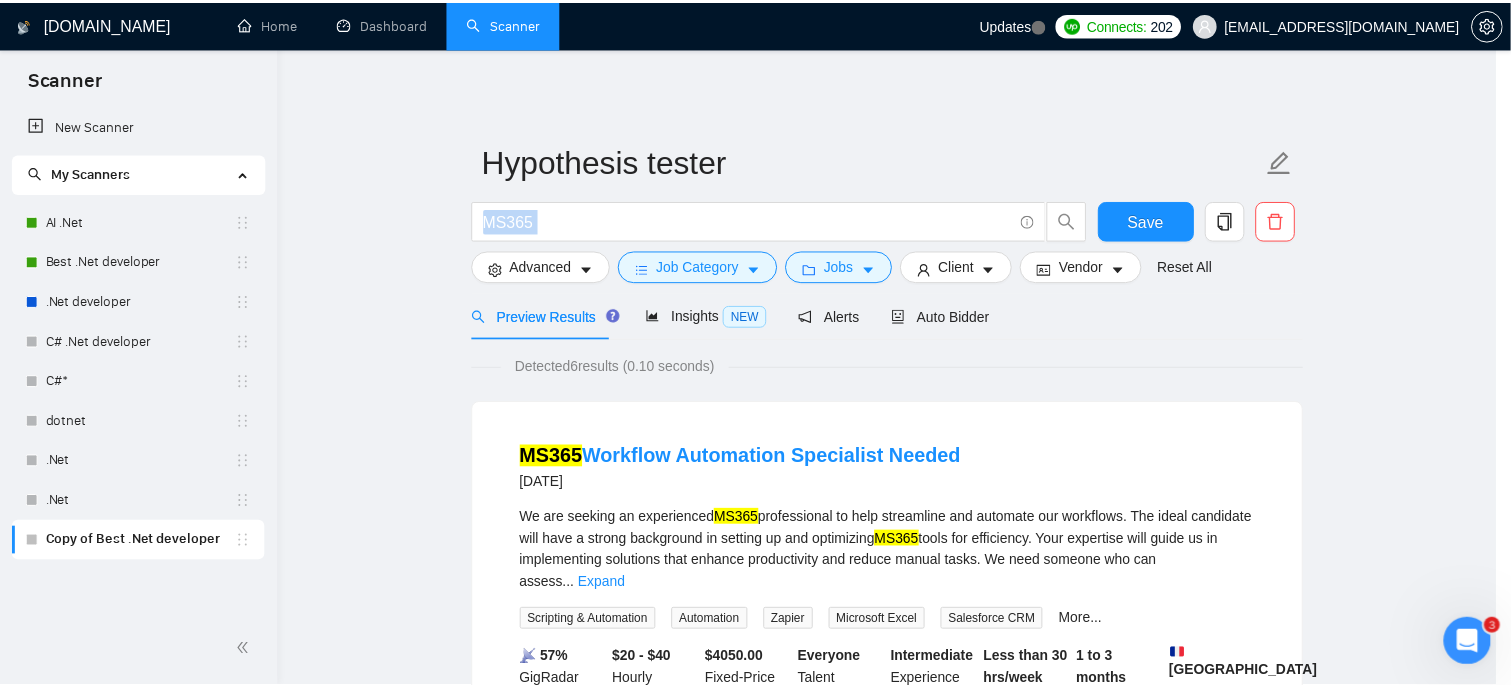 scroll, scrollTop: 65, scrollLeft: 0, axis: vertical 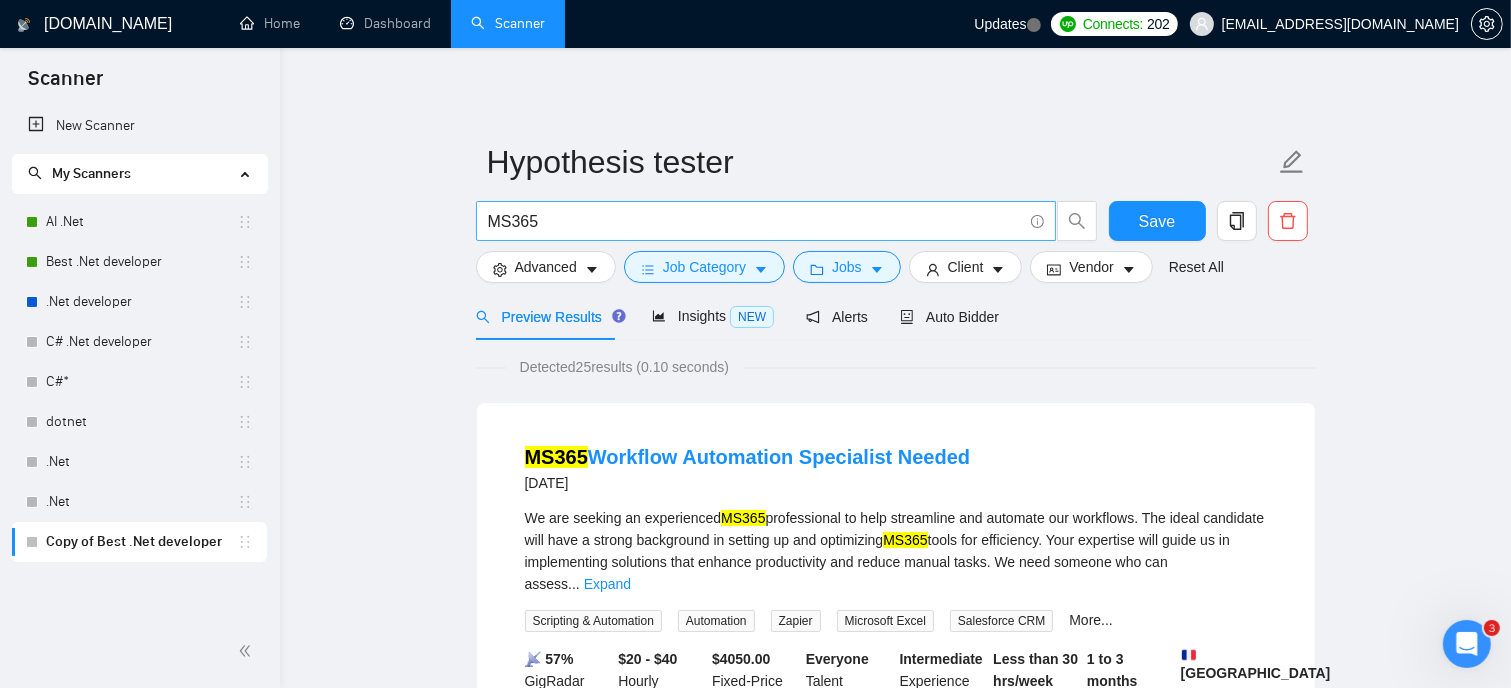 click on "MS365" at bounding box center [755, 221] 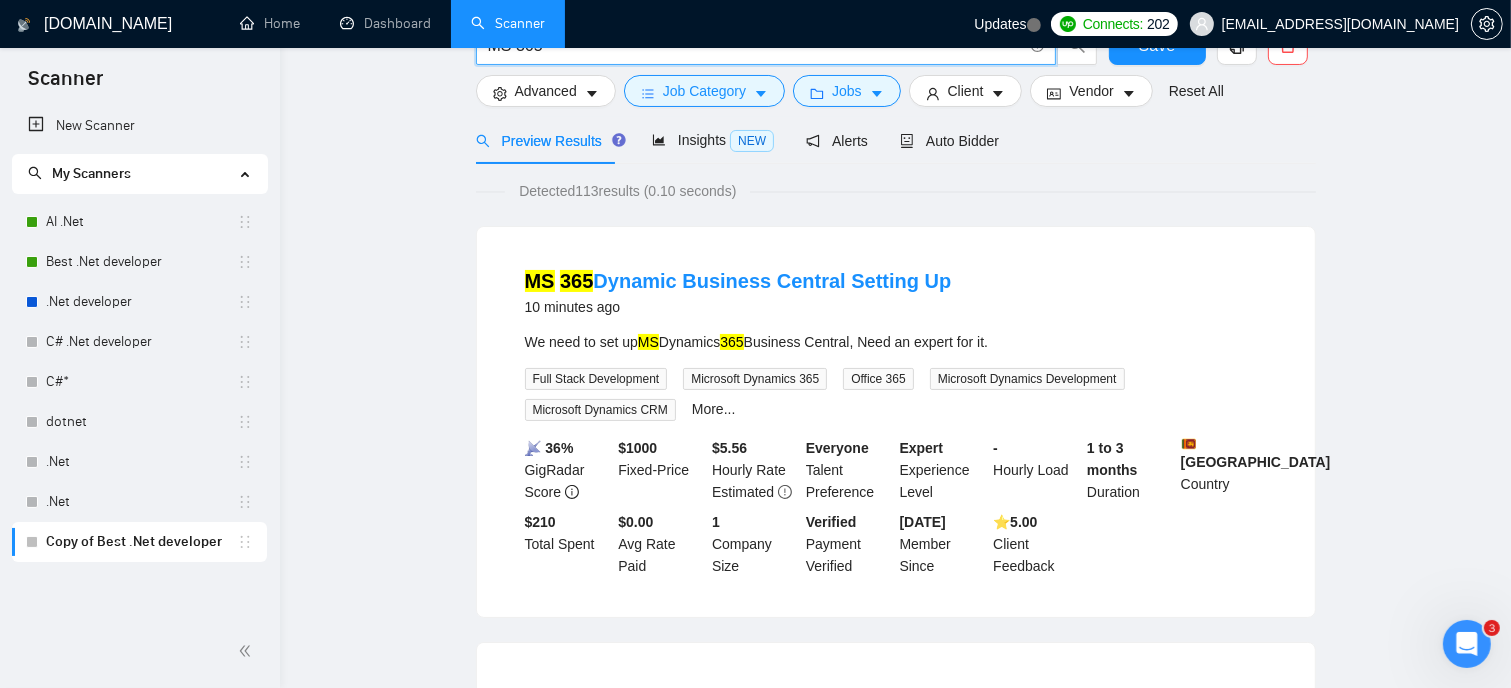 scroll, scrollTop: 200, scrollLeft: 0, axis: vertical 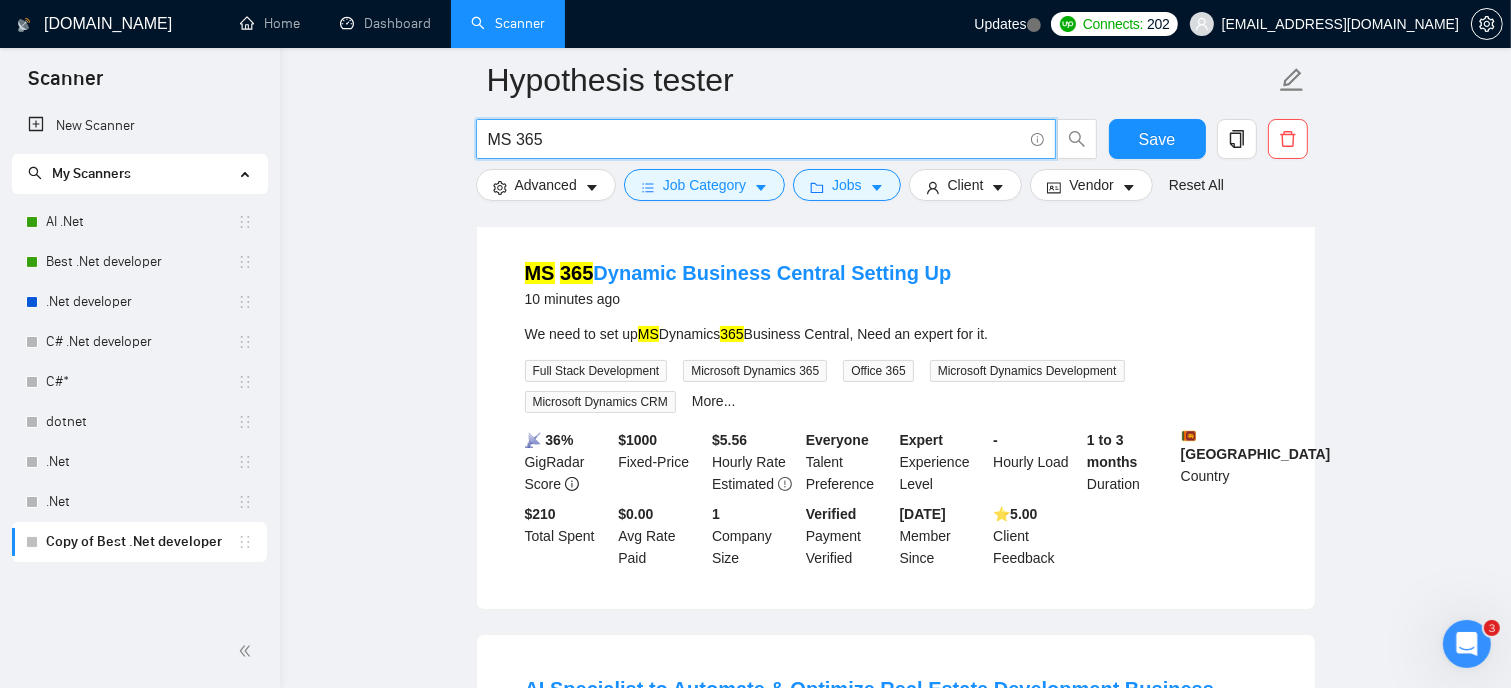 type on "MS 365" 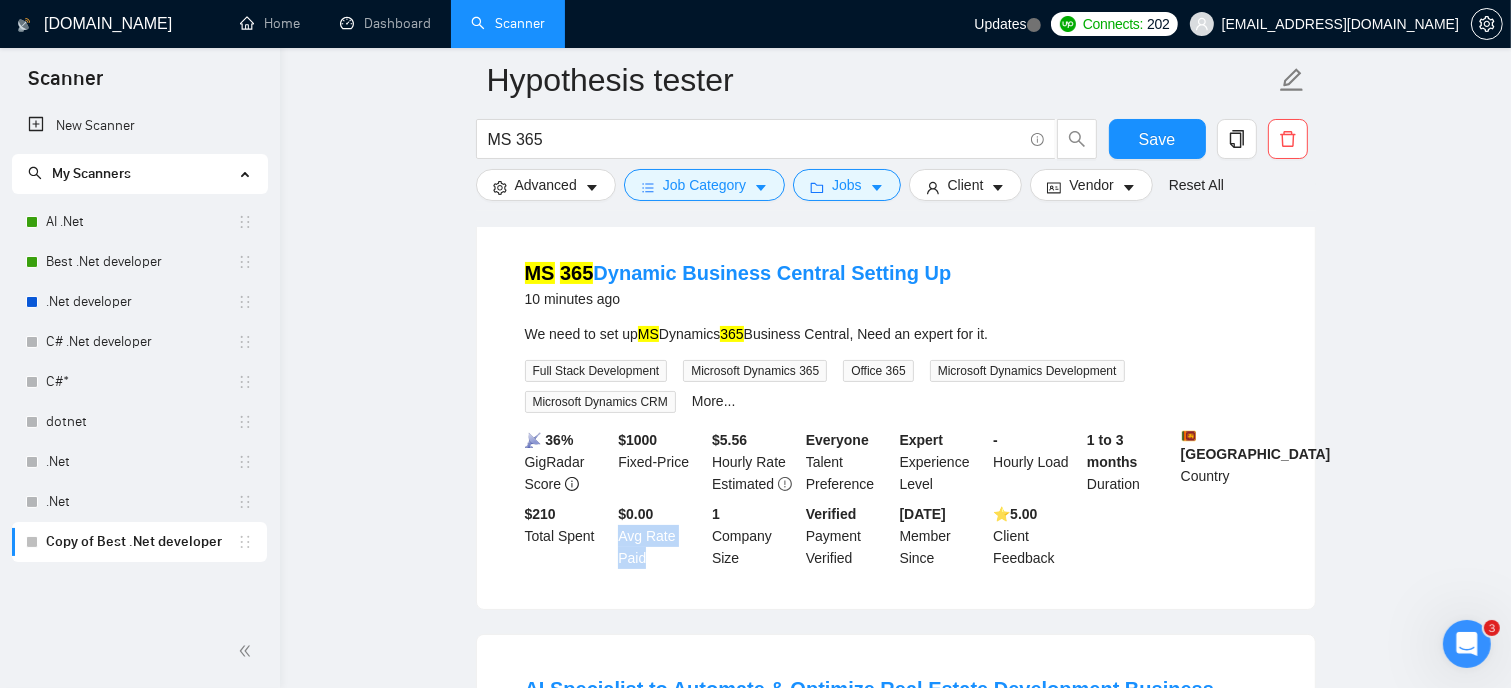 drag, startPoint x: 620, startPoint y: 538, endPoint x: 701, endPoint y: 536, distance: 81.02469 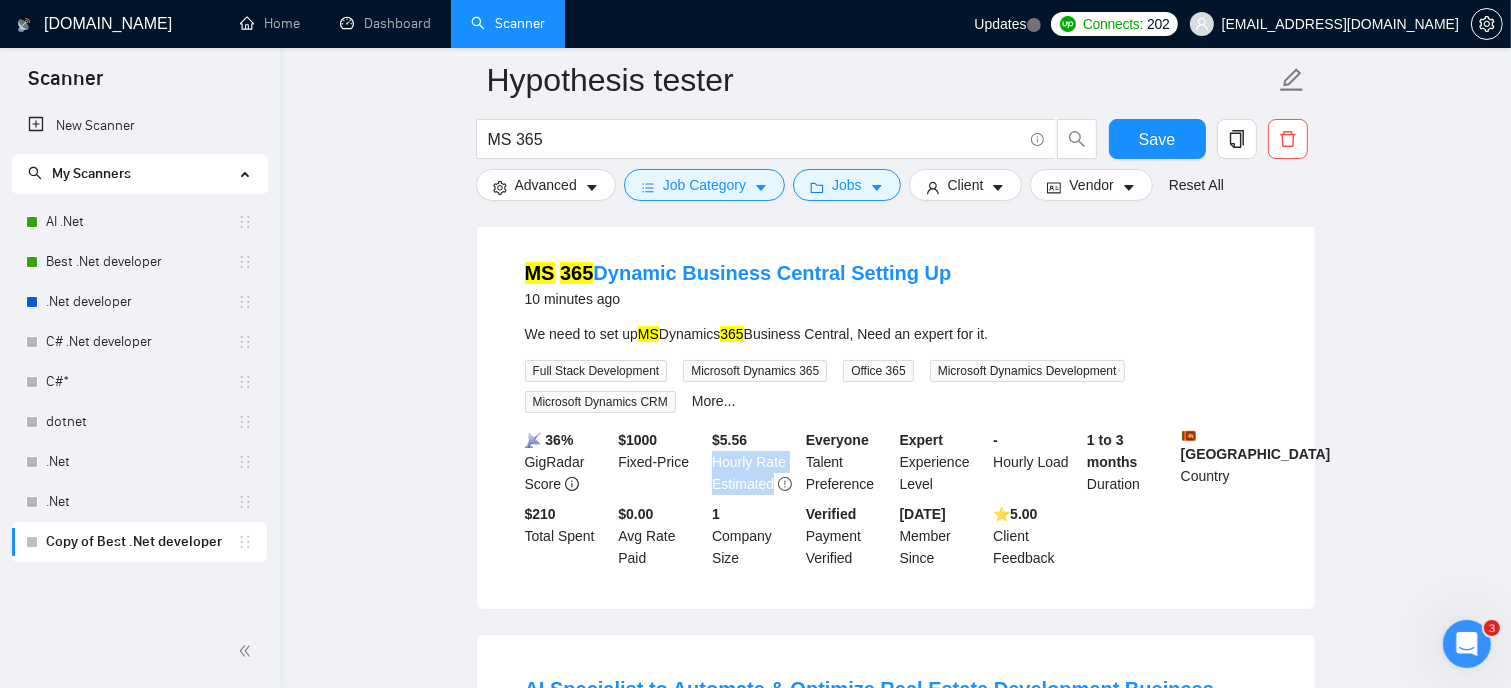 drag, startPoint x: 713, startPoint y: 463, endPoint x: 792, endPoint y: 487, distance: 82.565125 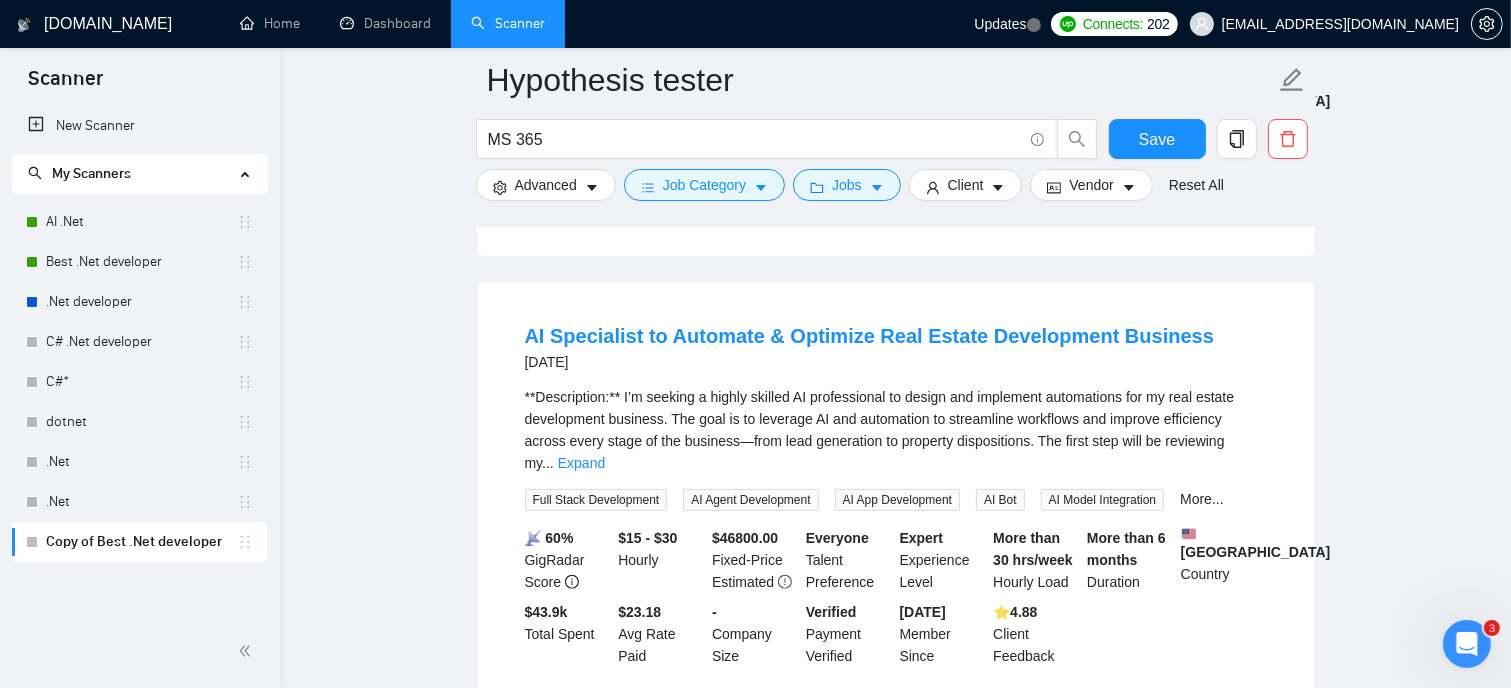 scroll, scrollTop: 600, scrollLeft: 0, axis: vertical 